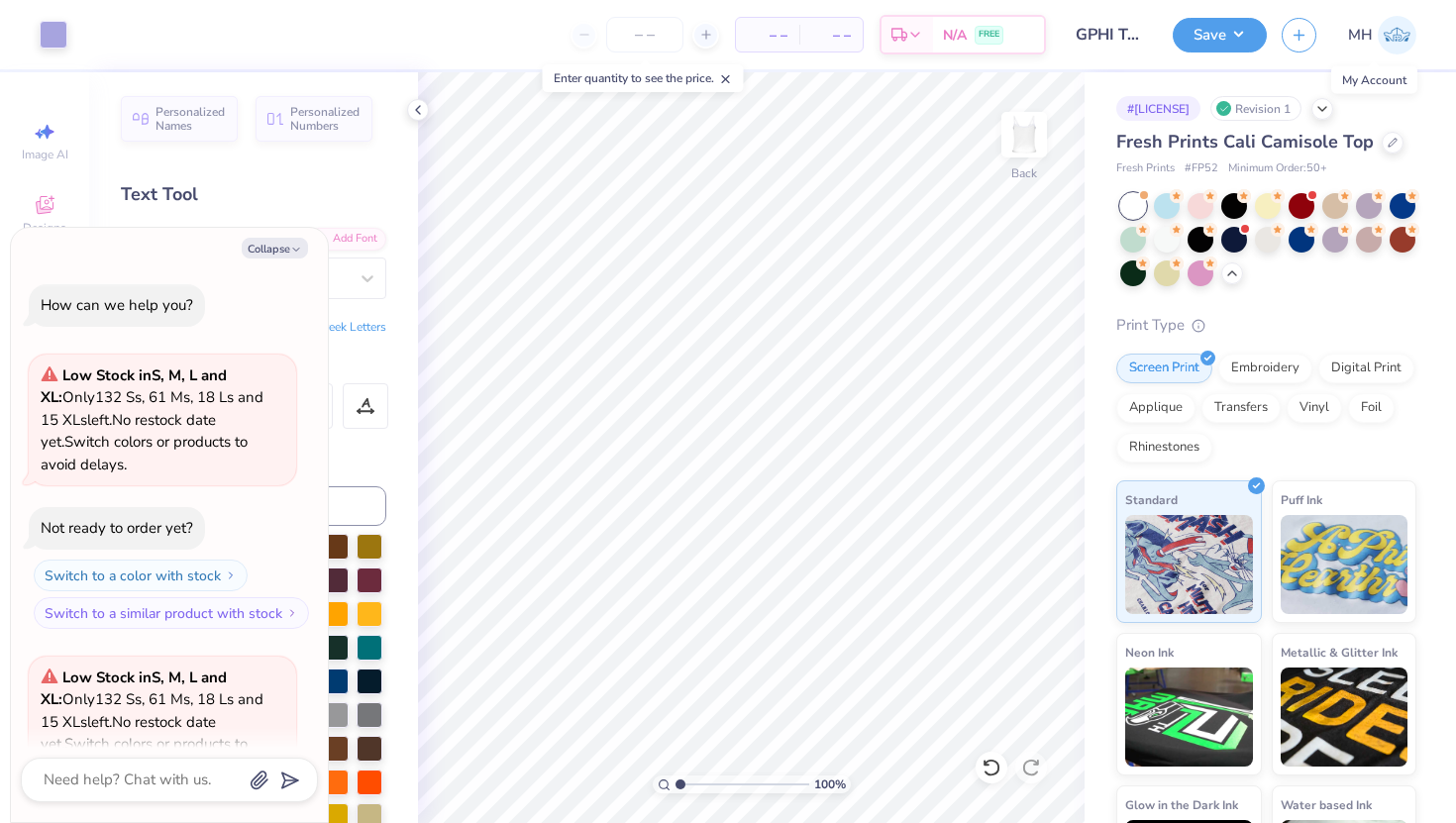 scroll, scrollTop: 0, scrollLeft: 0, axis: both 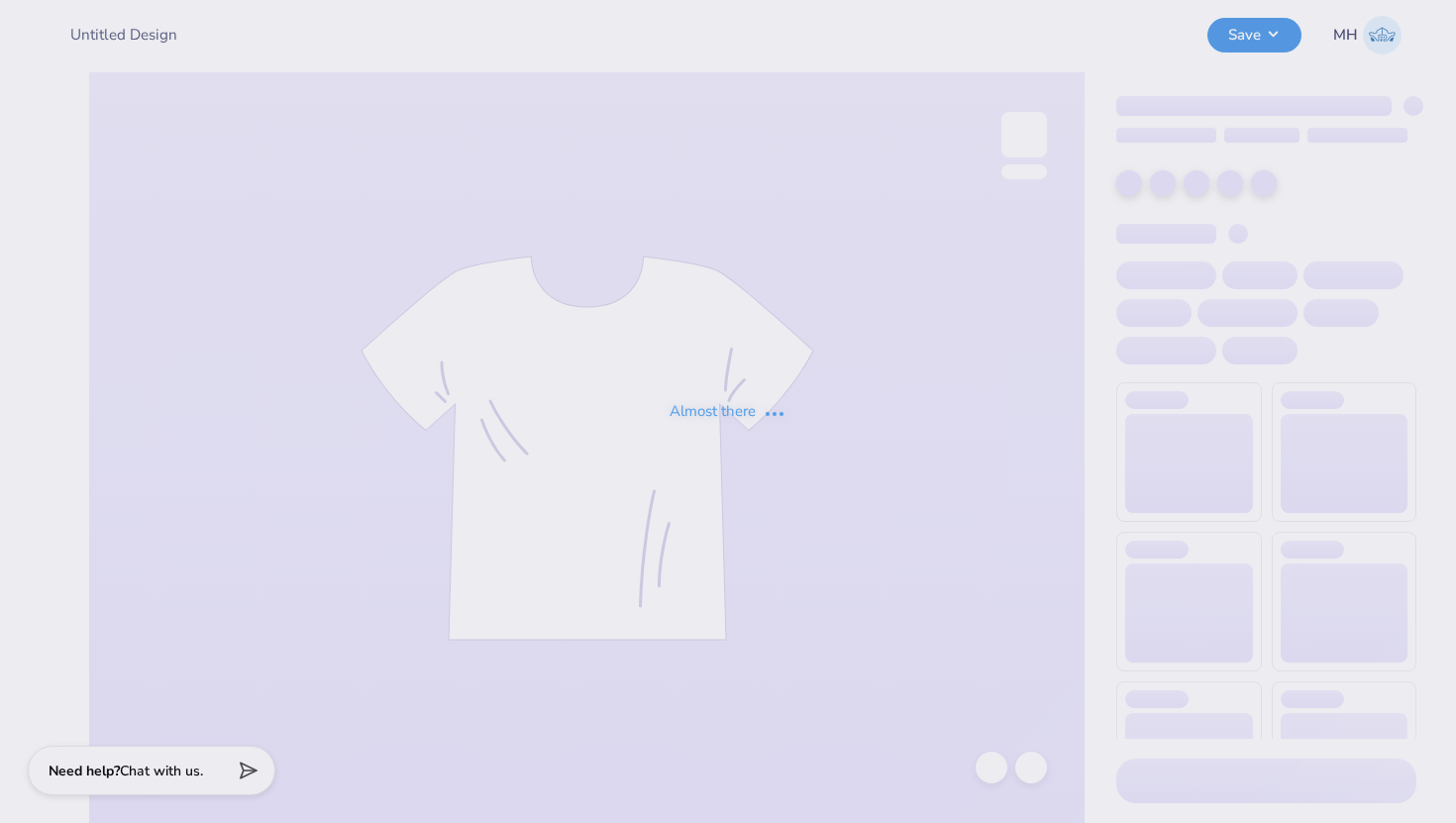 type on "GPHI Bball Philo 2025" 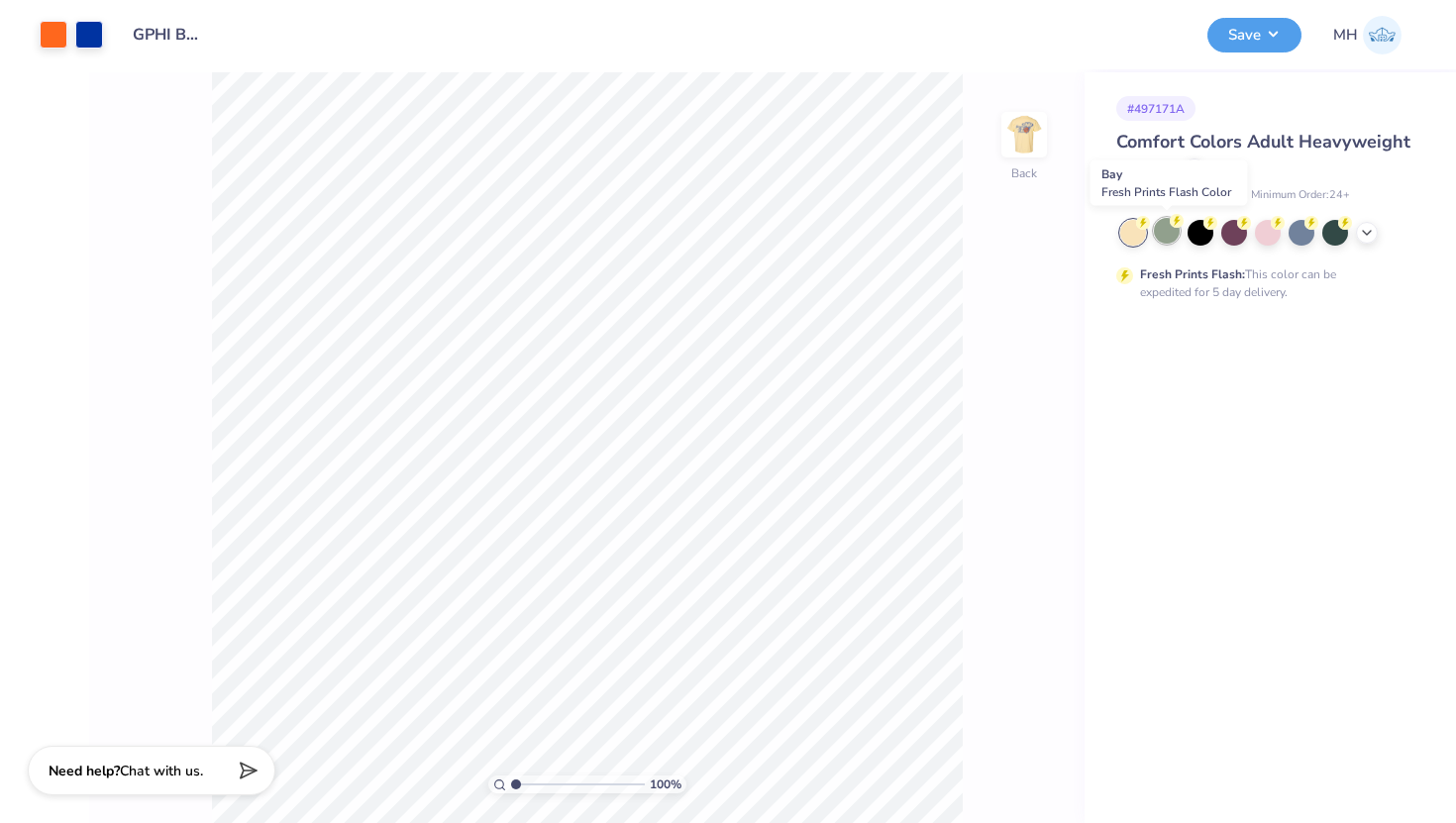 click at bounding box center (1167, 231) 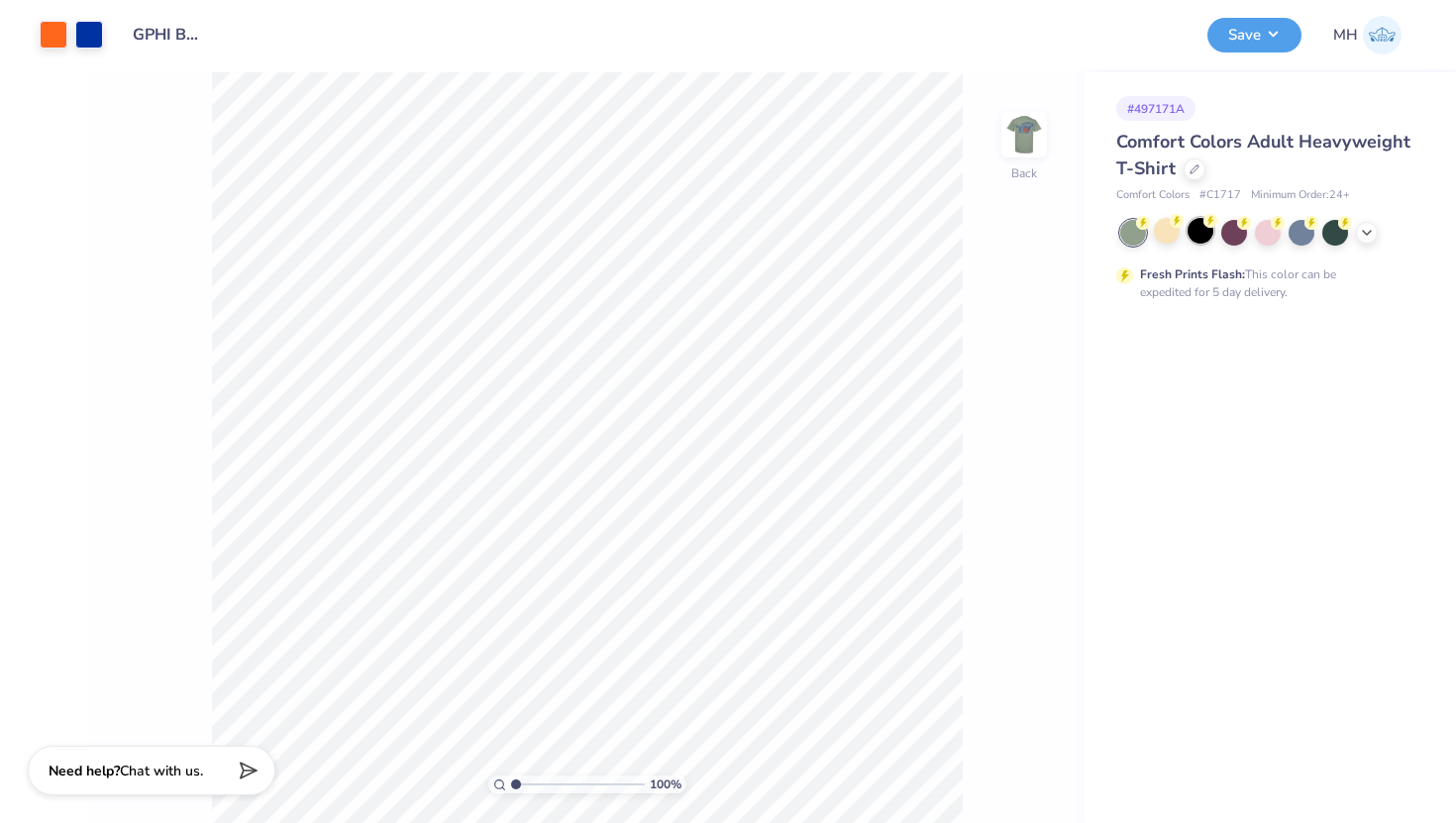 click at bounding box center (1200, 231) 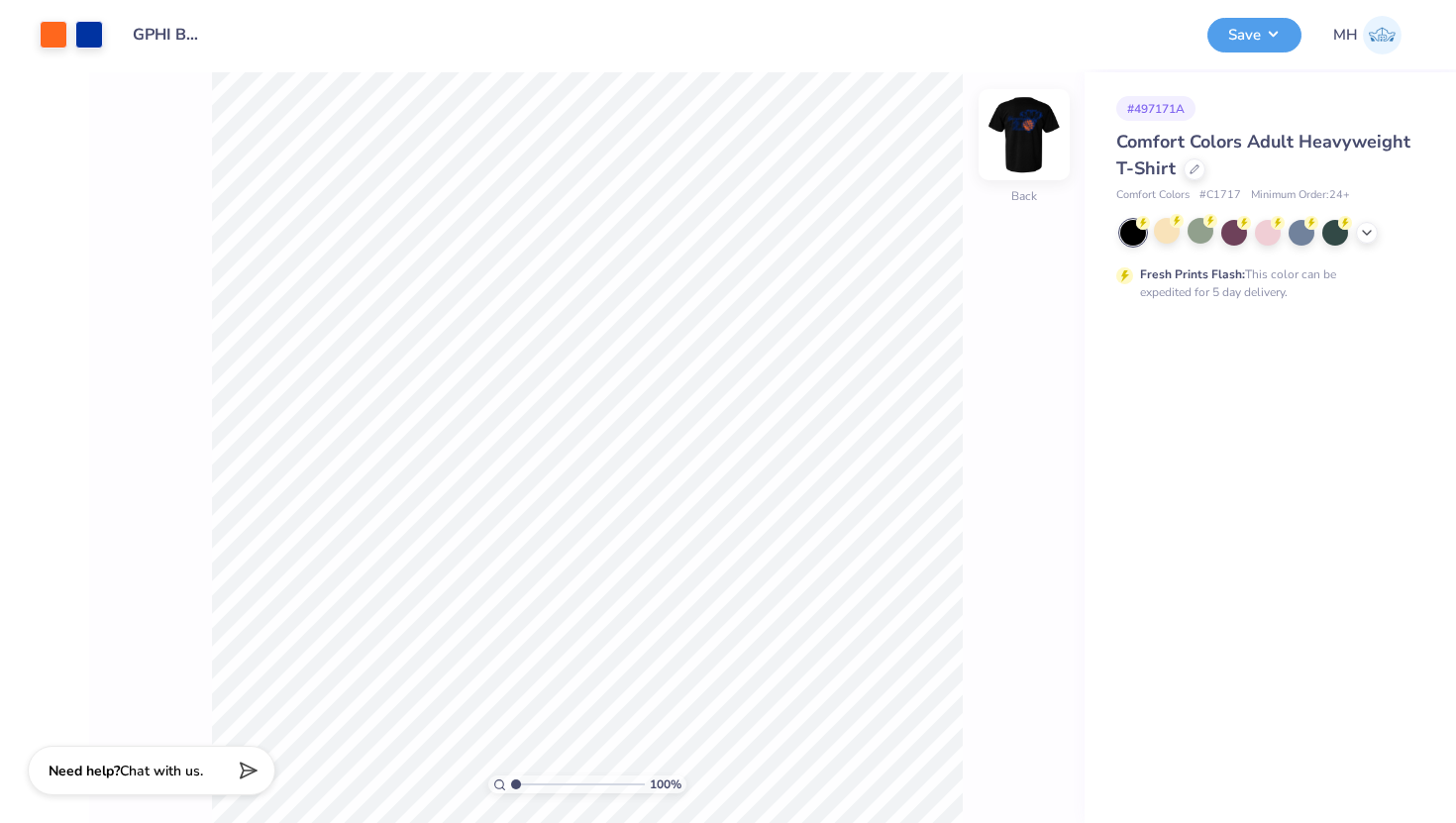 click at bounding box center (1024, 135) 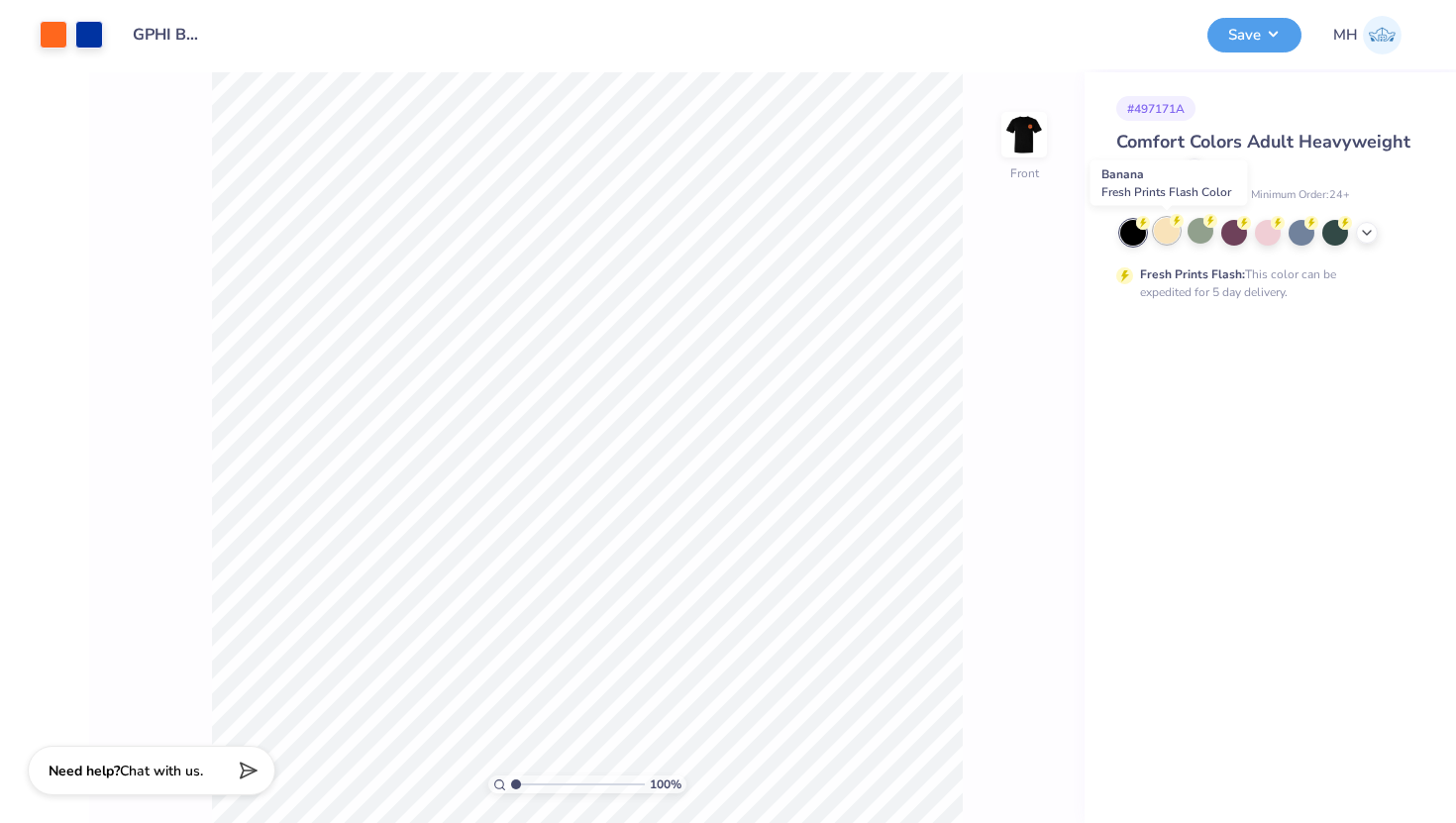 click at bounding box center [1167, 231] 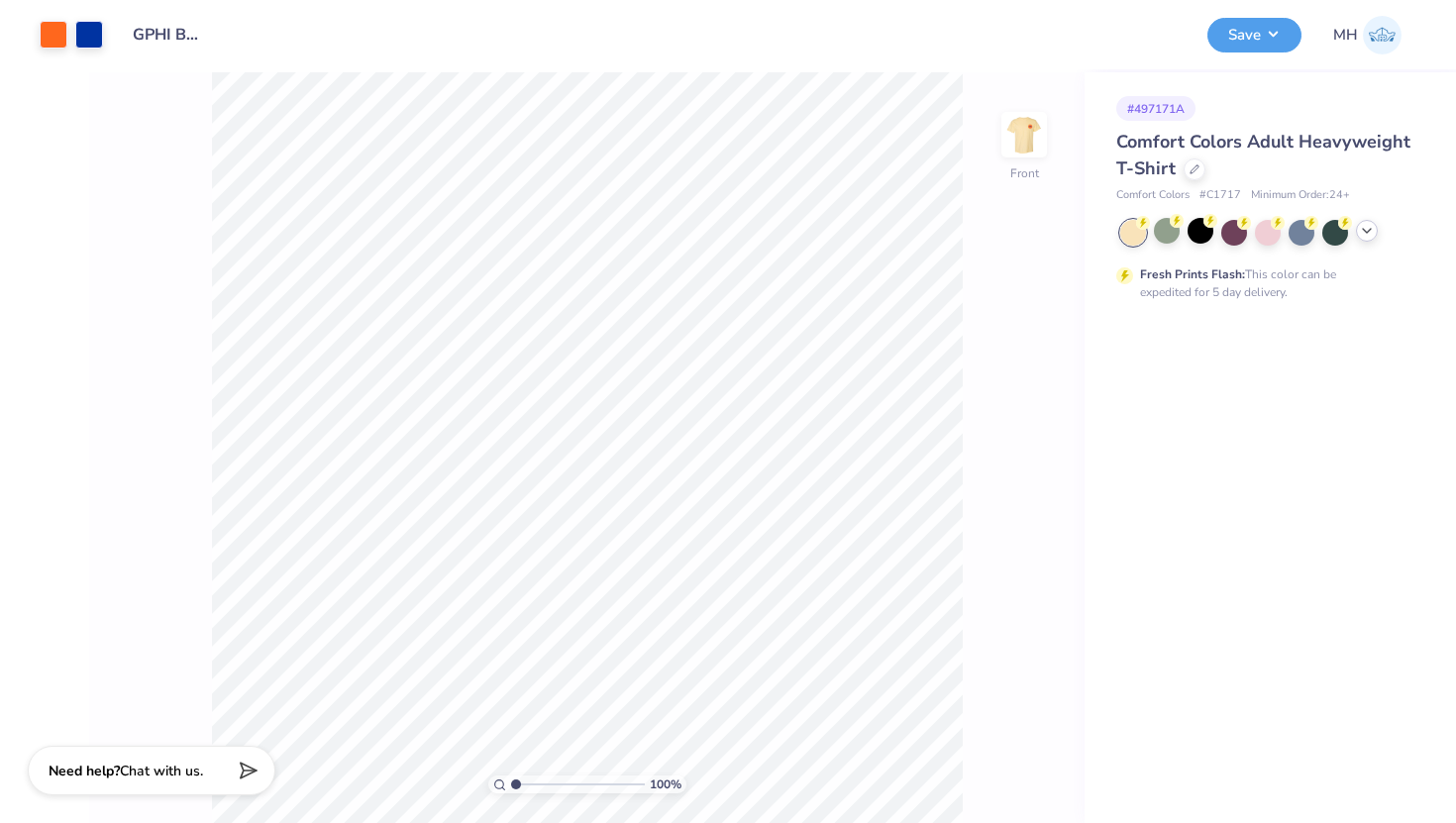 click 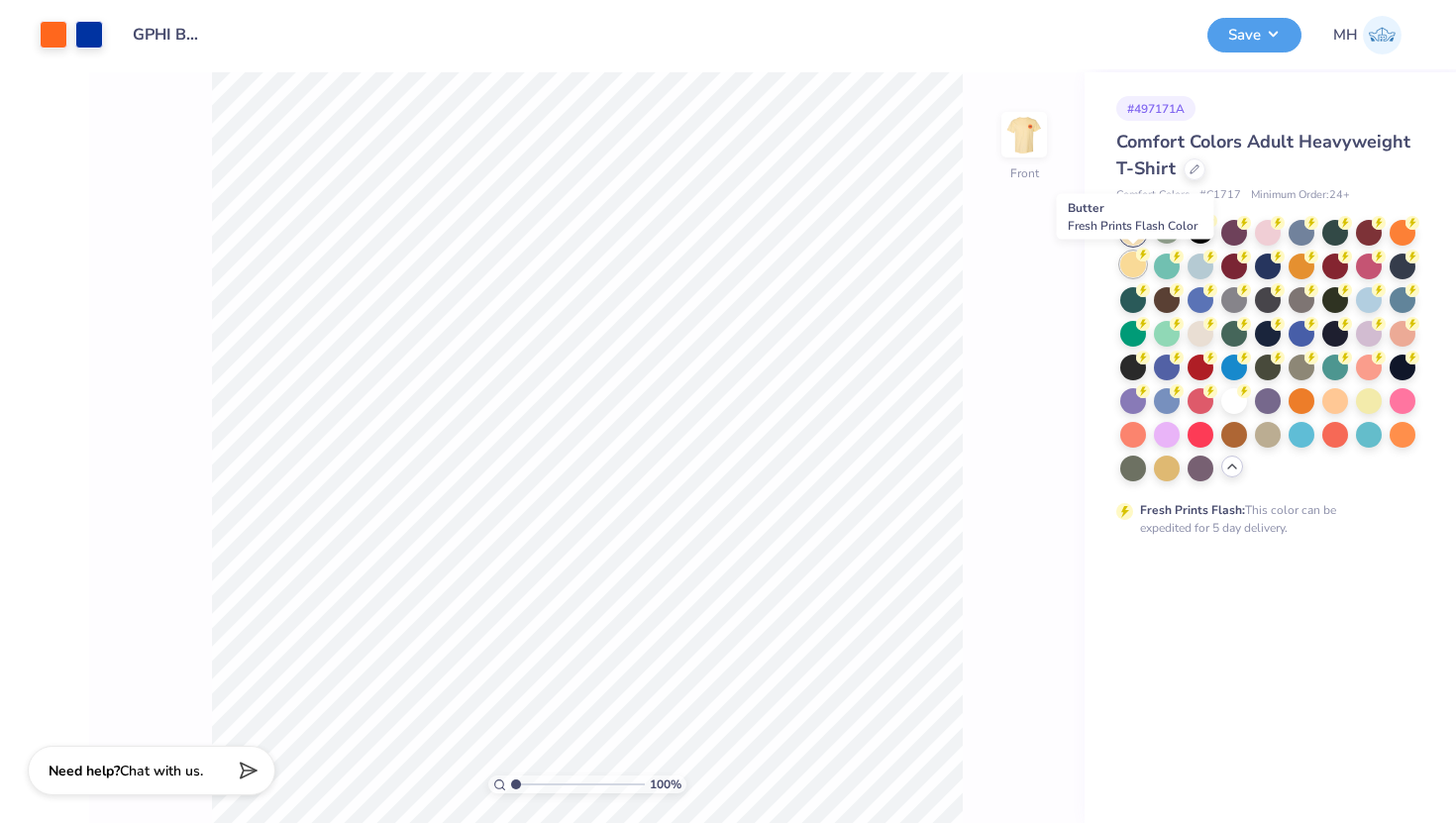 click at bounding box center [1133, 264] 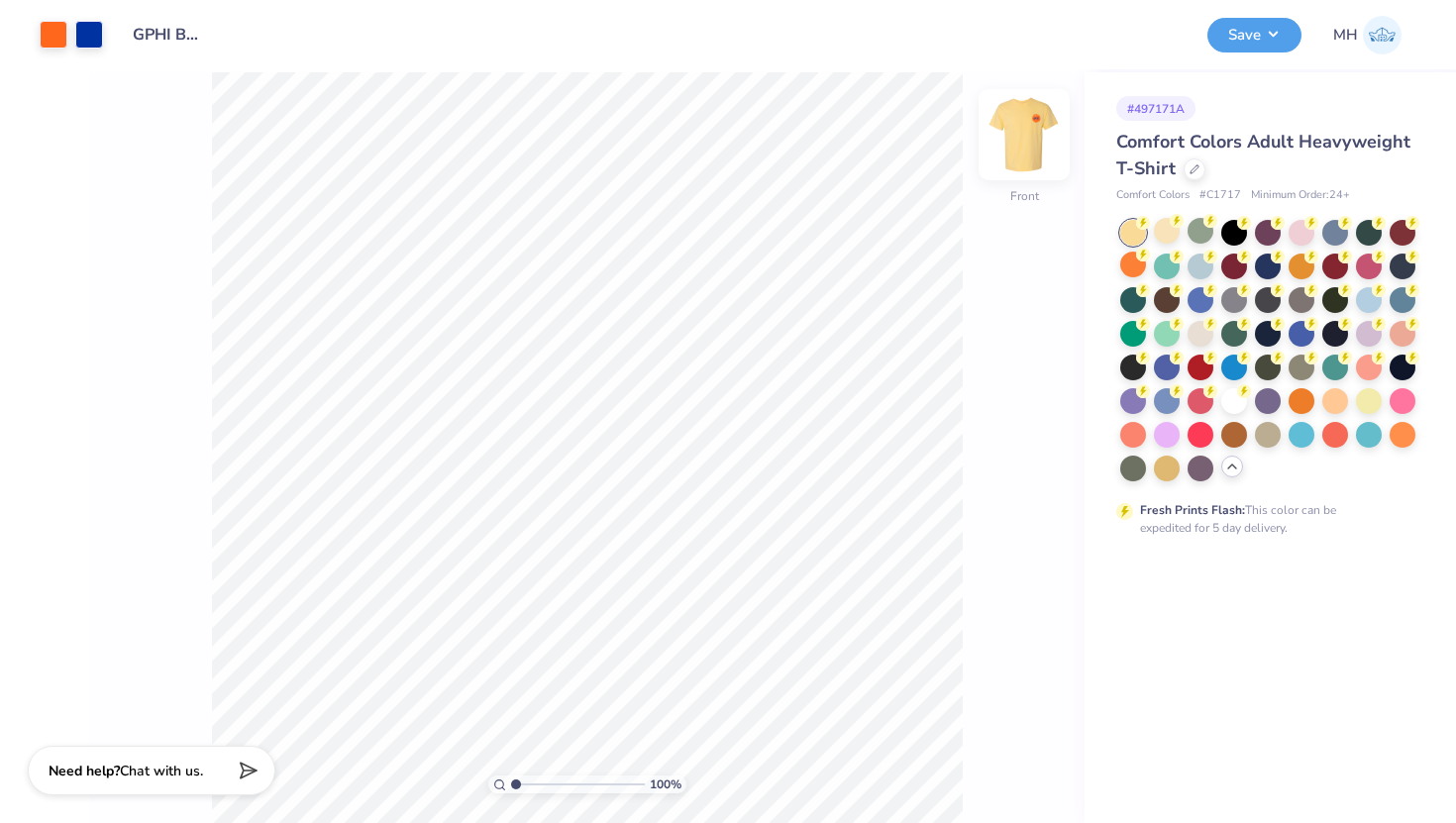 click at bounding box center [1024, 135] 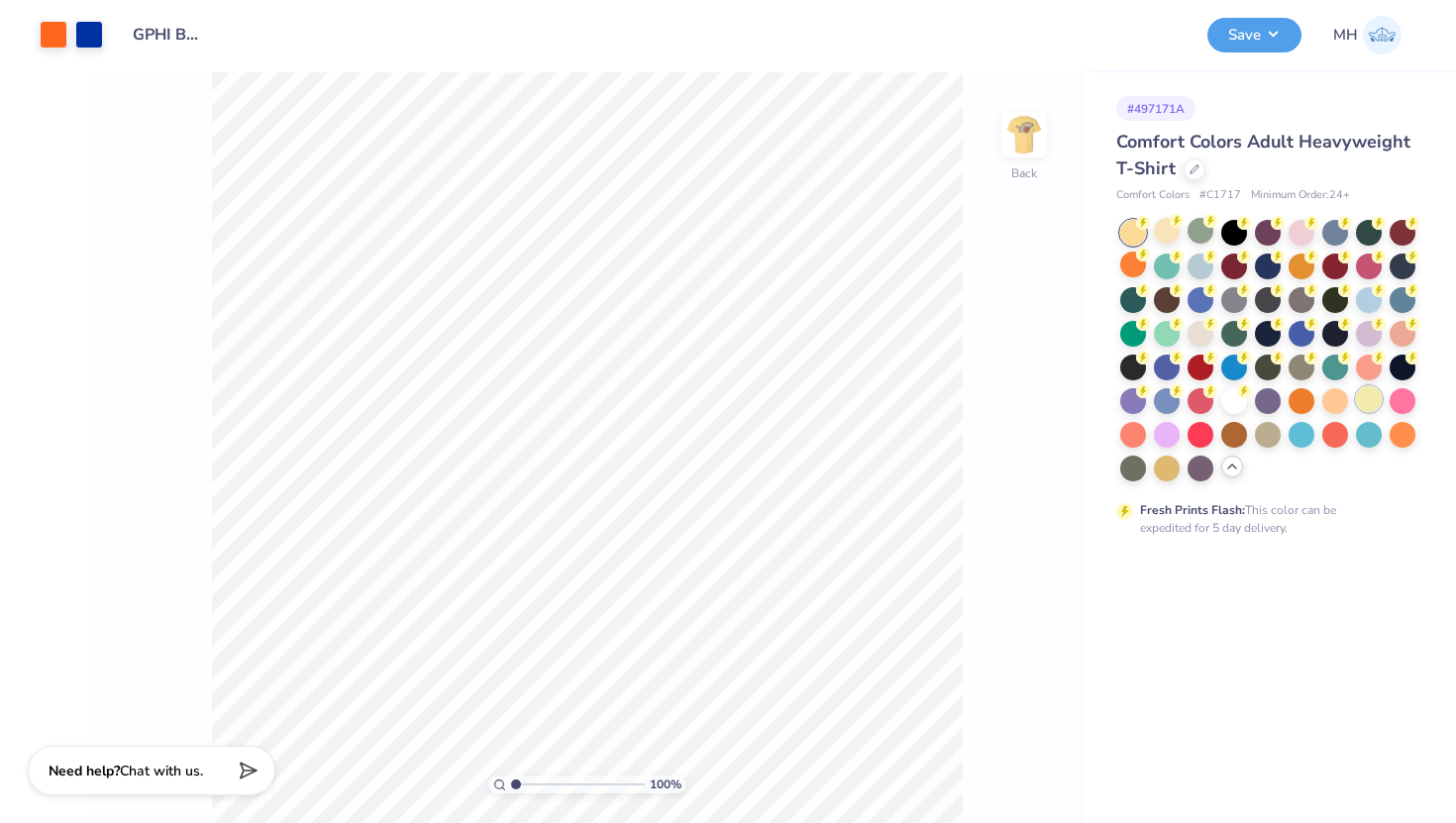 click at bounding box center (1369, 399) 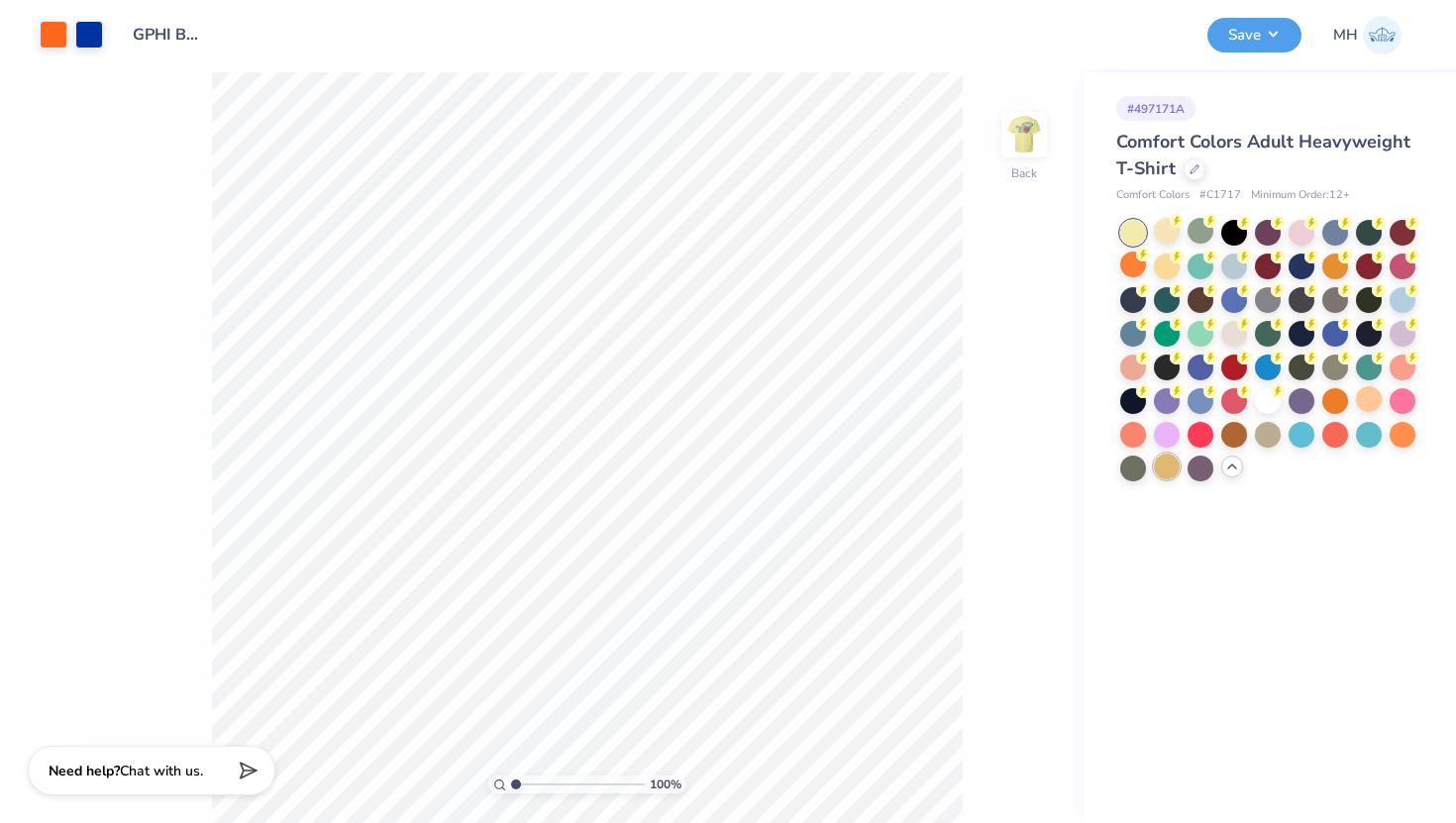 click at bounding box center (1167, 466) 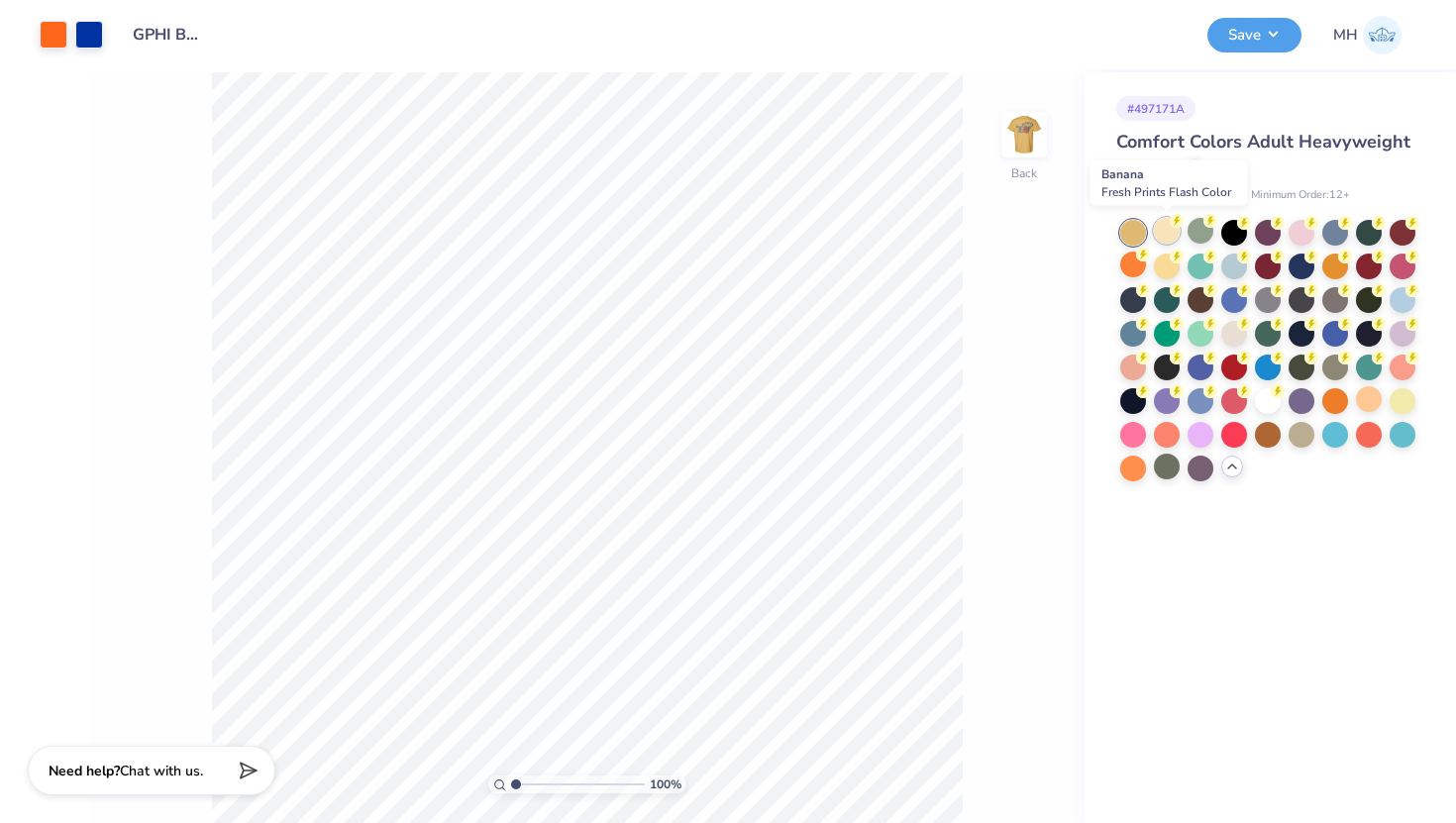 click at bounding box center (1167, 231) 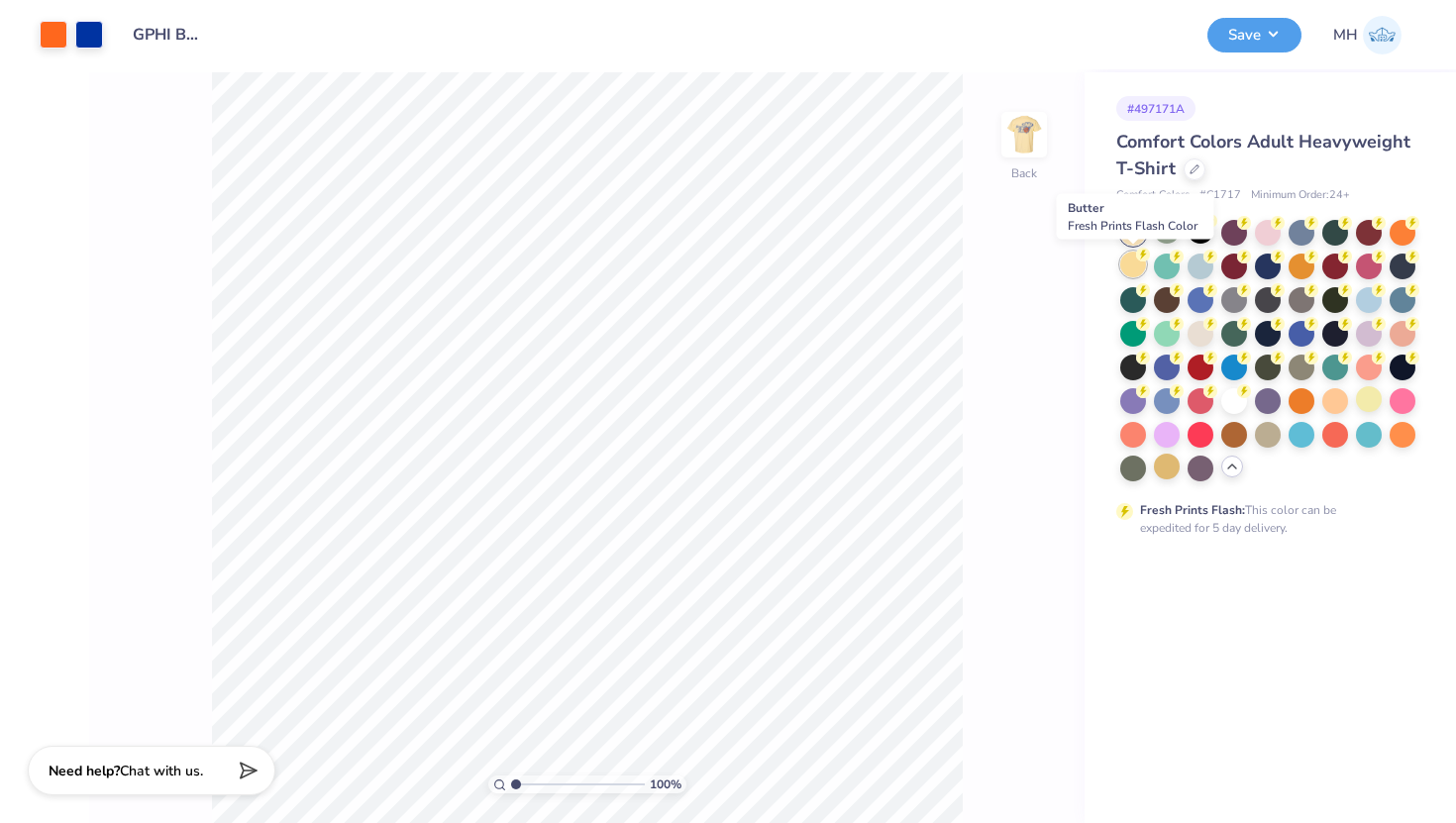 click at bounding box center [1133, 264] 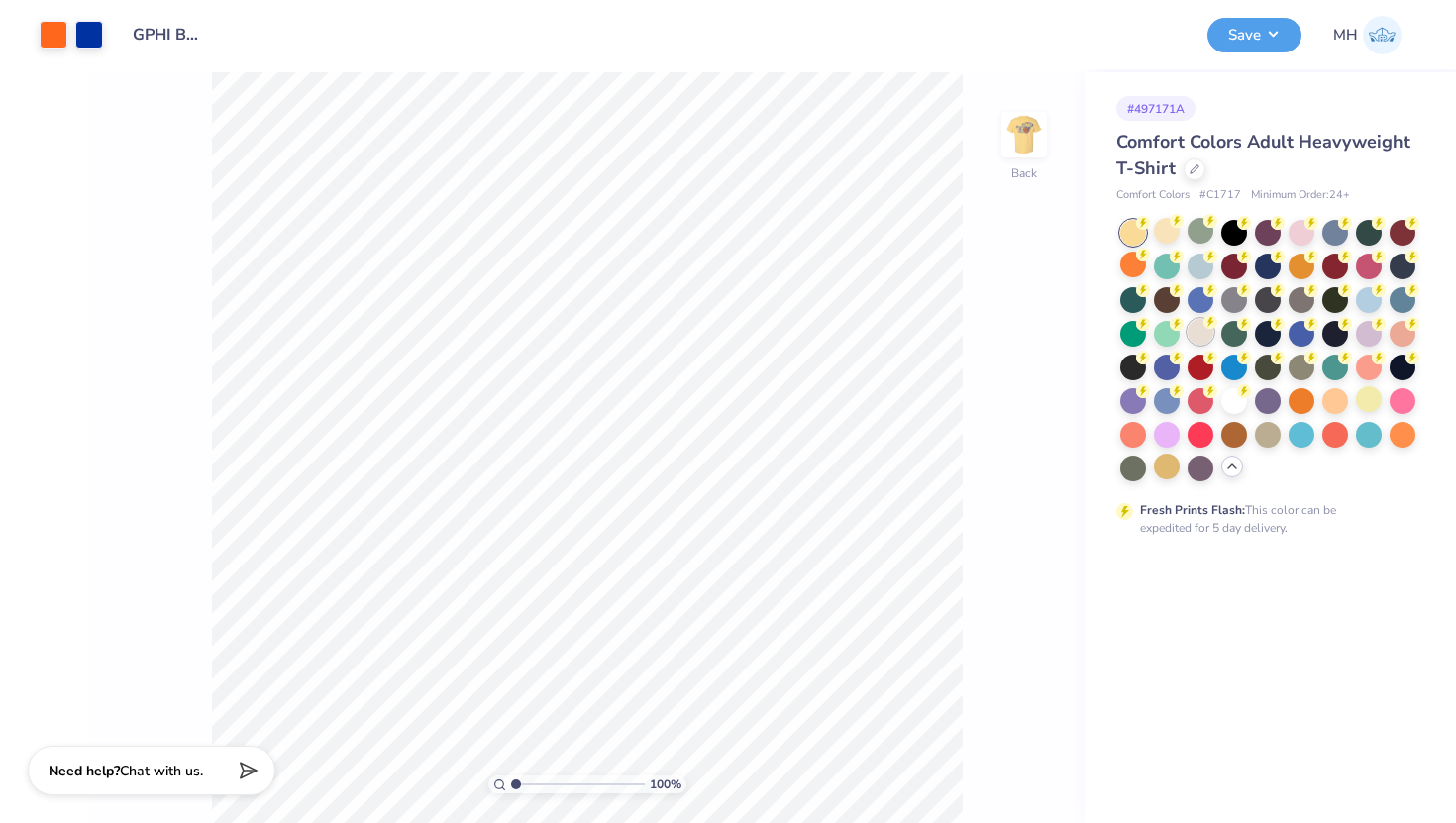 click at bounding box center (1200, 332) 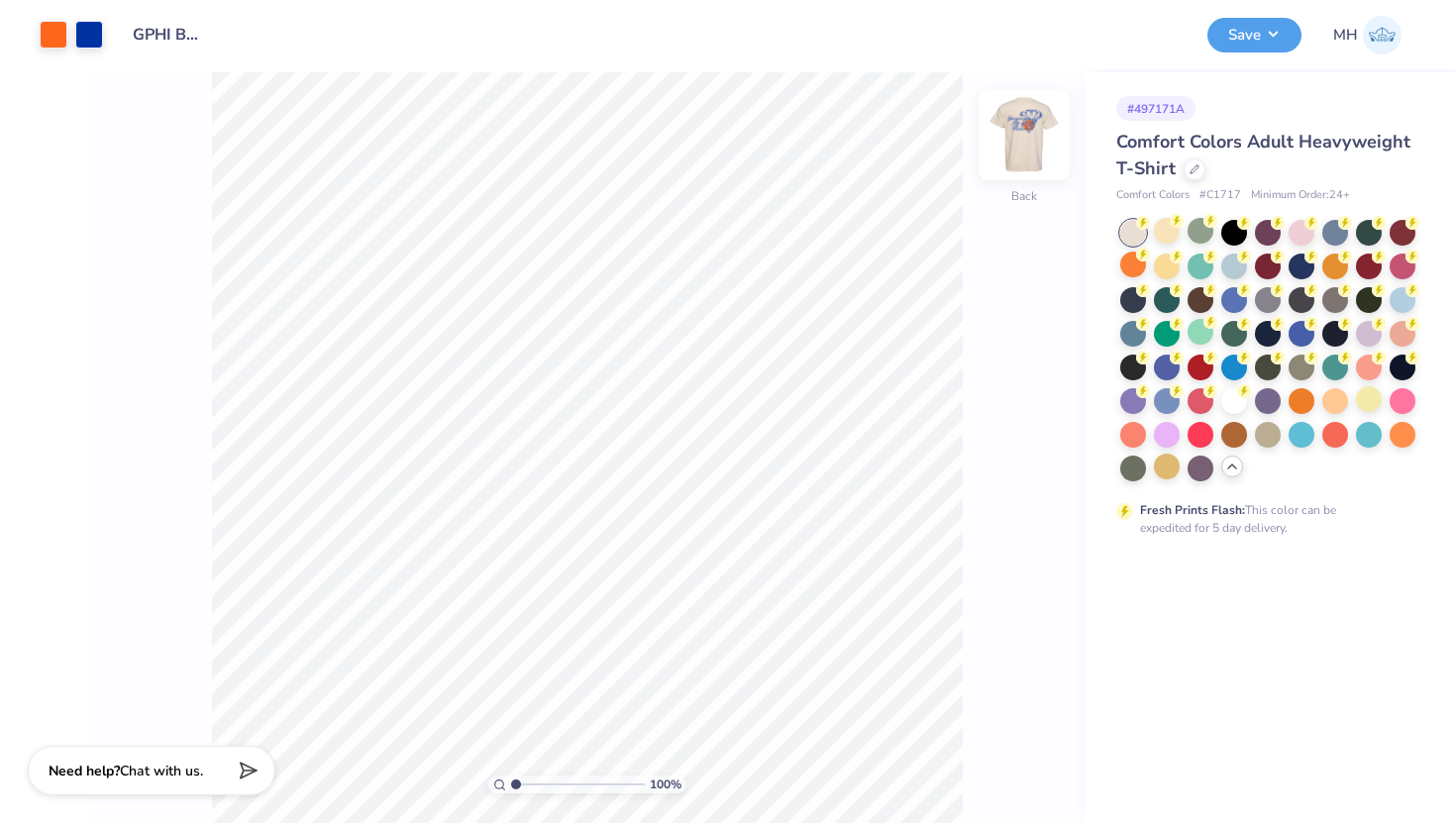 click at bounding box center [1024, 135] 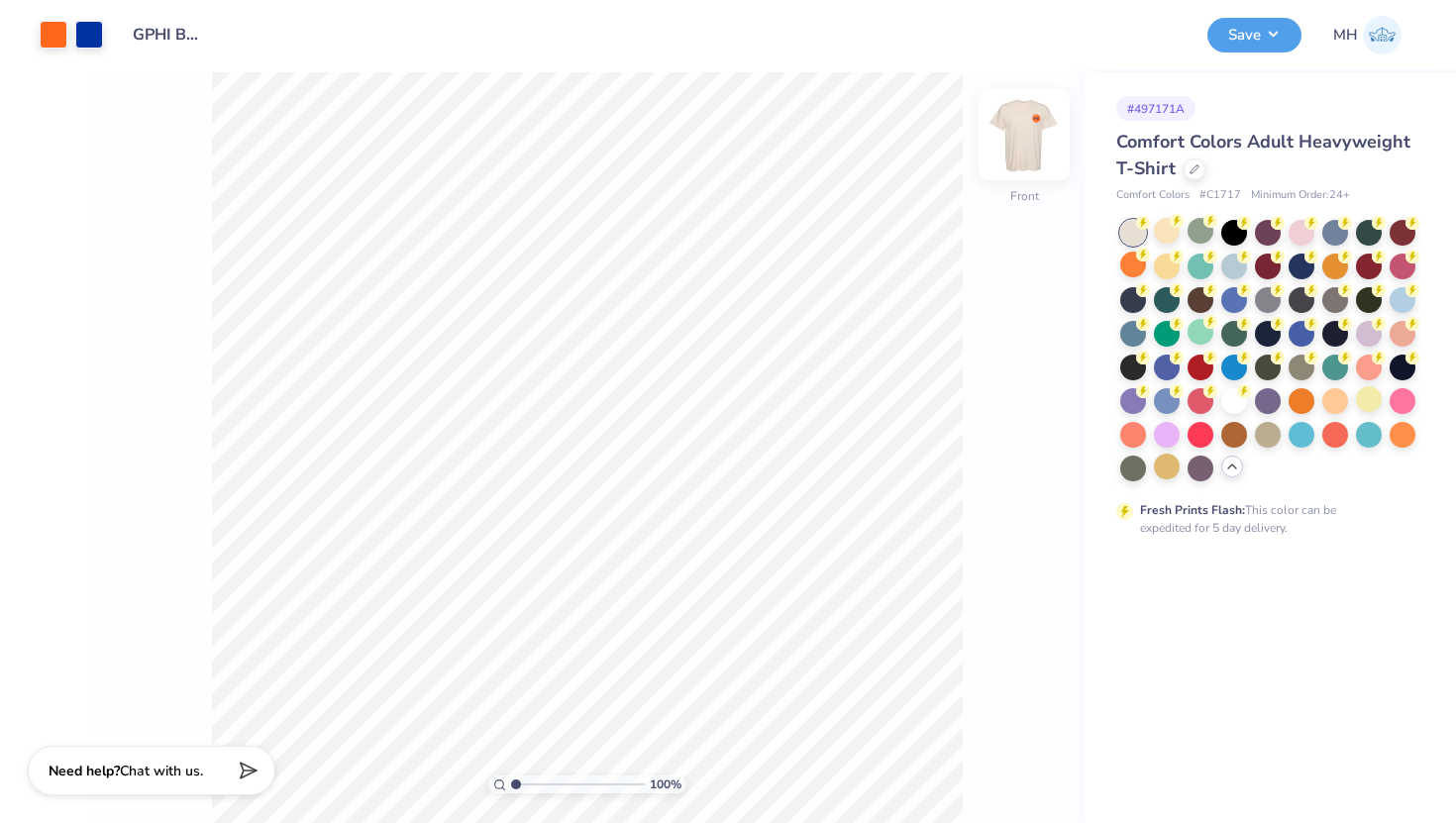 click at bounding box center [1024, 135] 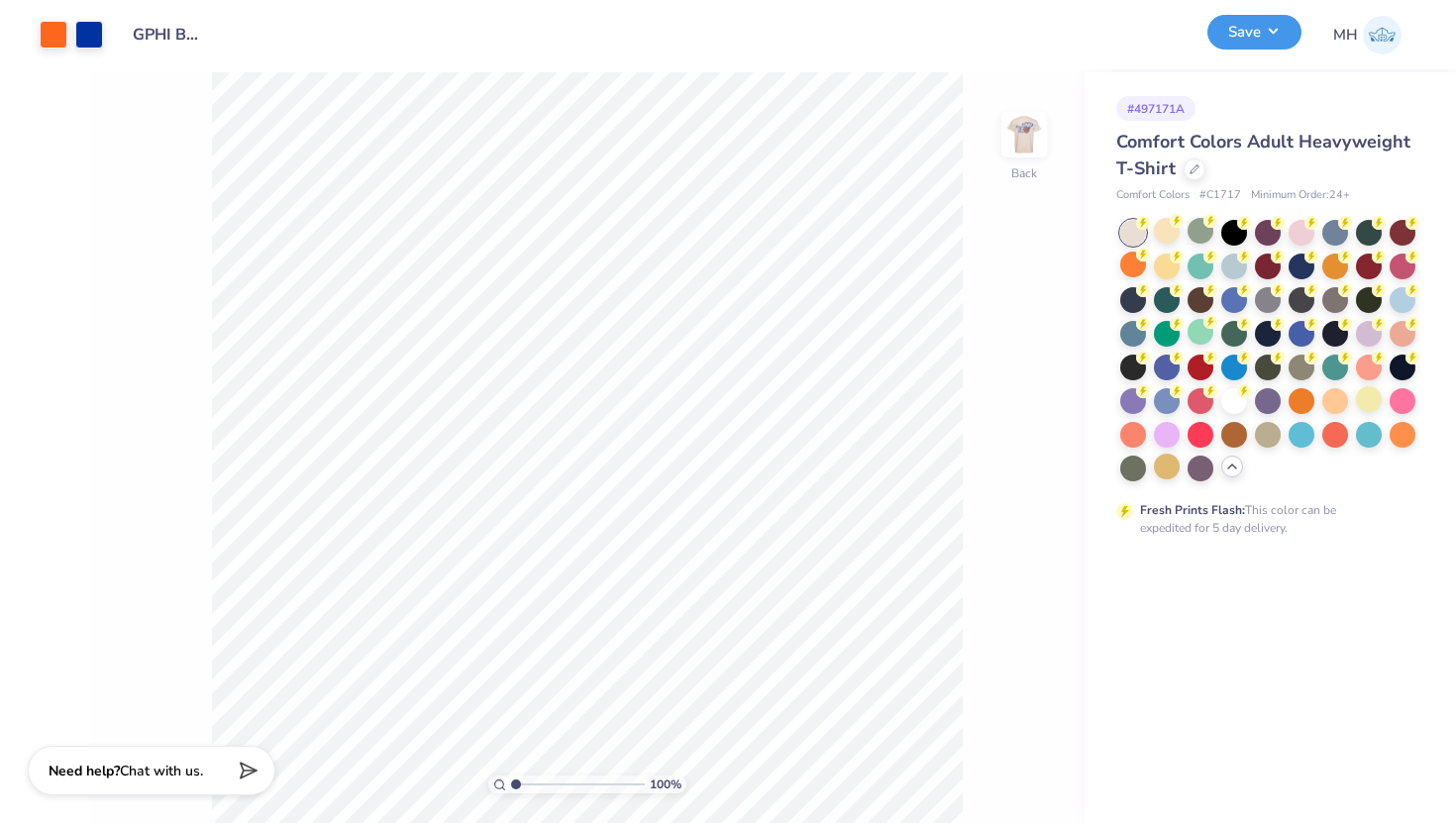 click on "Save" at bounding box center [1254, 32] 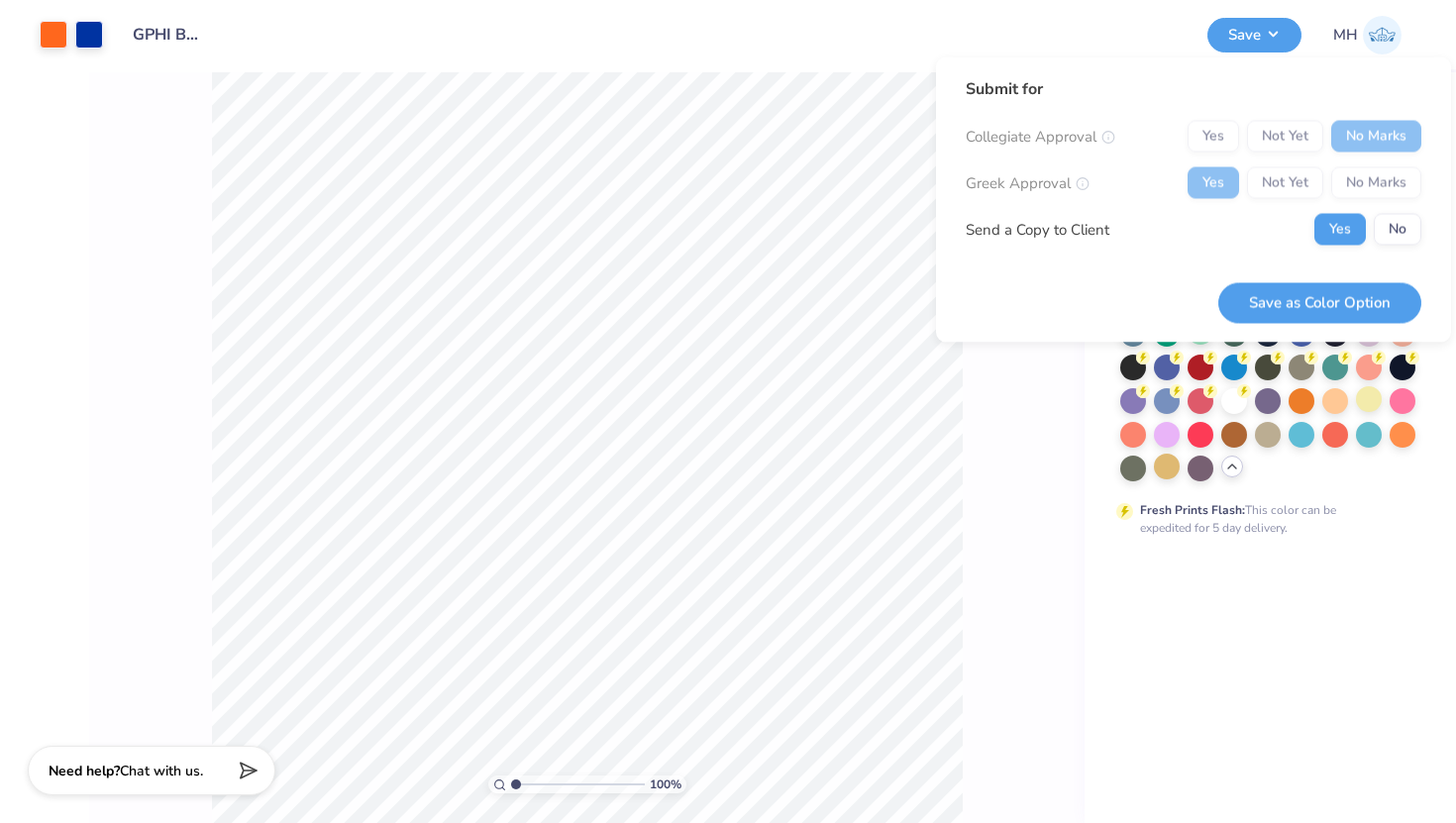 click on "100  % Back" at bounding box center (586, 448) 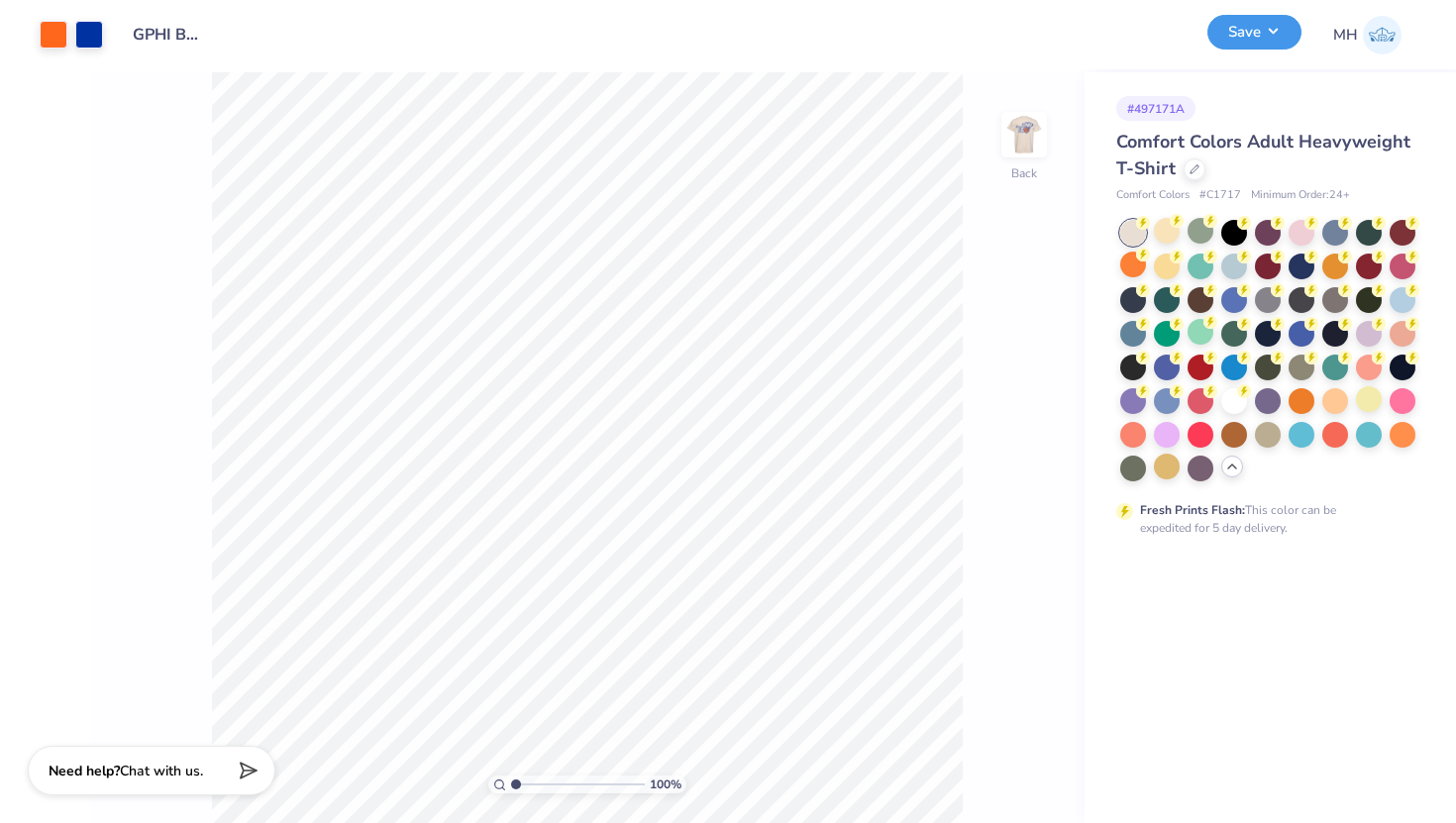 click on "Save" at bounding box center (1254, 32) 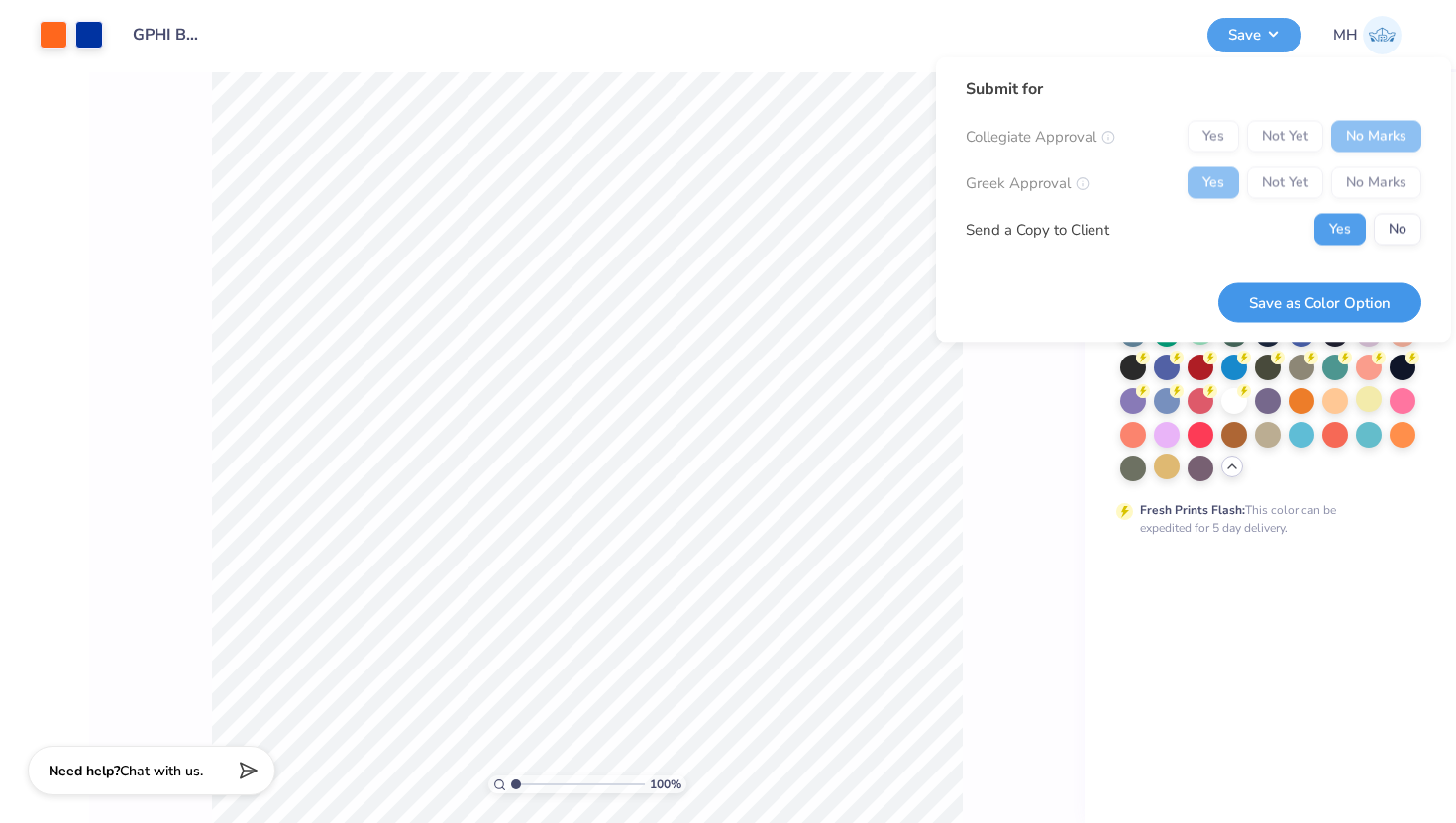 click on "Save as Color Option" at bounding box center (1319, 302) 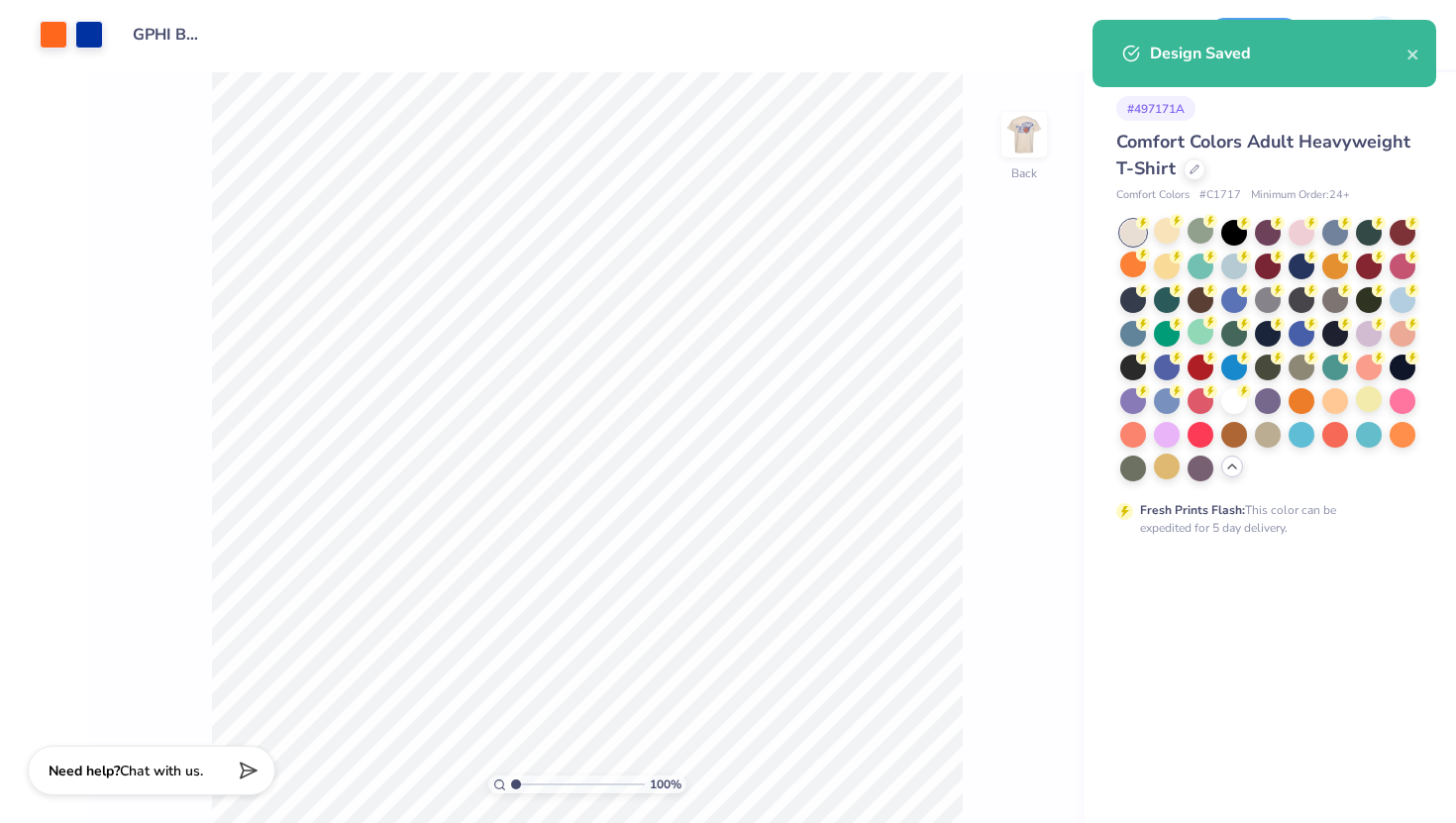 click on "# 497171A" at bounding box center [1266, 108] 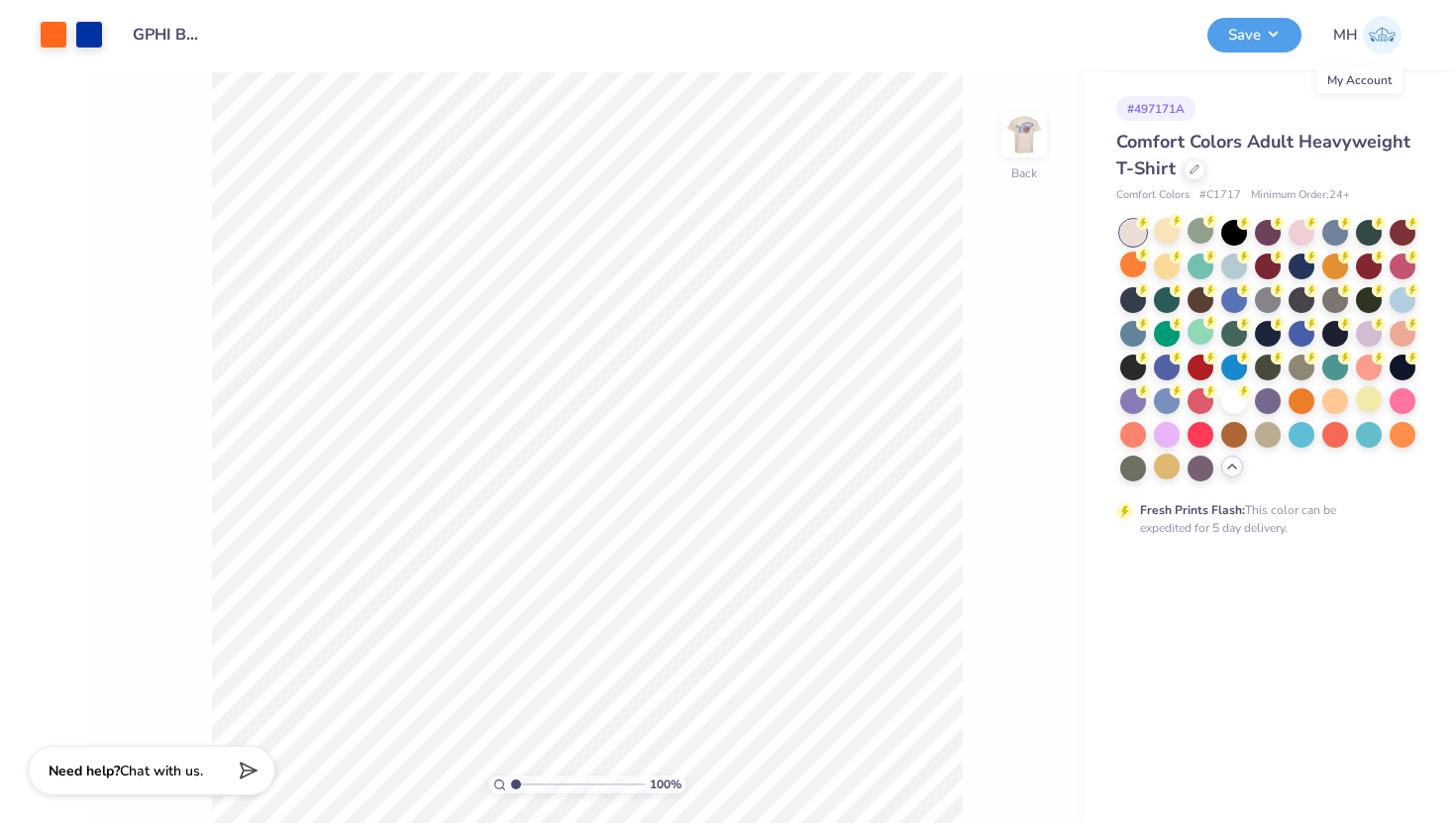 click at bounding box center [1382, 35] 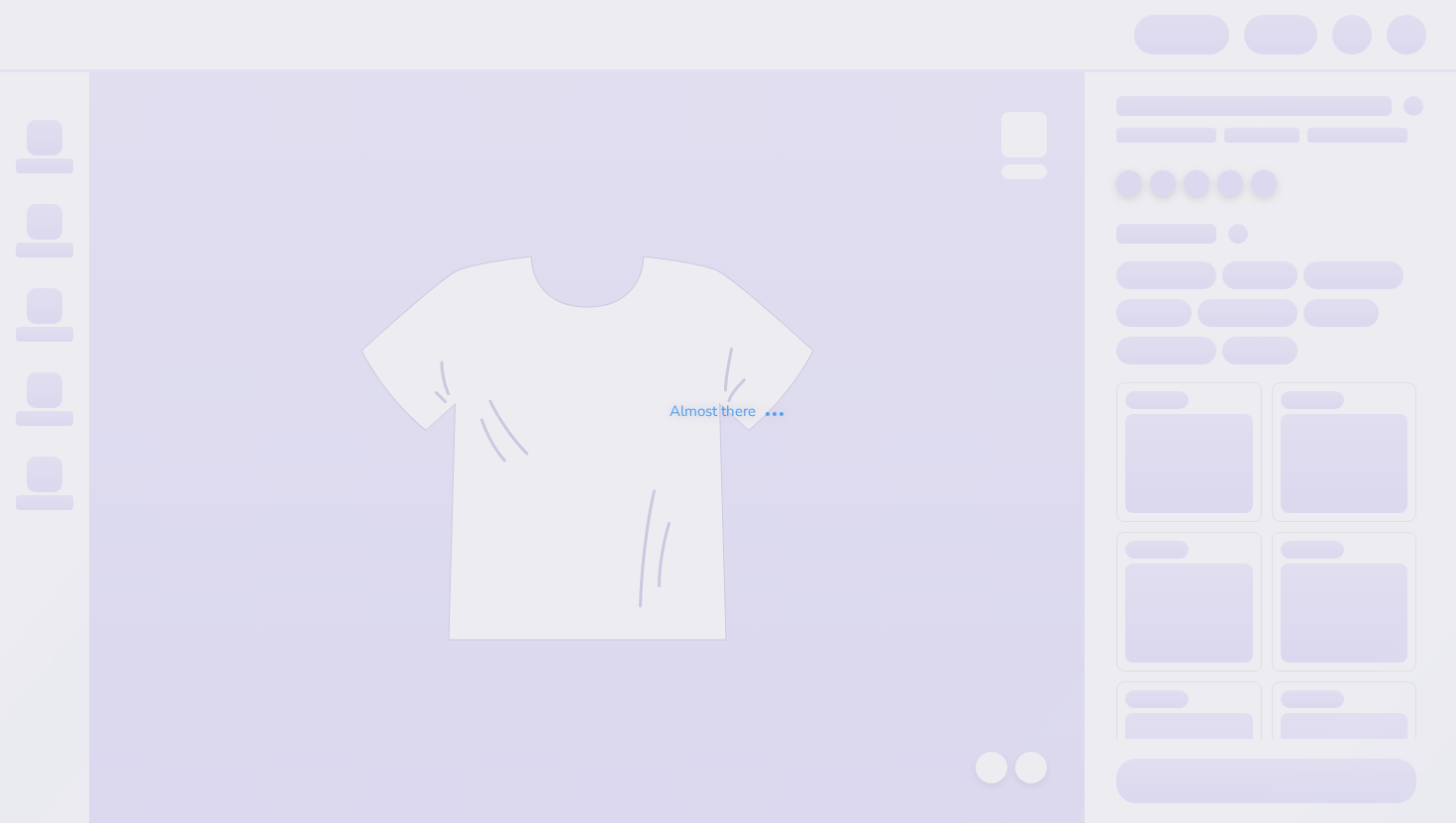 scroll, scrollTop: 0, scrollLeft: 0, axis: both 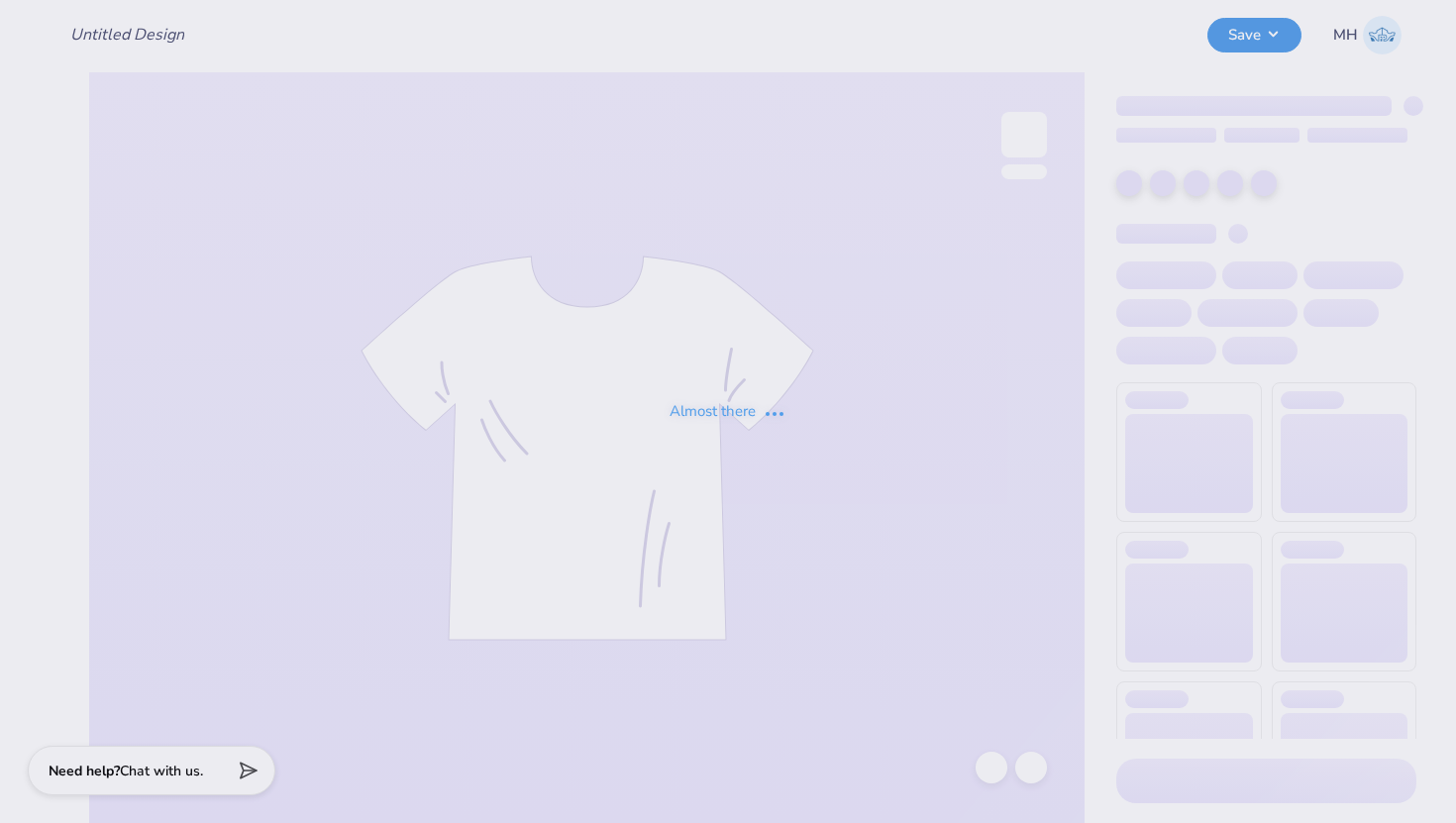 type on "GPHI Bball Philo 2025" 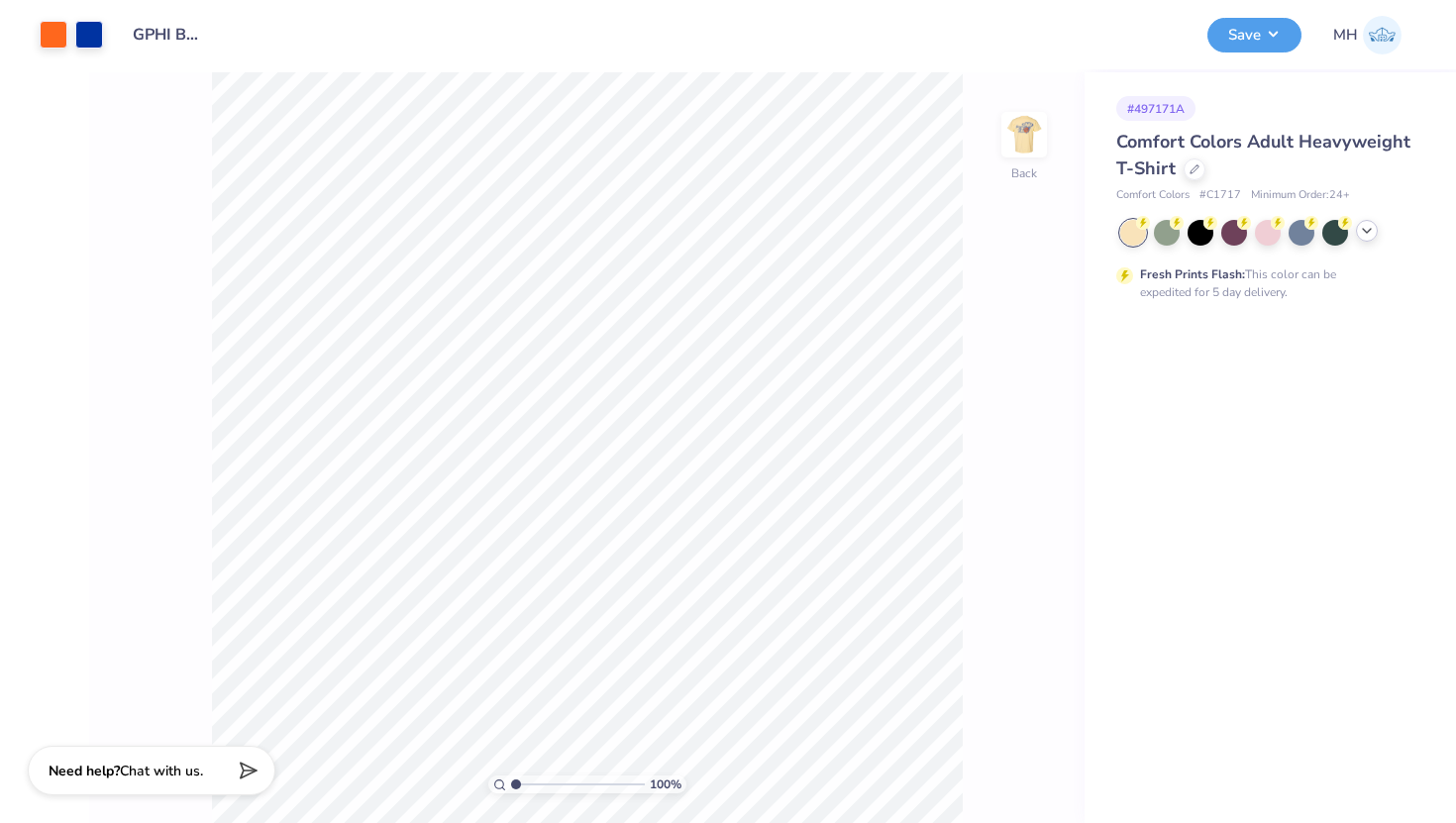 click 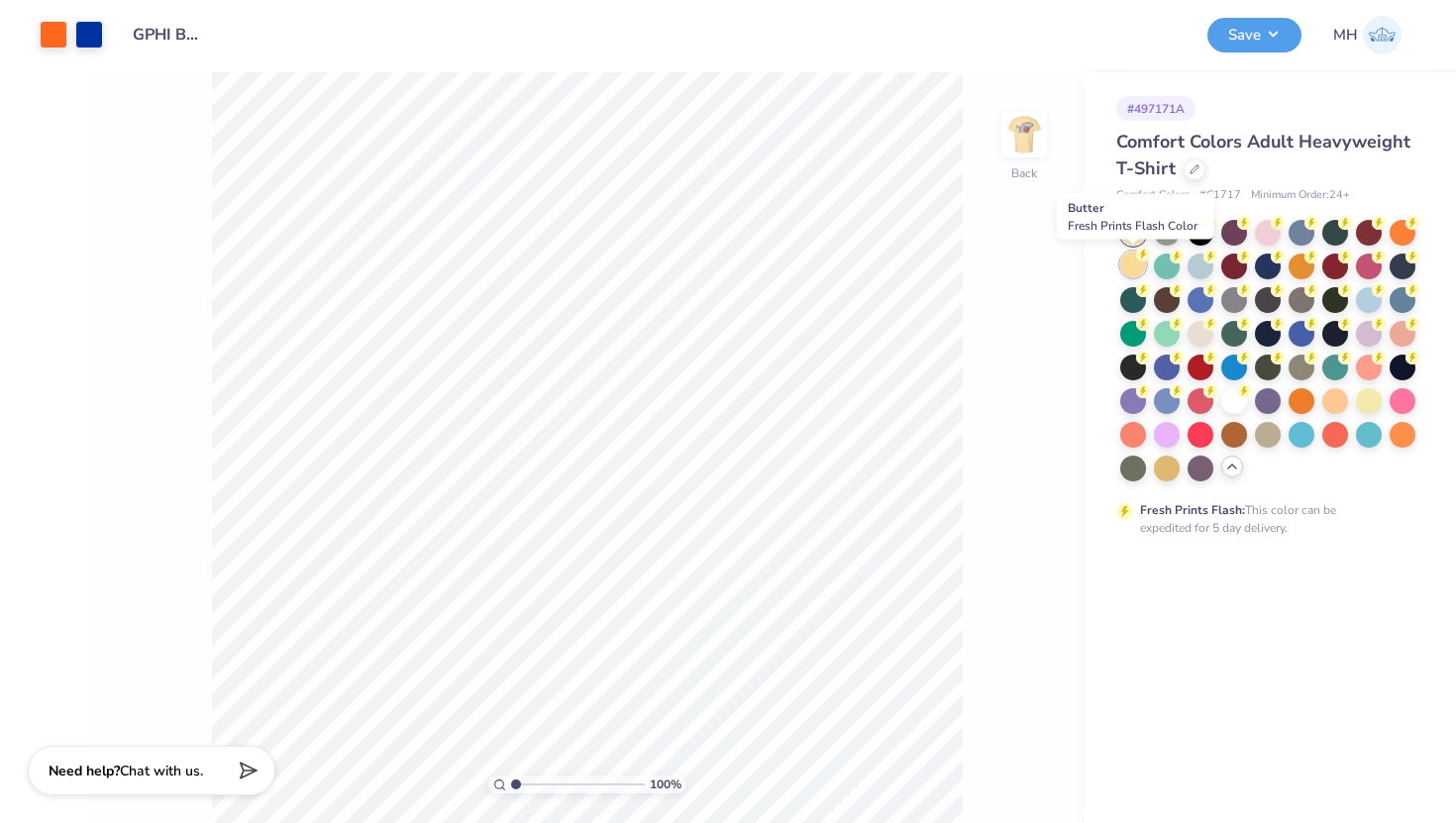 click at bounding box center (1133, 264) 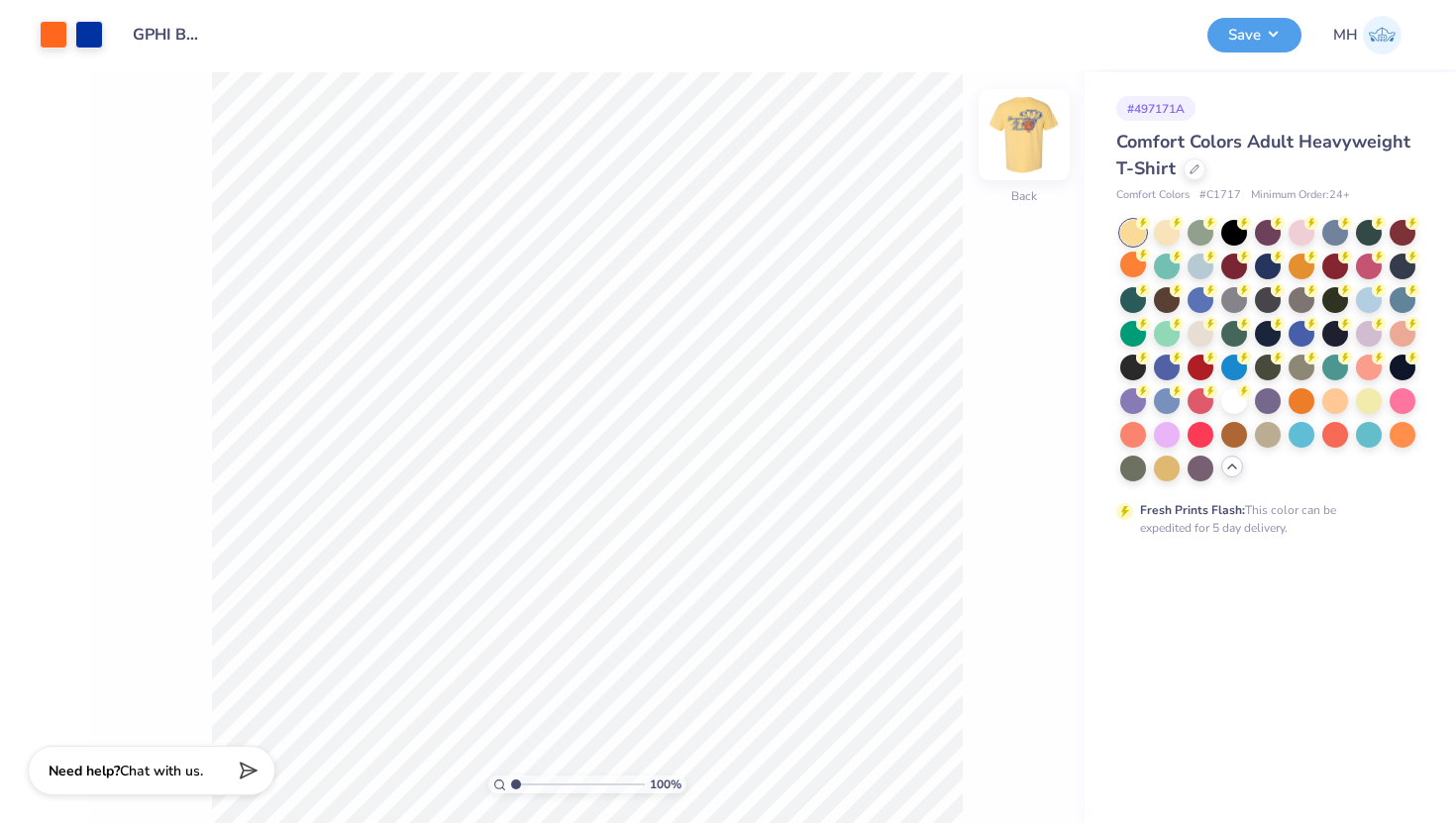 click at bounding box center [1024, 135] 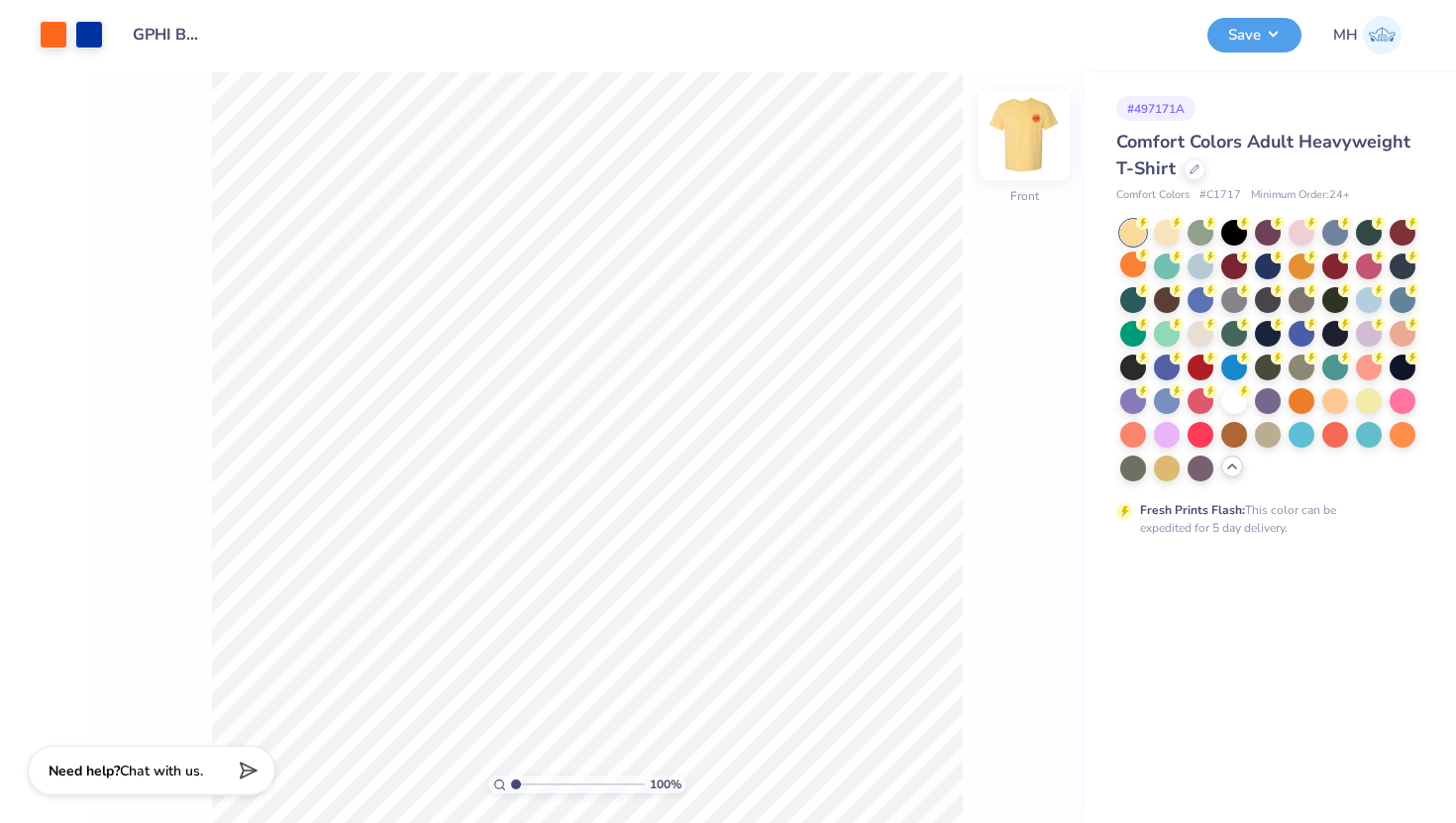 click at bounding box center [1024, 135] 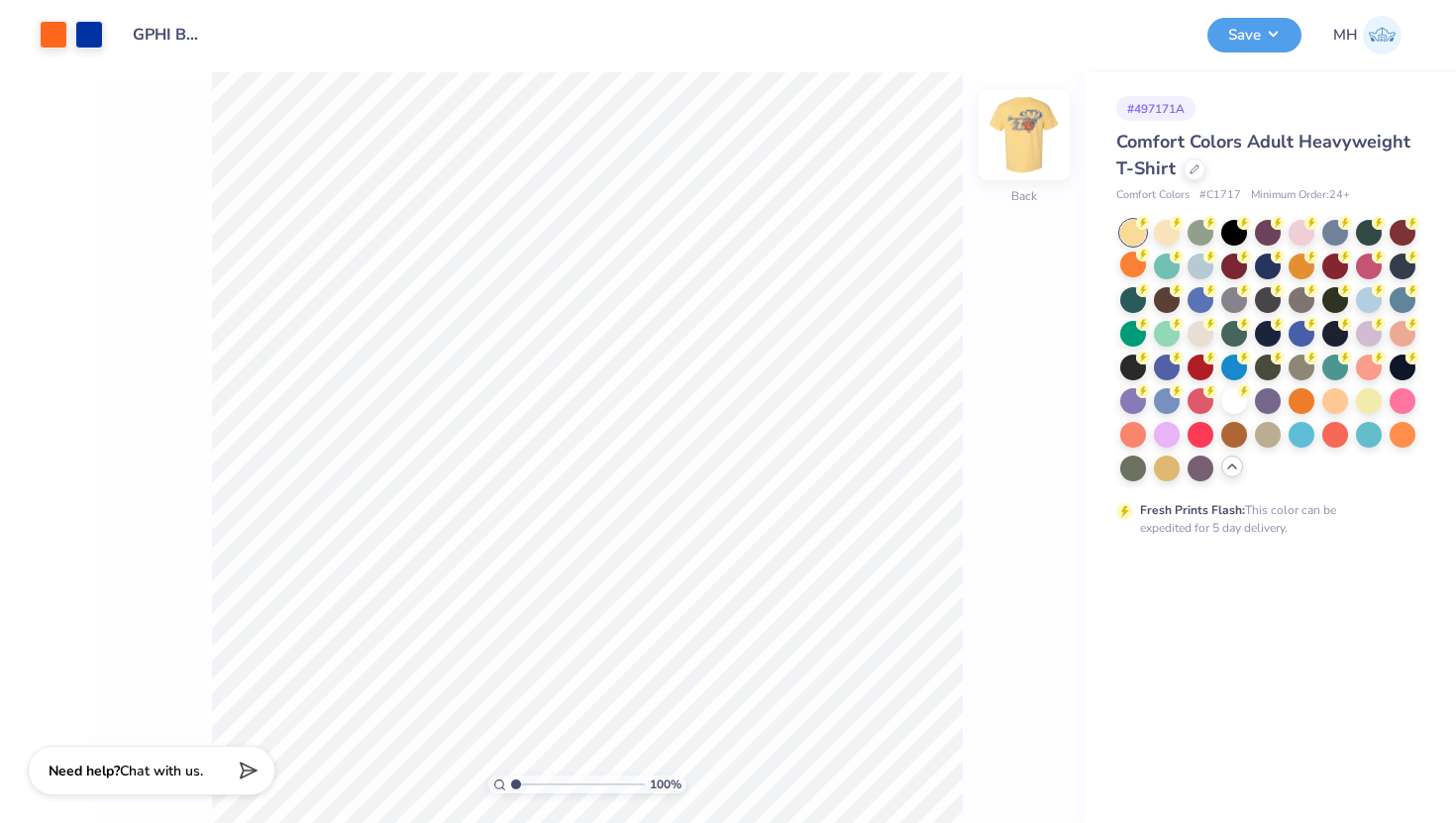 click at bounding box center (1024, 135) 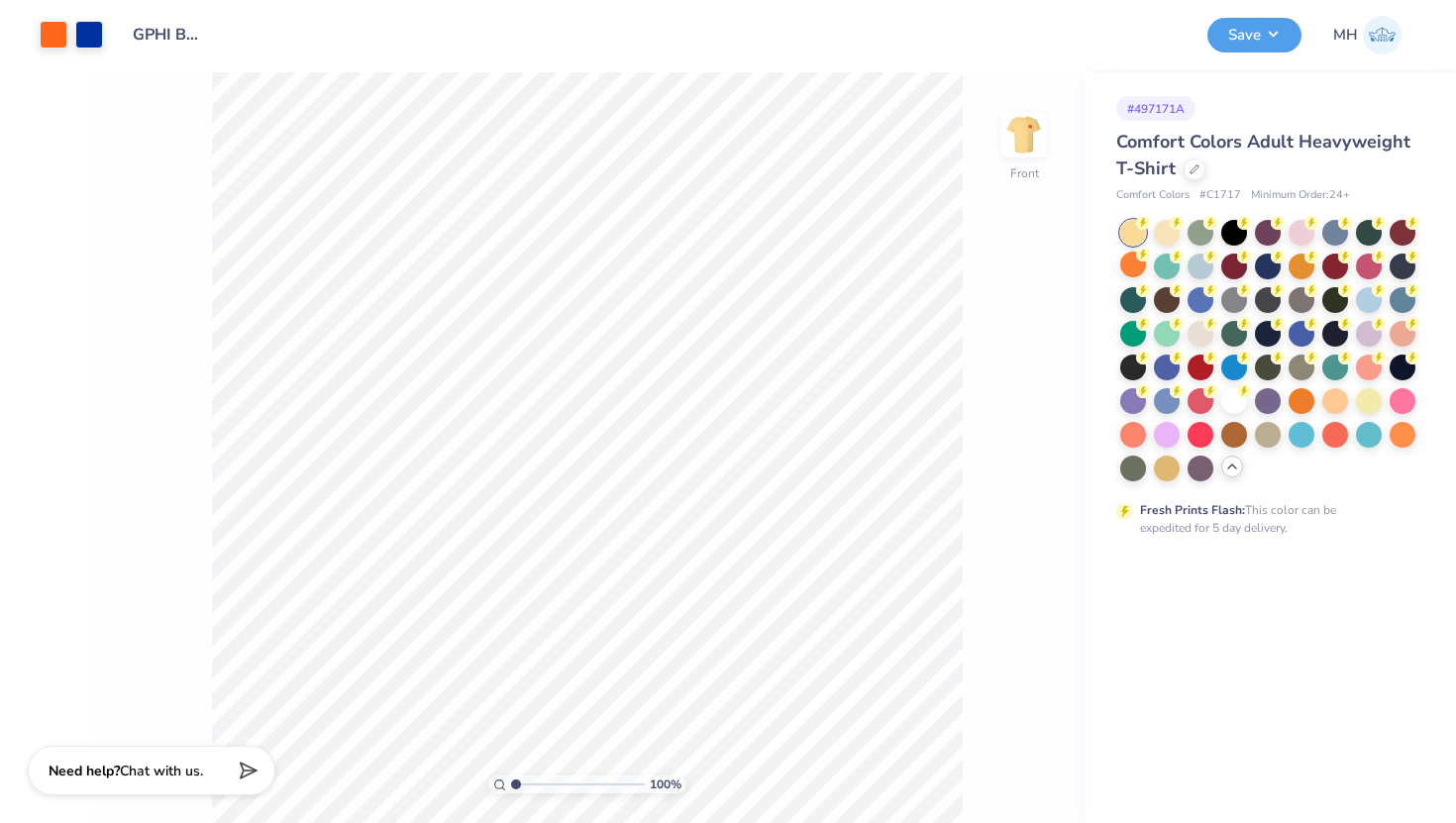 click at bounding box center [1024, 135] 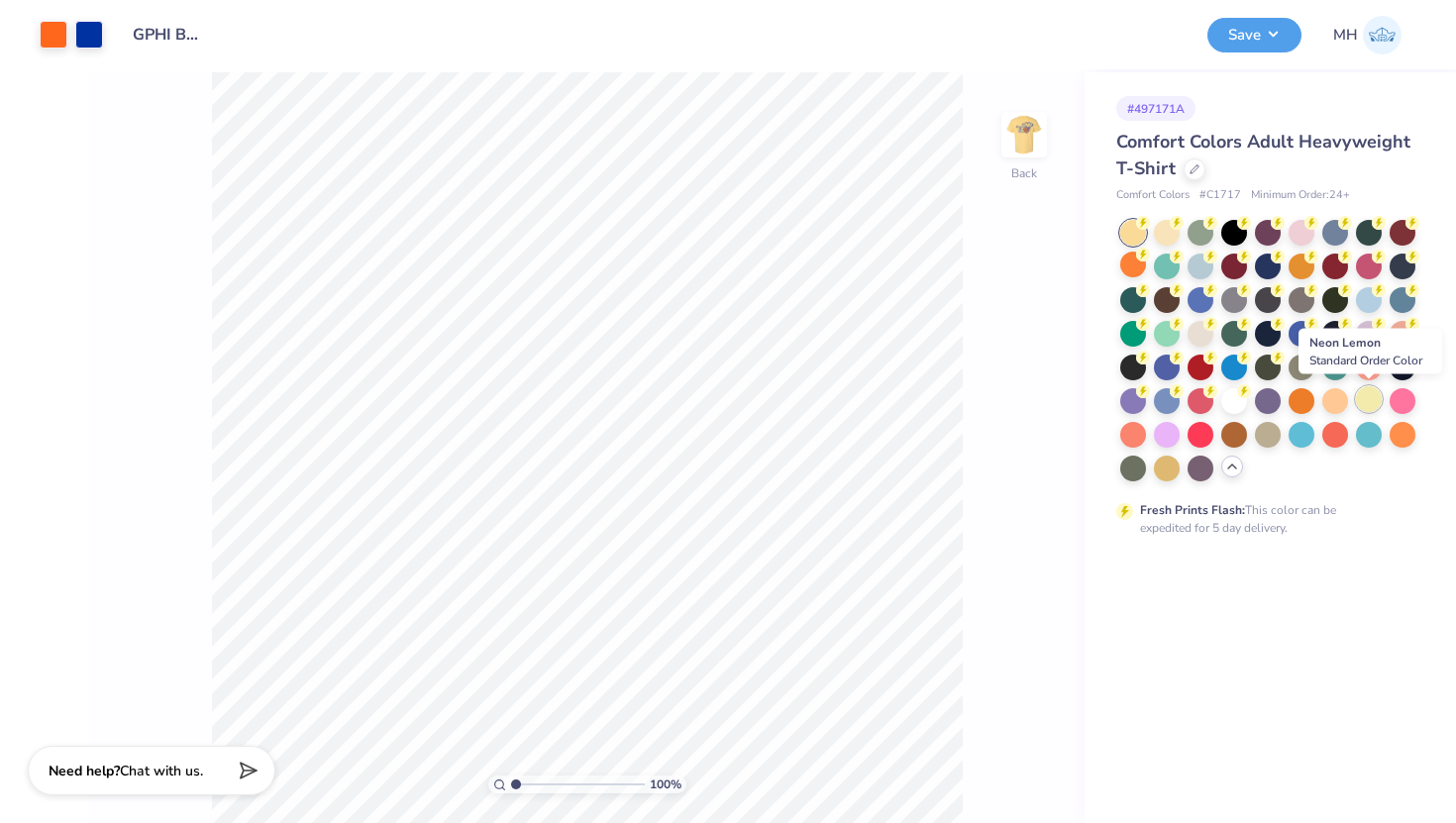 click at bounding box center [1369, 399] 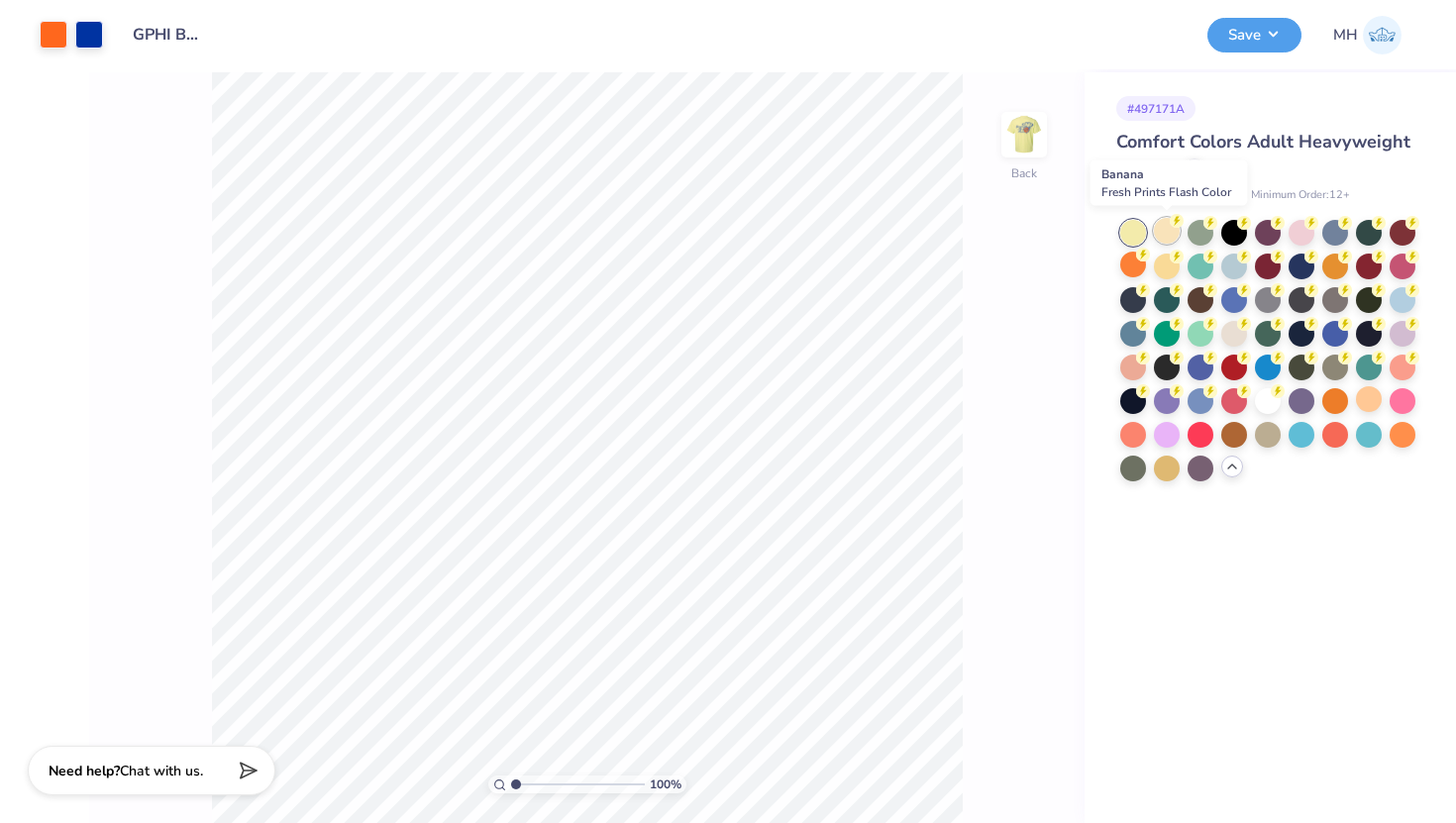 click at bounding box center [1167, 231] 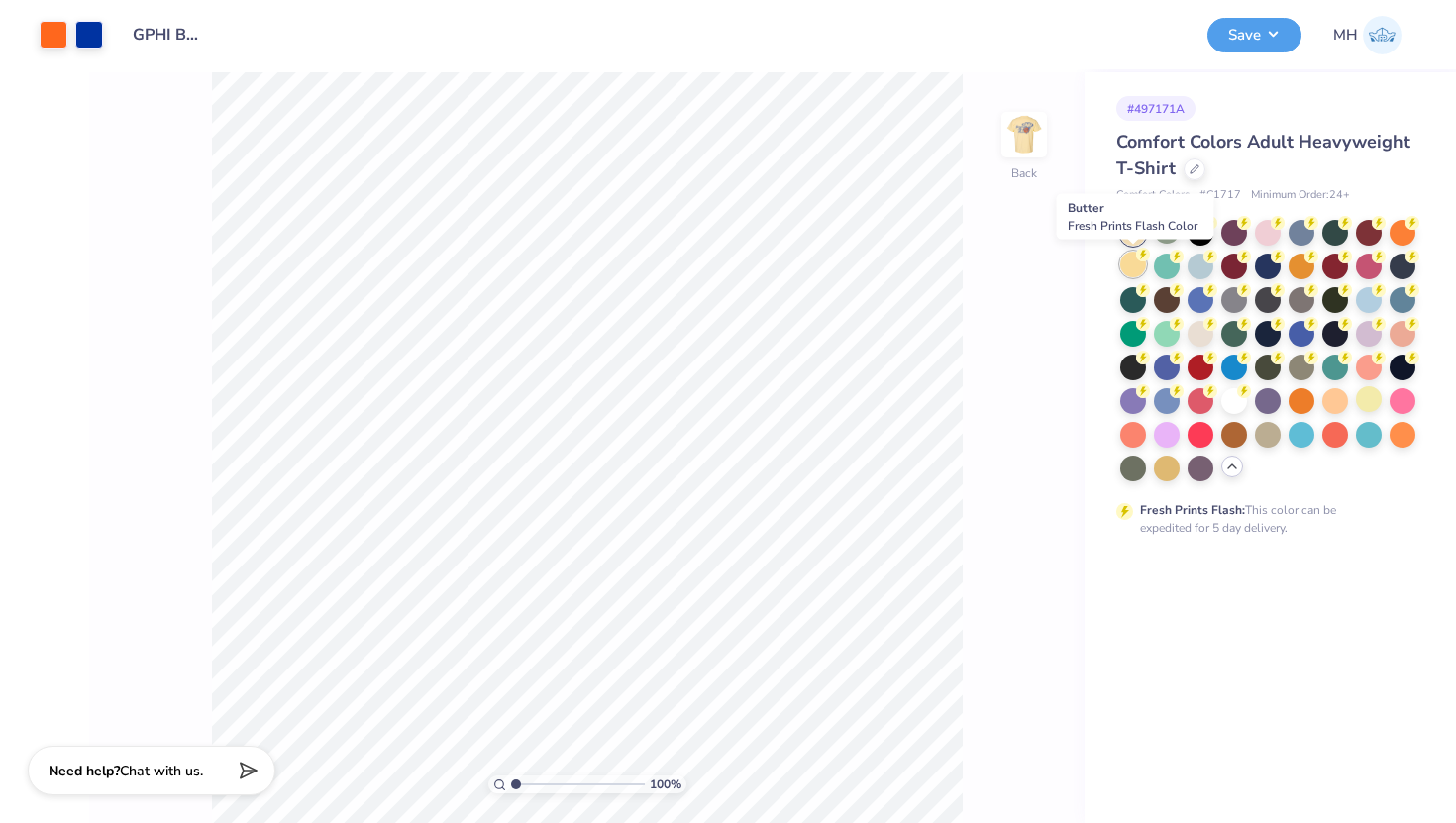click at bounding box center [1133, 264] 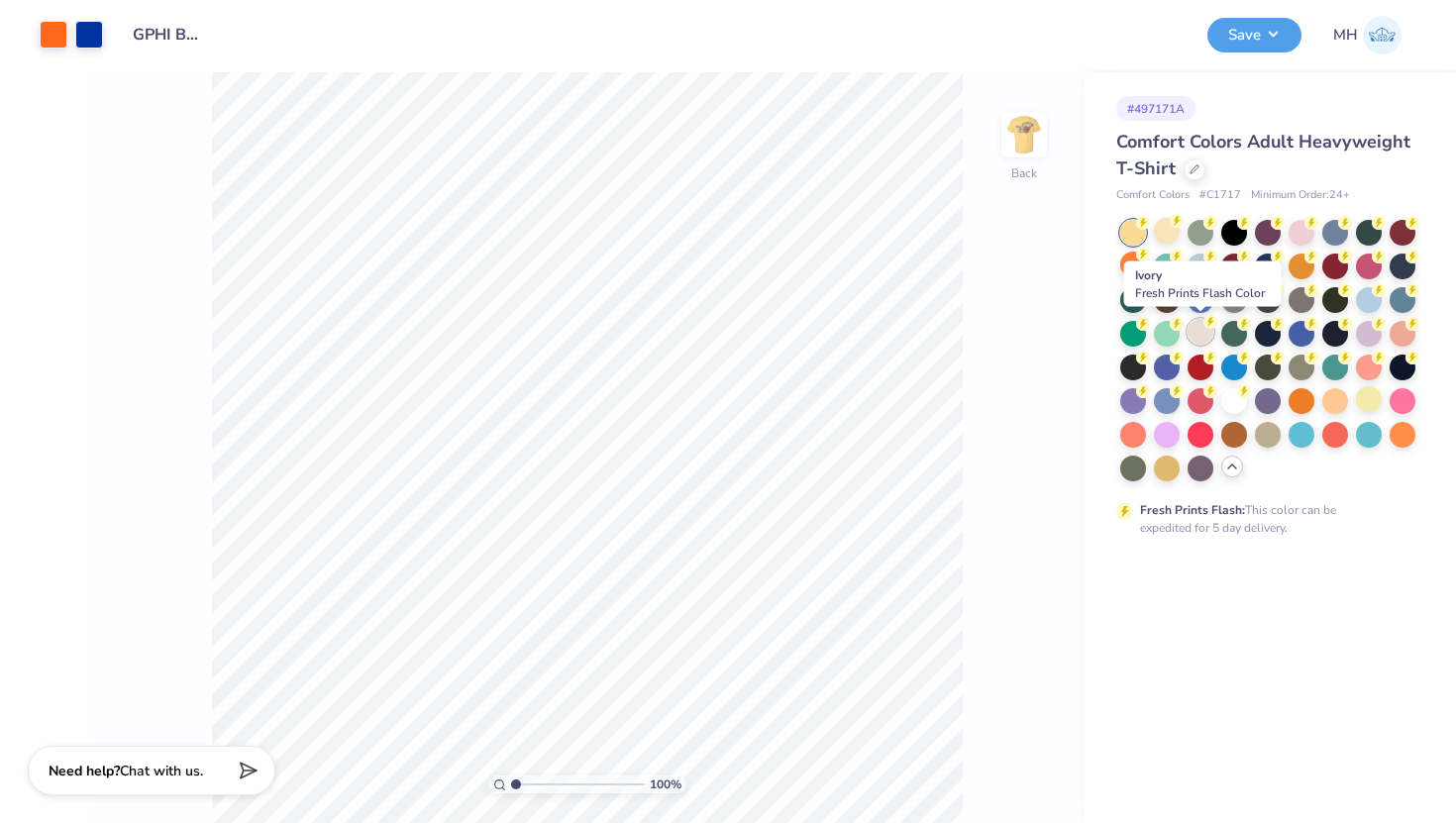 click at bounding box center [1200, 332] 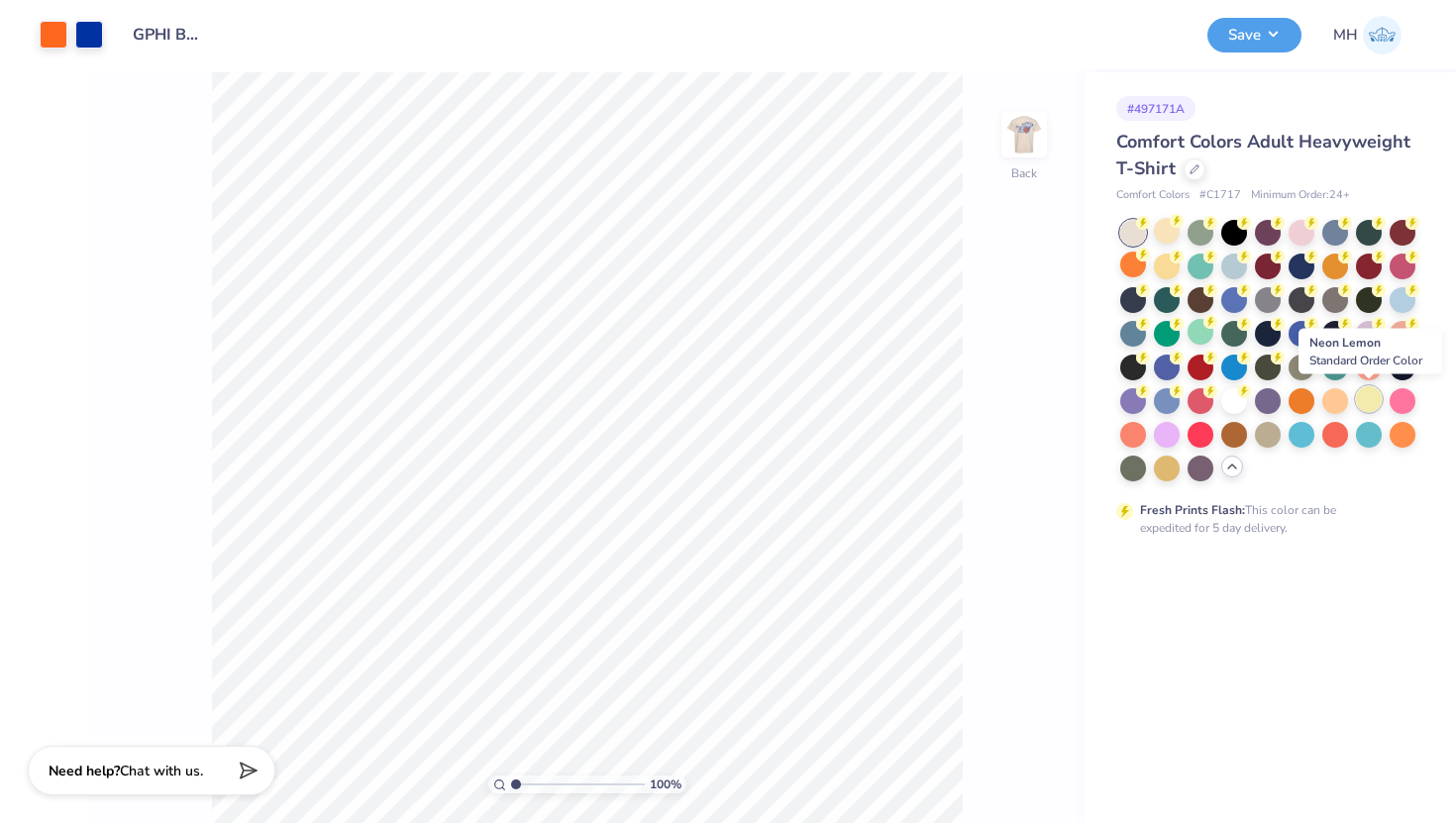 click at bounding box center (1369, 399) 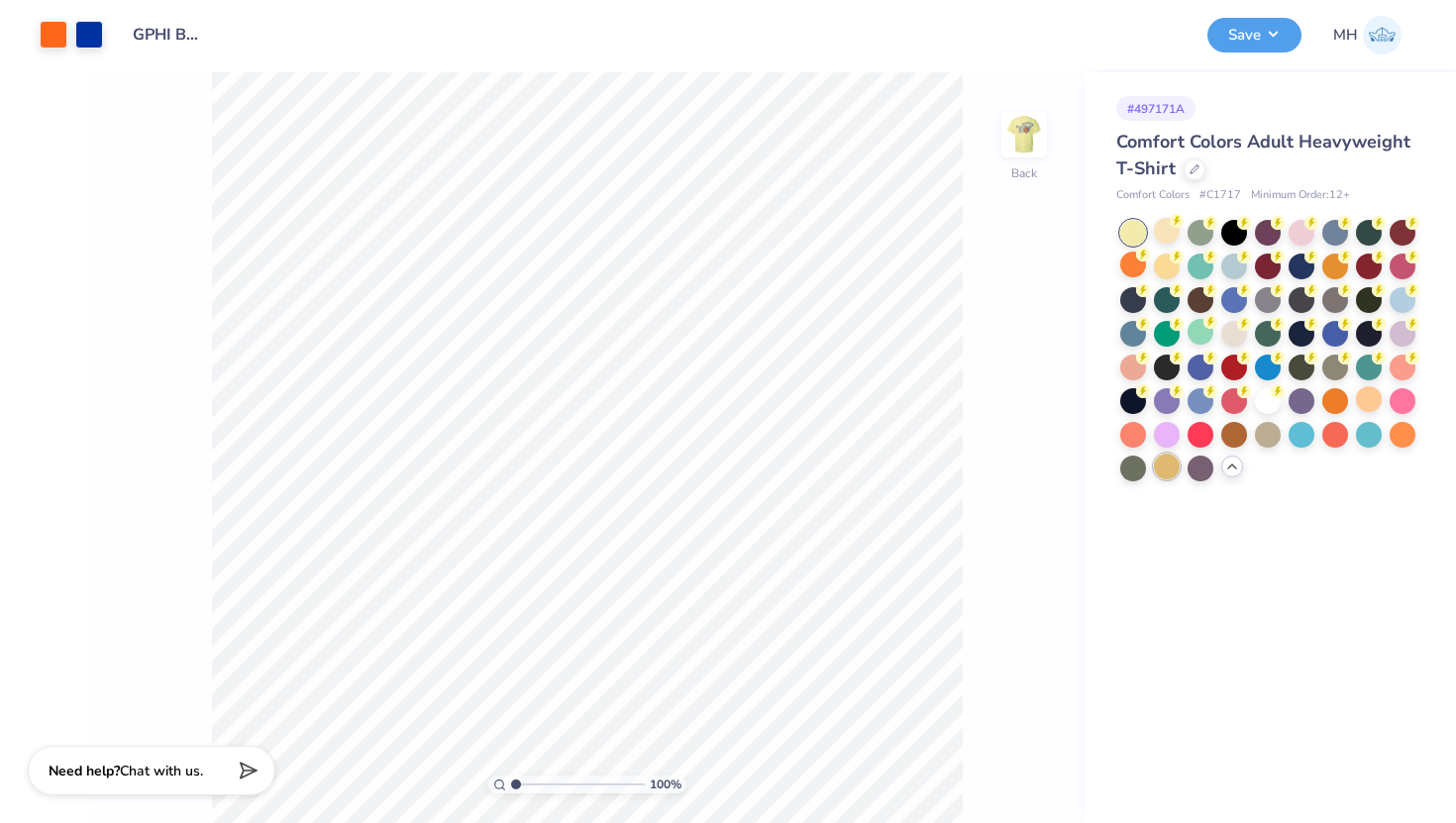 click at bounding box center (1167, 466) 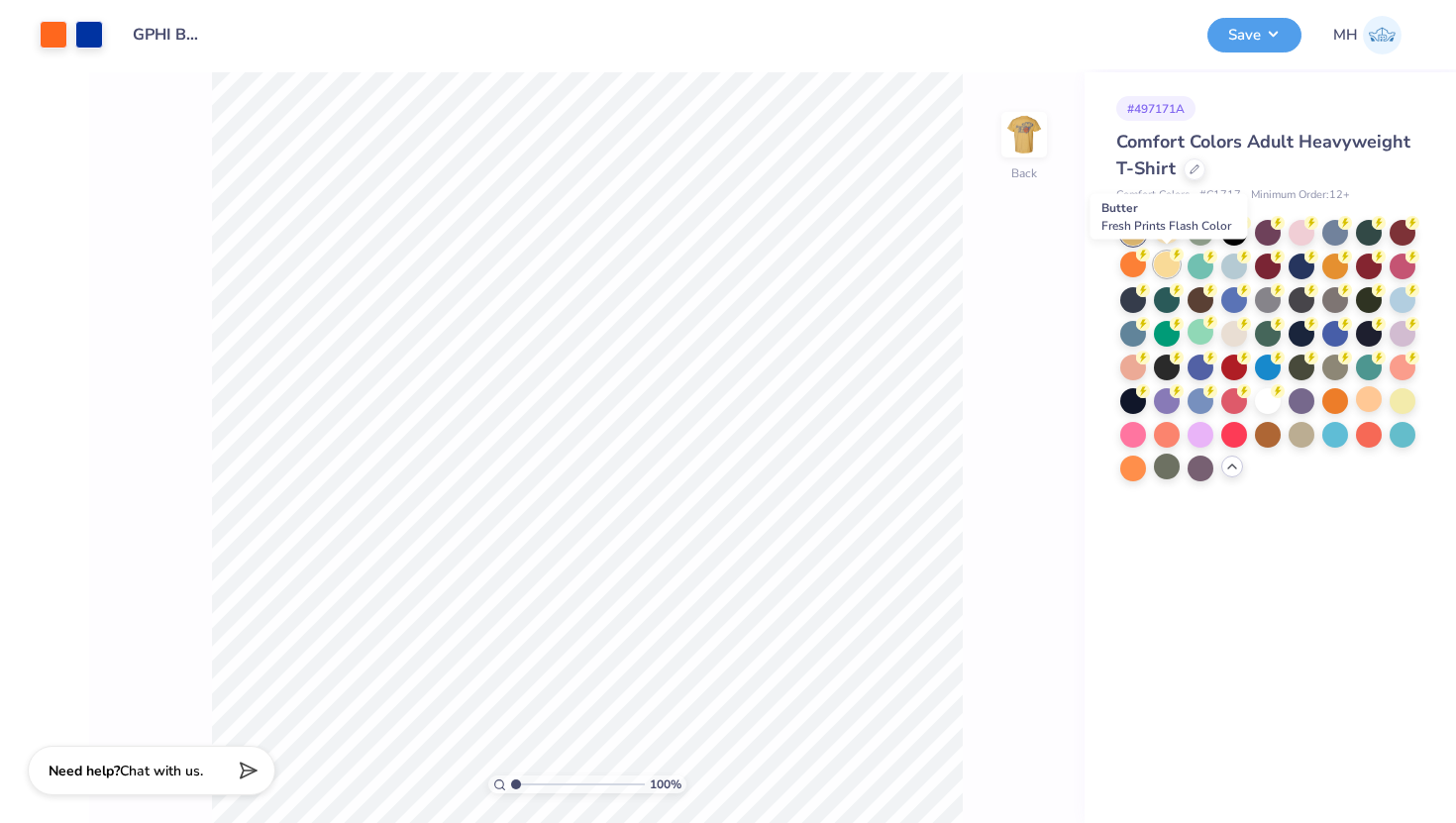 click at bounding box center (1167, 264) 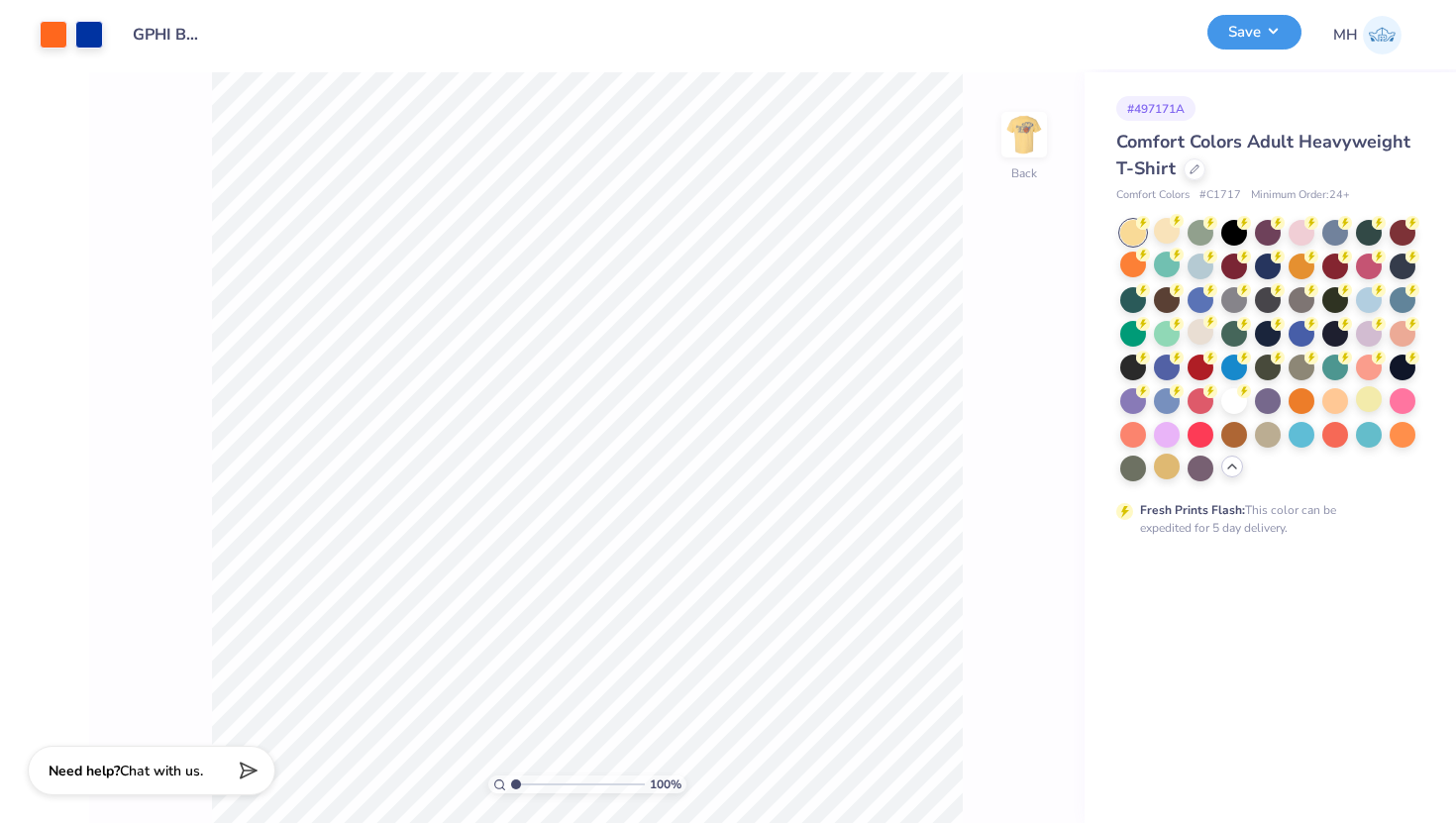 click on "Save" at bounding box center (1254, 32) 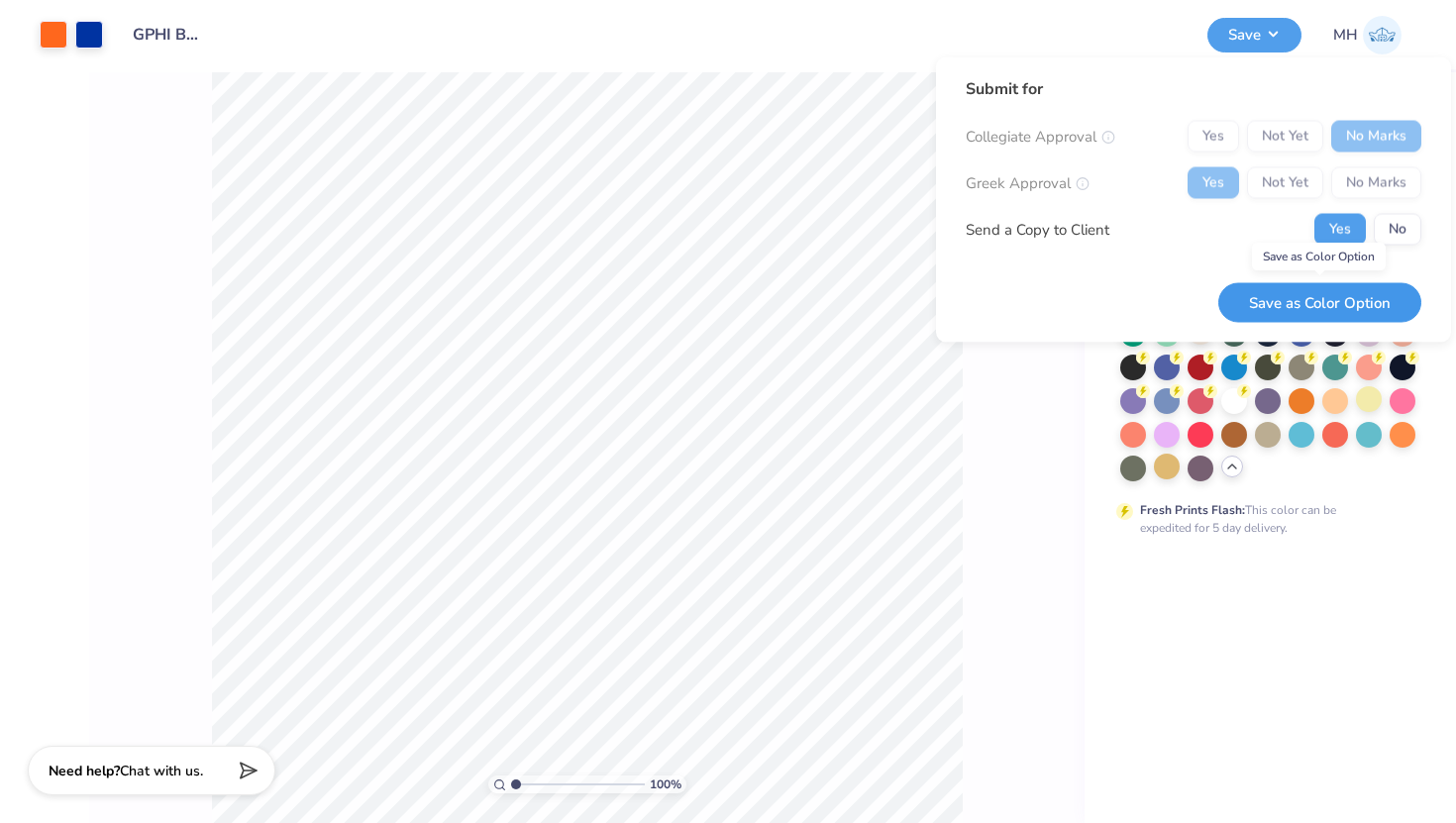 click on "Save as Color Option" at bounding box center [1319, 302] 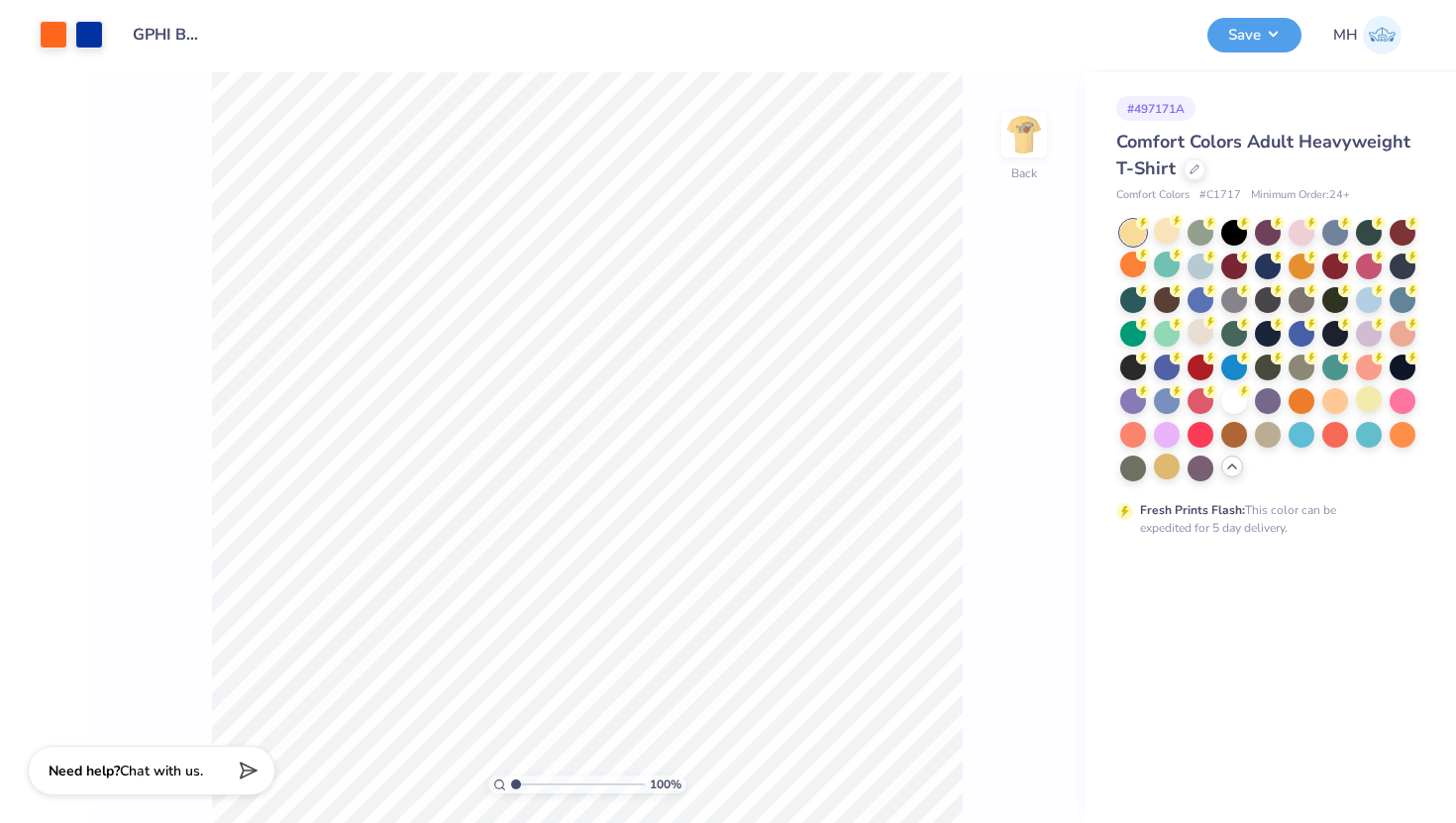 click on "Design Saved" at bounding box center (1264, 121) 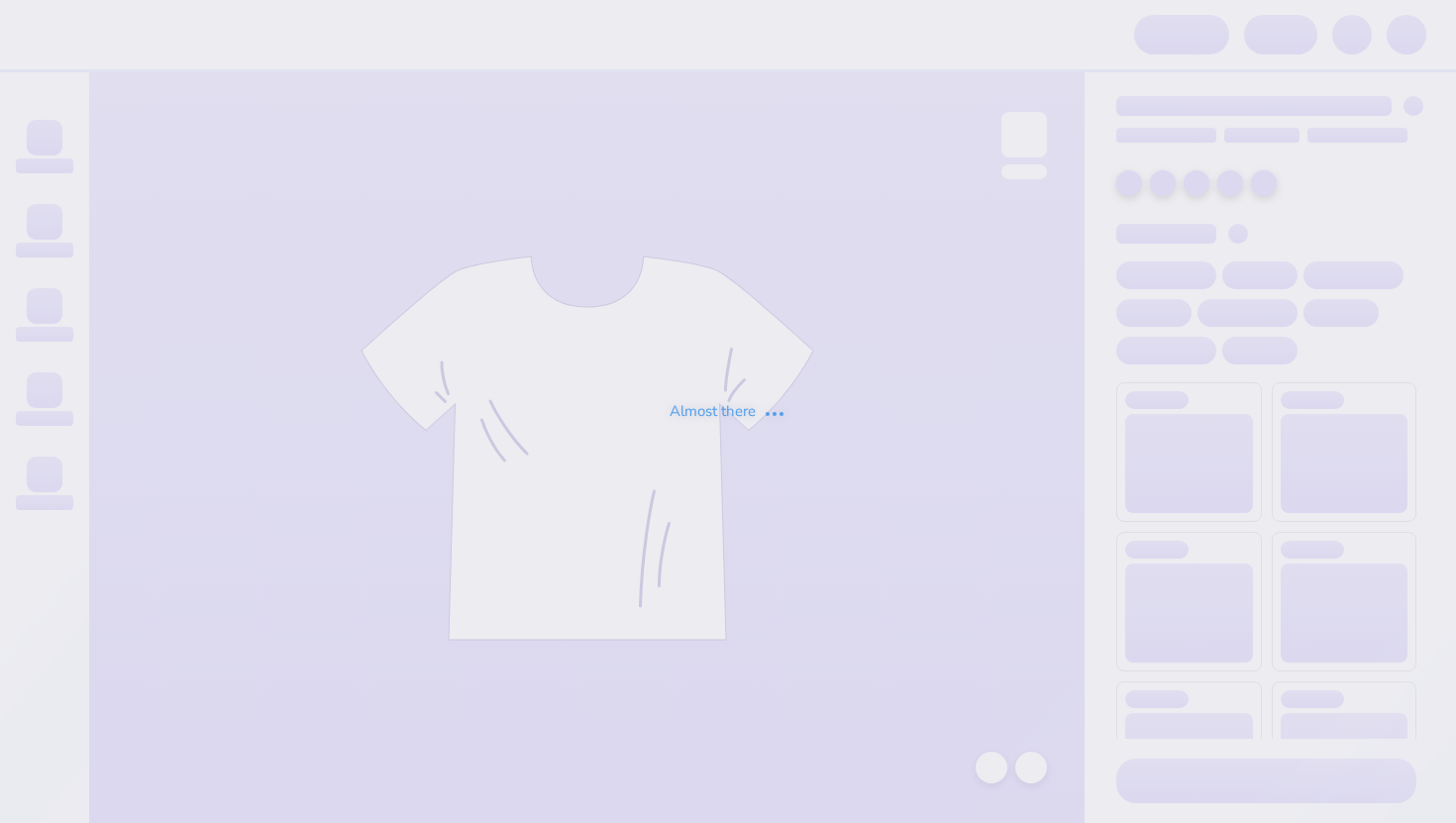 scroll, scrollTop: 0, scrollLeft: 0, axis: both 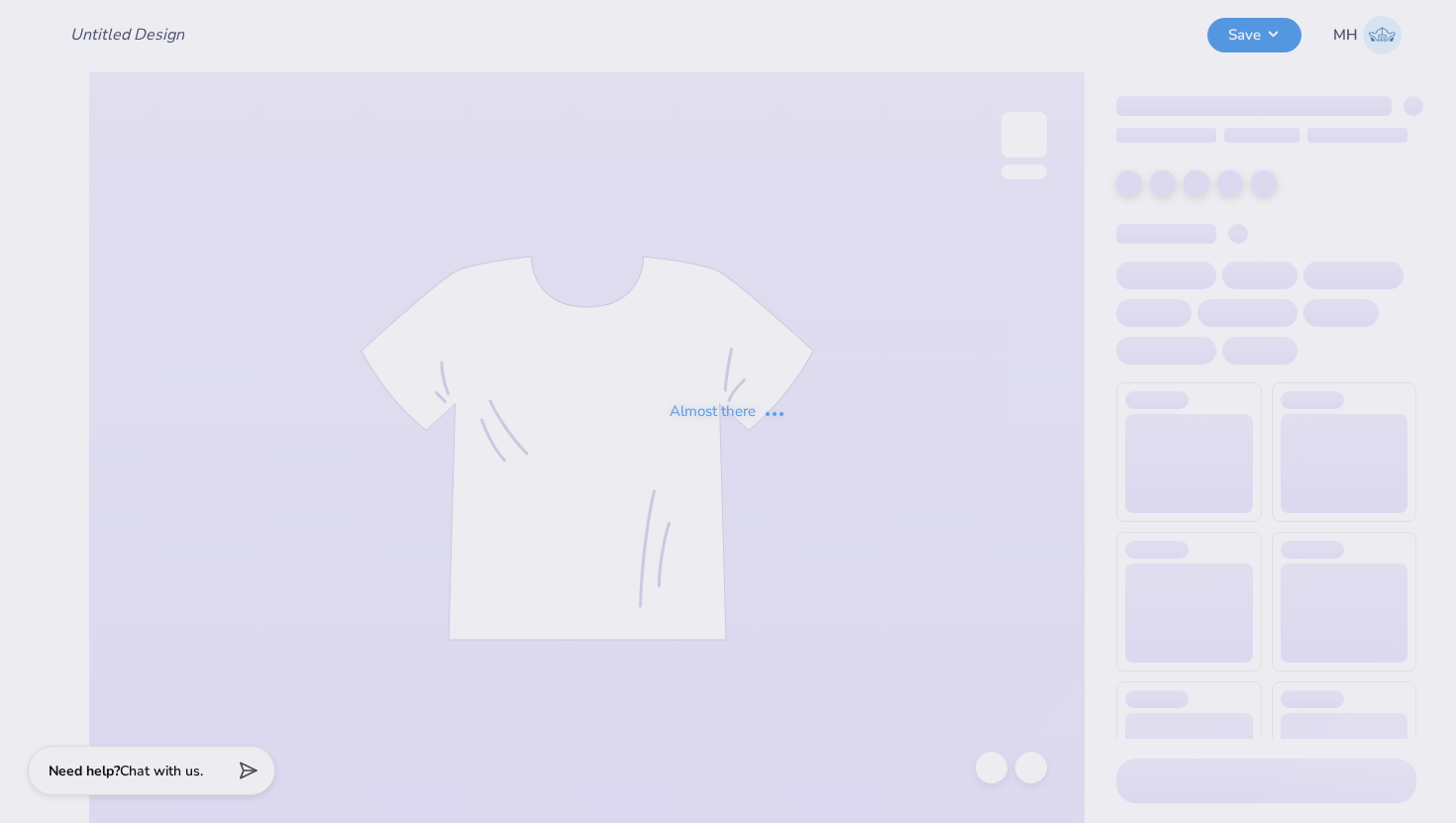 type on "GPHI Bball Philo 2025" 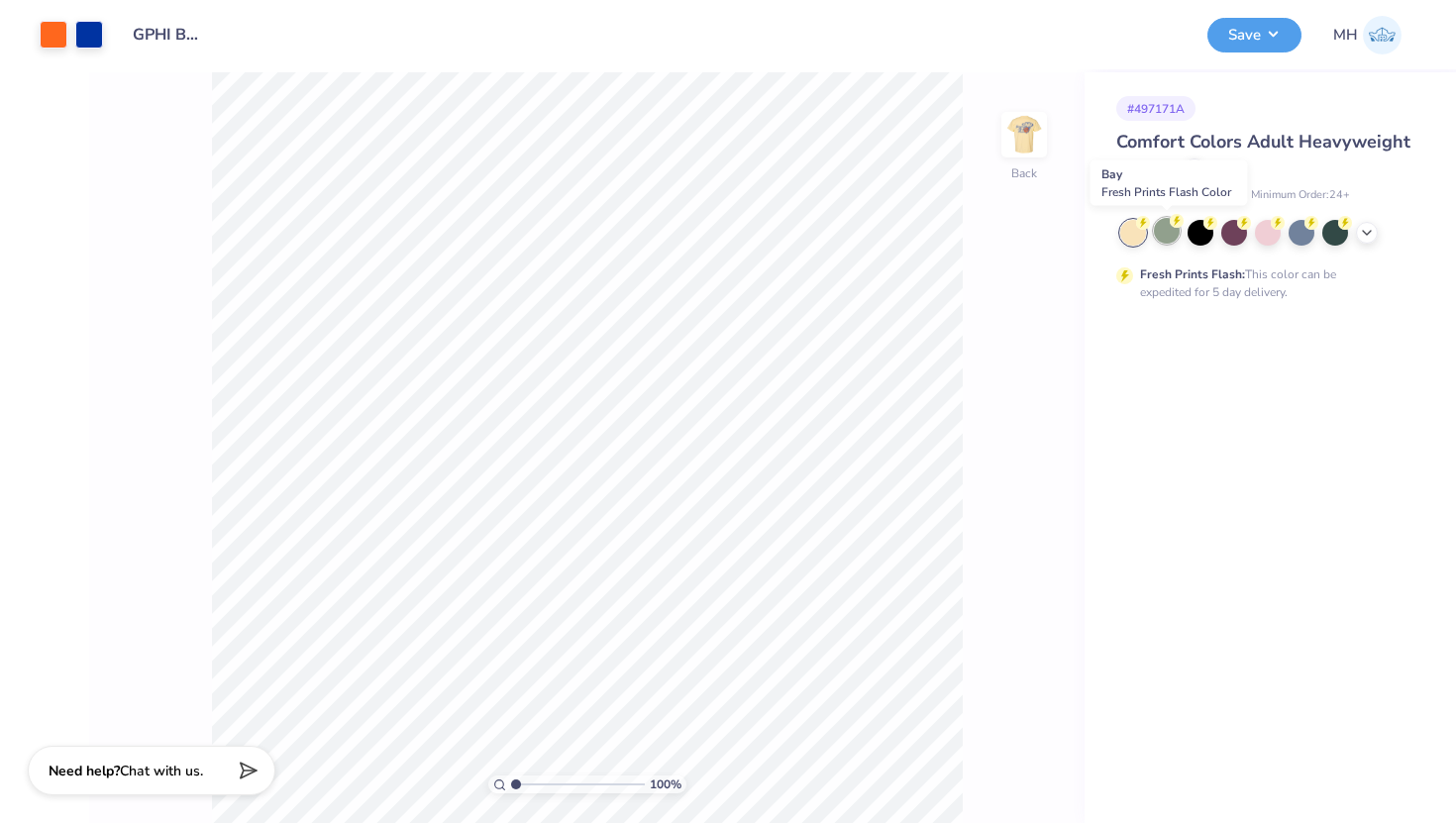 click at bounding box center (1167, 231) 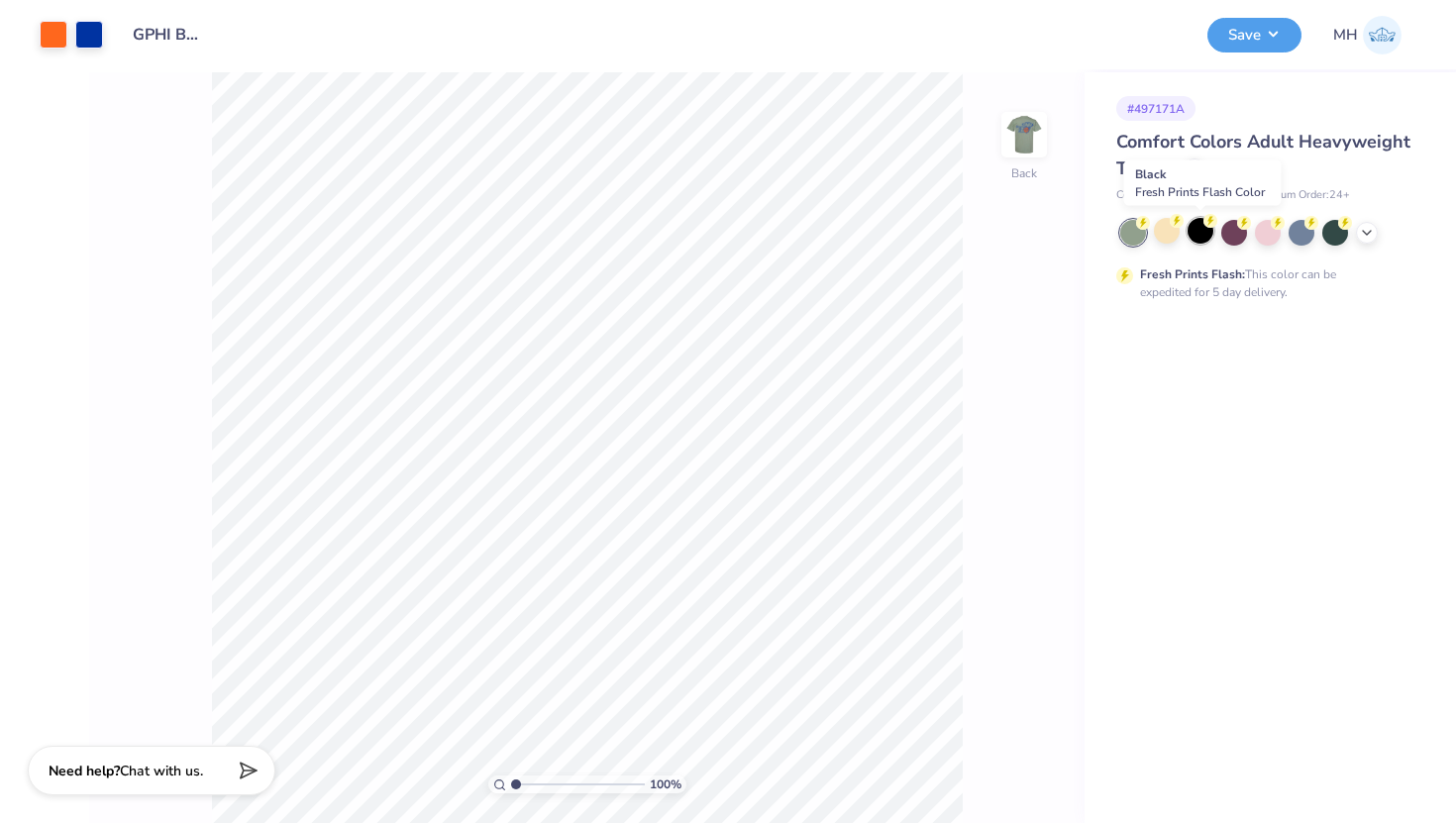 click at bounding box center (1200, 231) 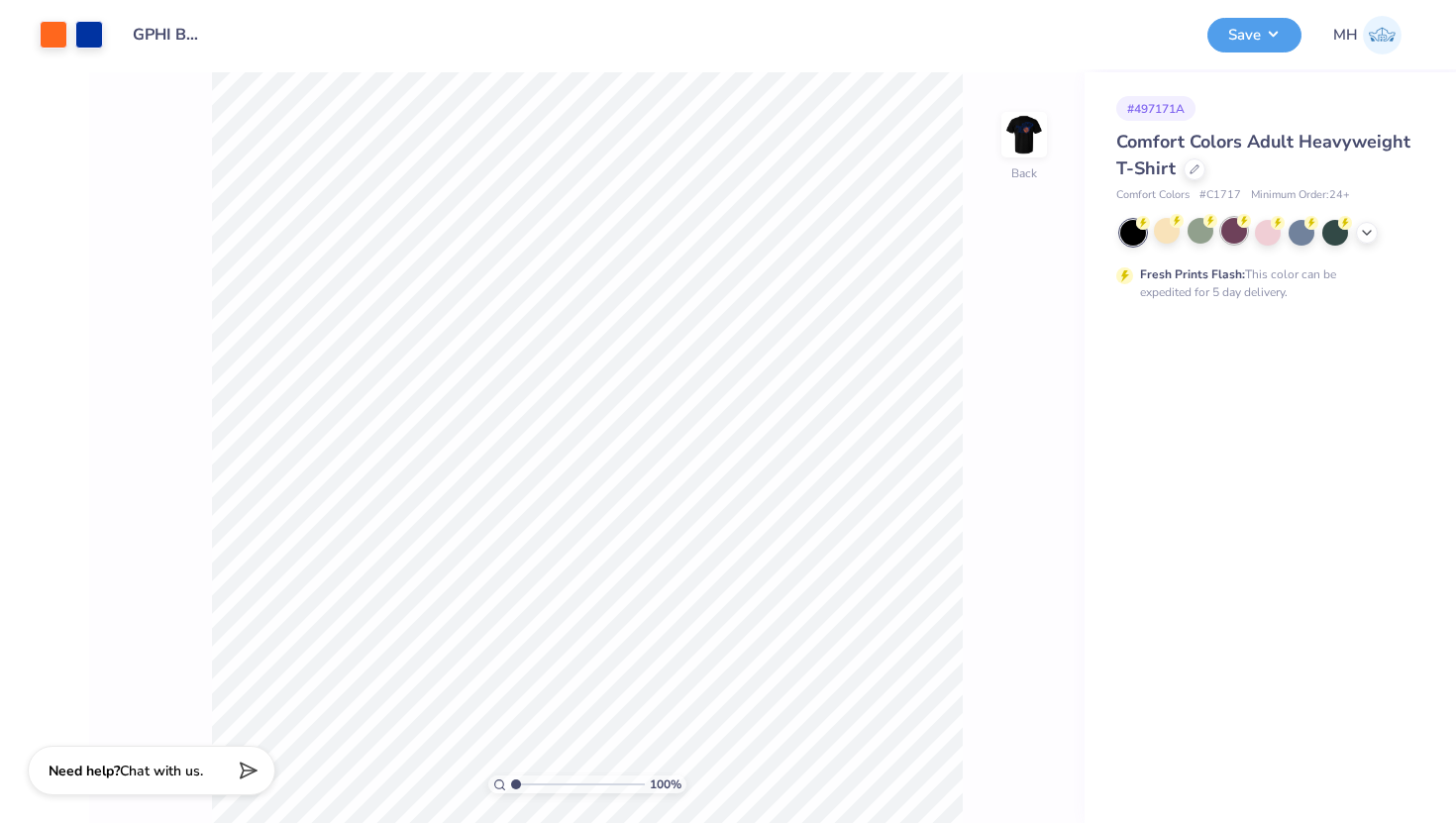 click at bounding box center (1234, 231) 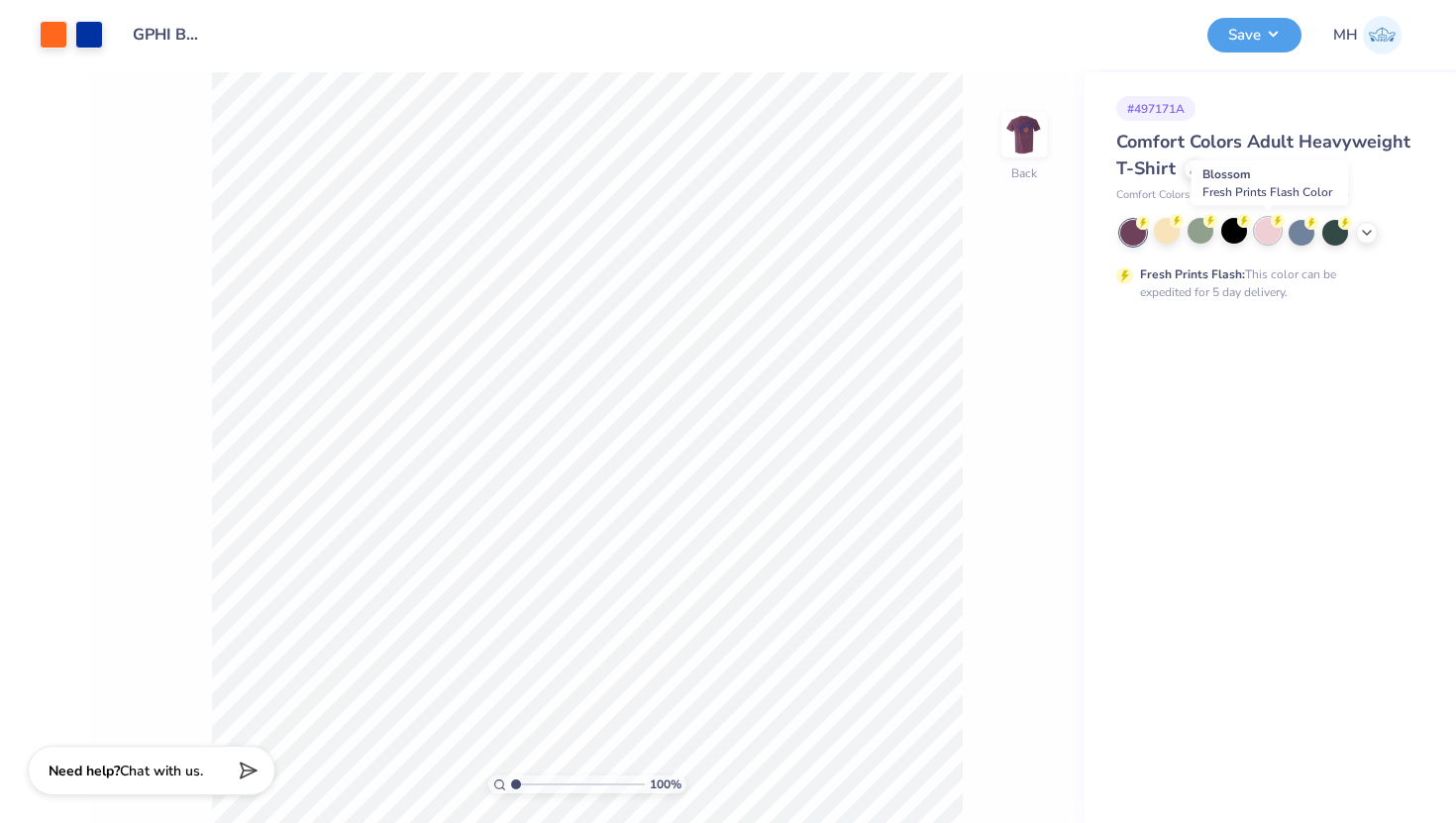 click at bounding box center (1268, 231) 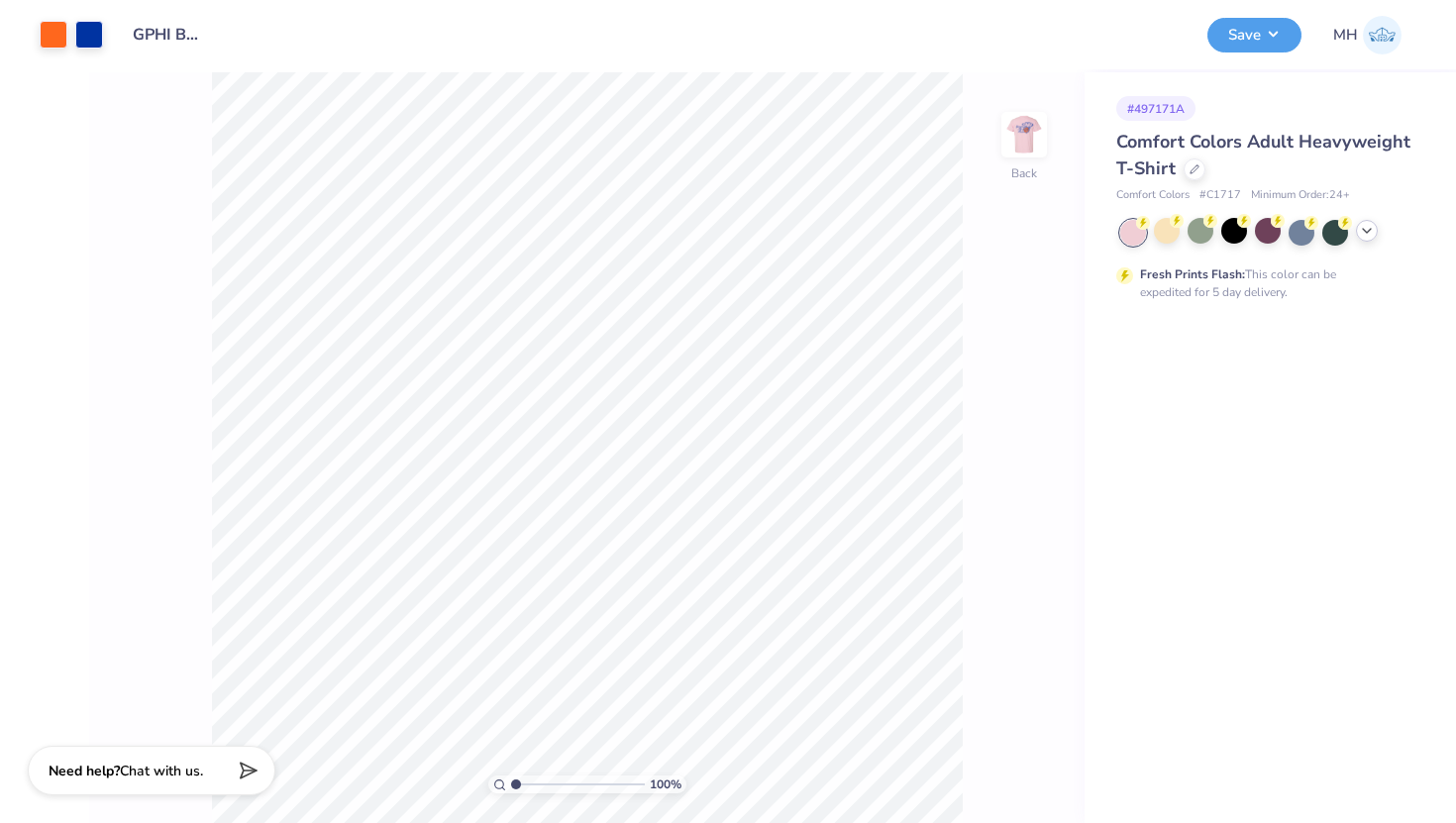 click 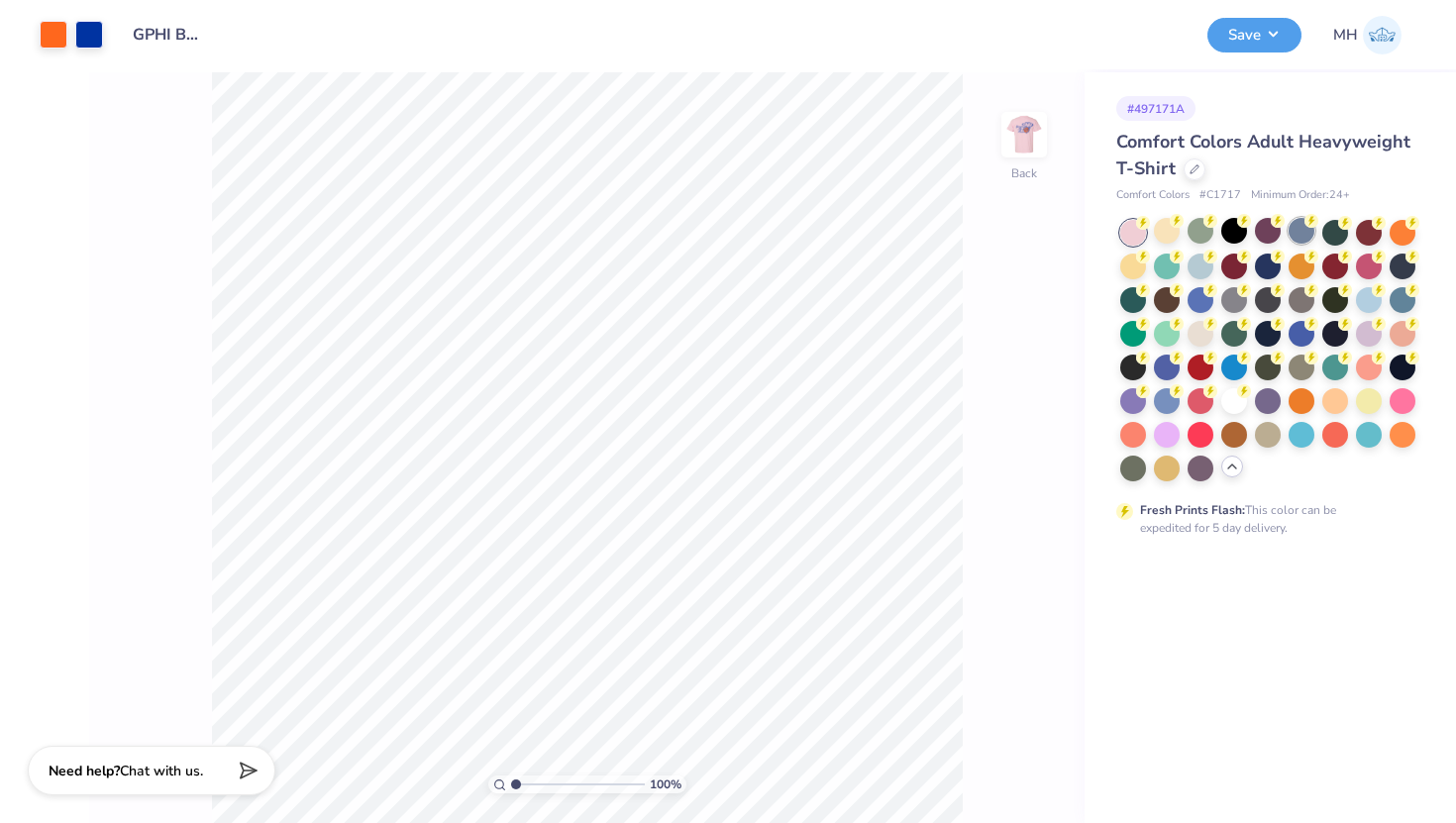 click at bounding box center [1301, 231] 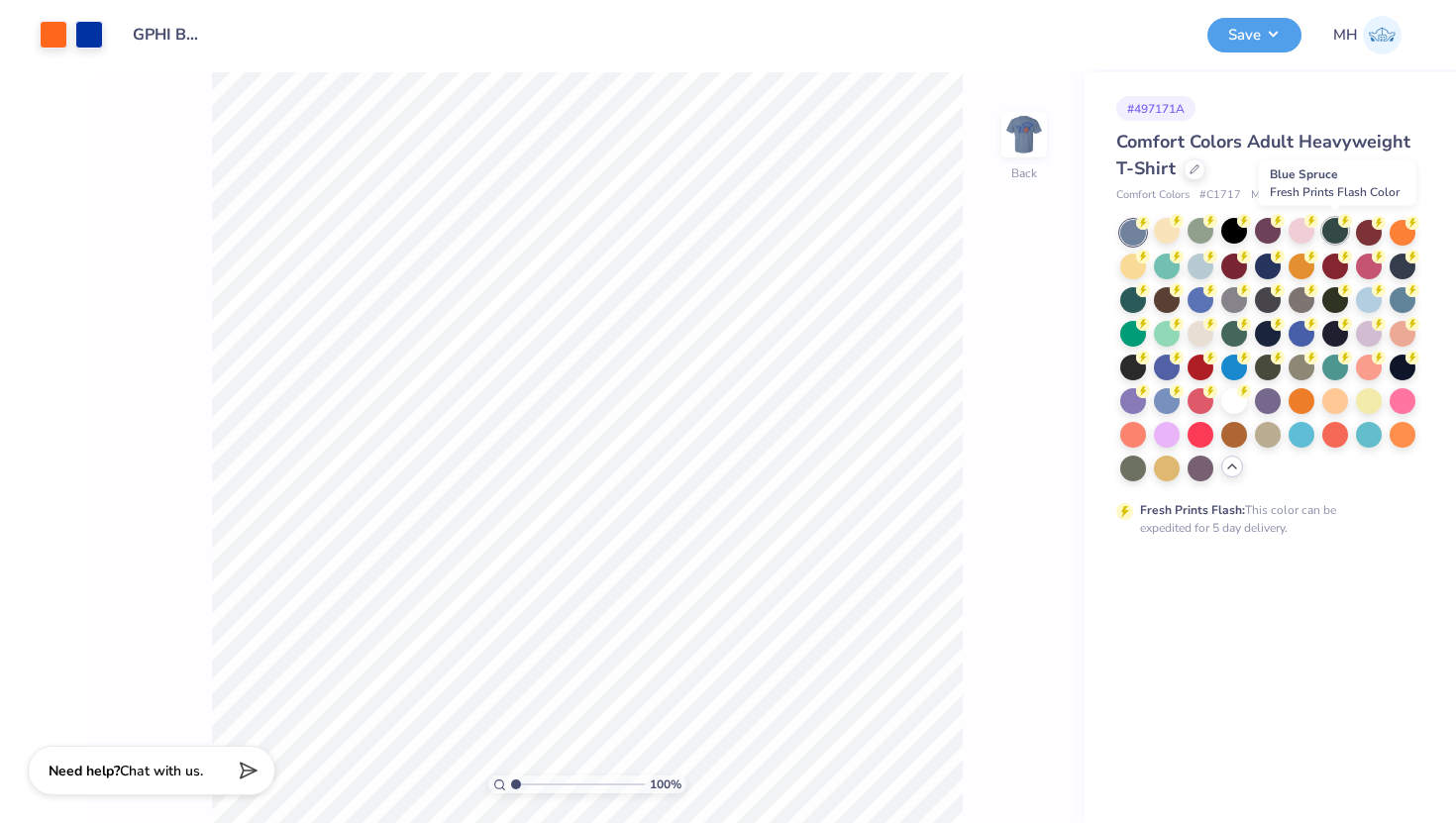 click at bounding box center [1335, 231] 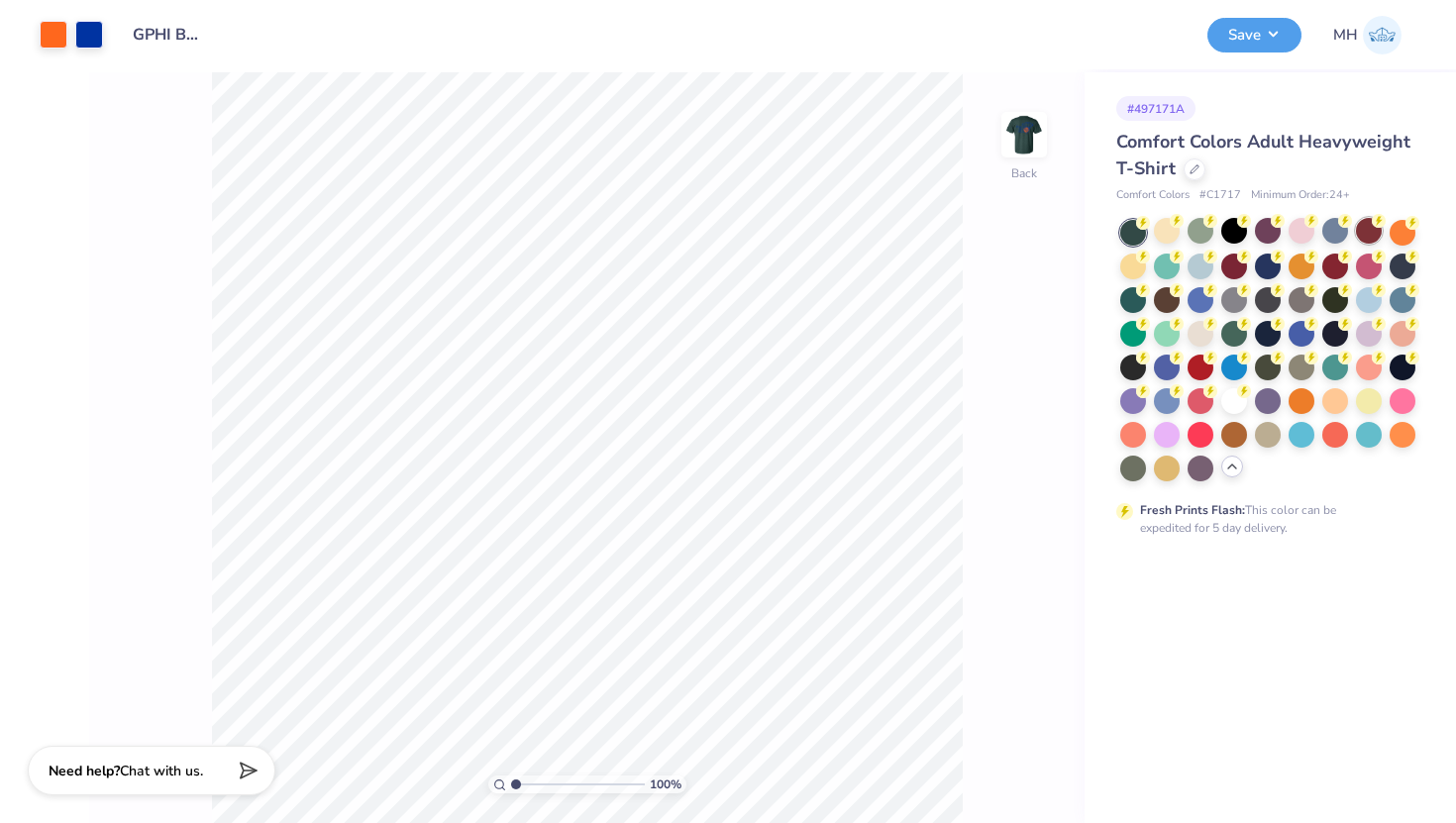 click at bounding box center (1369, 231) 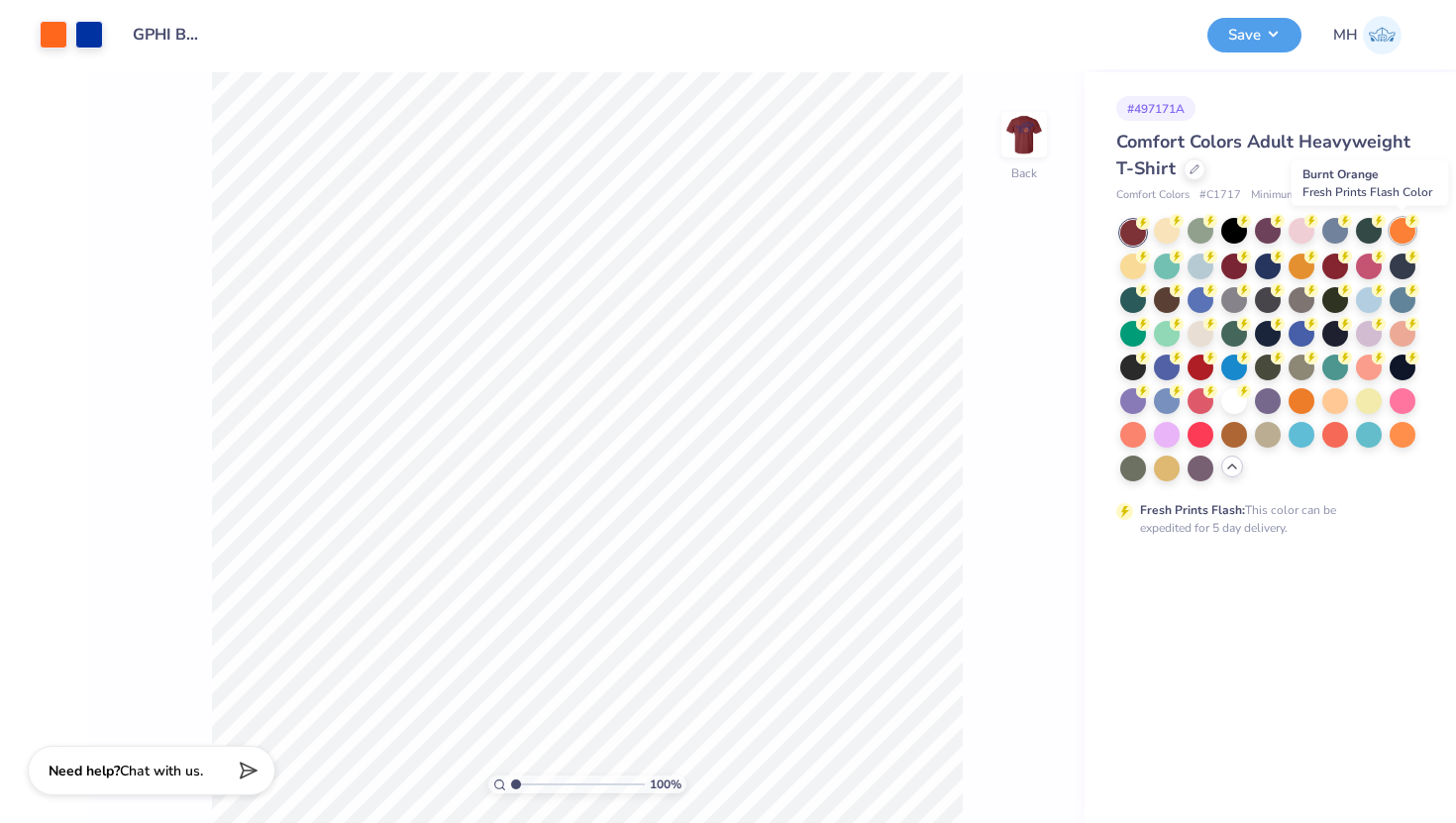 click at bounding box center (1403, 231) 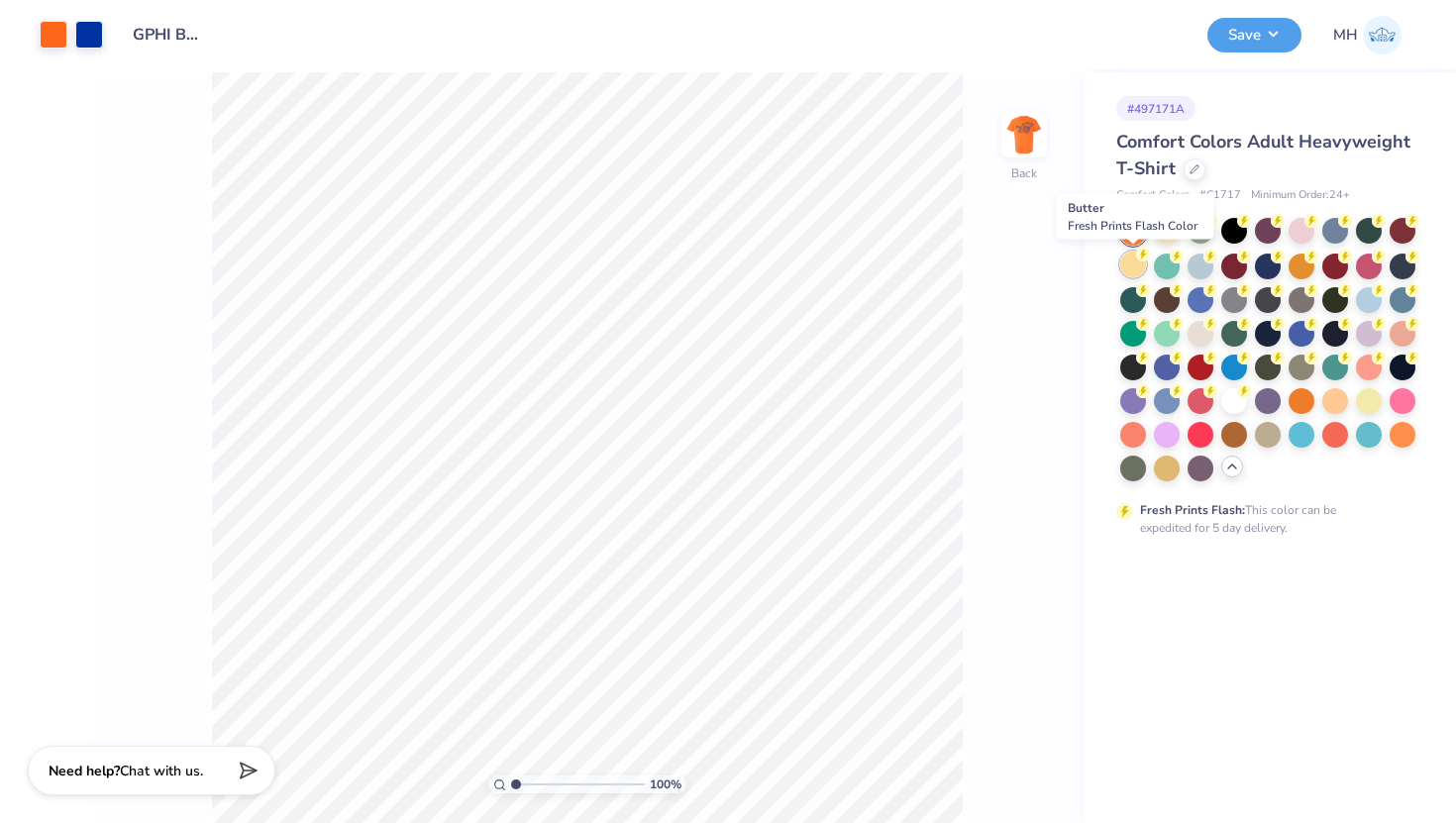 click at bounding box center (1133, 264) 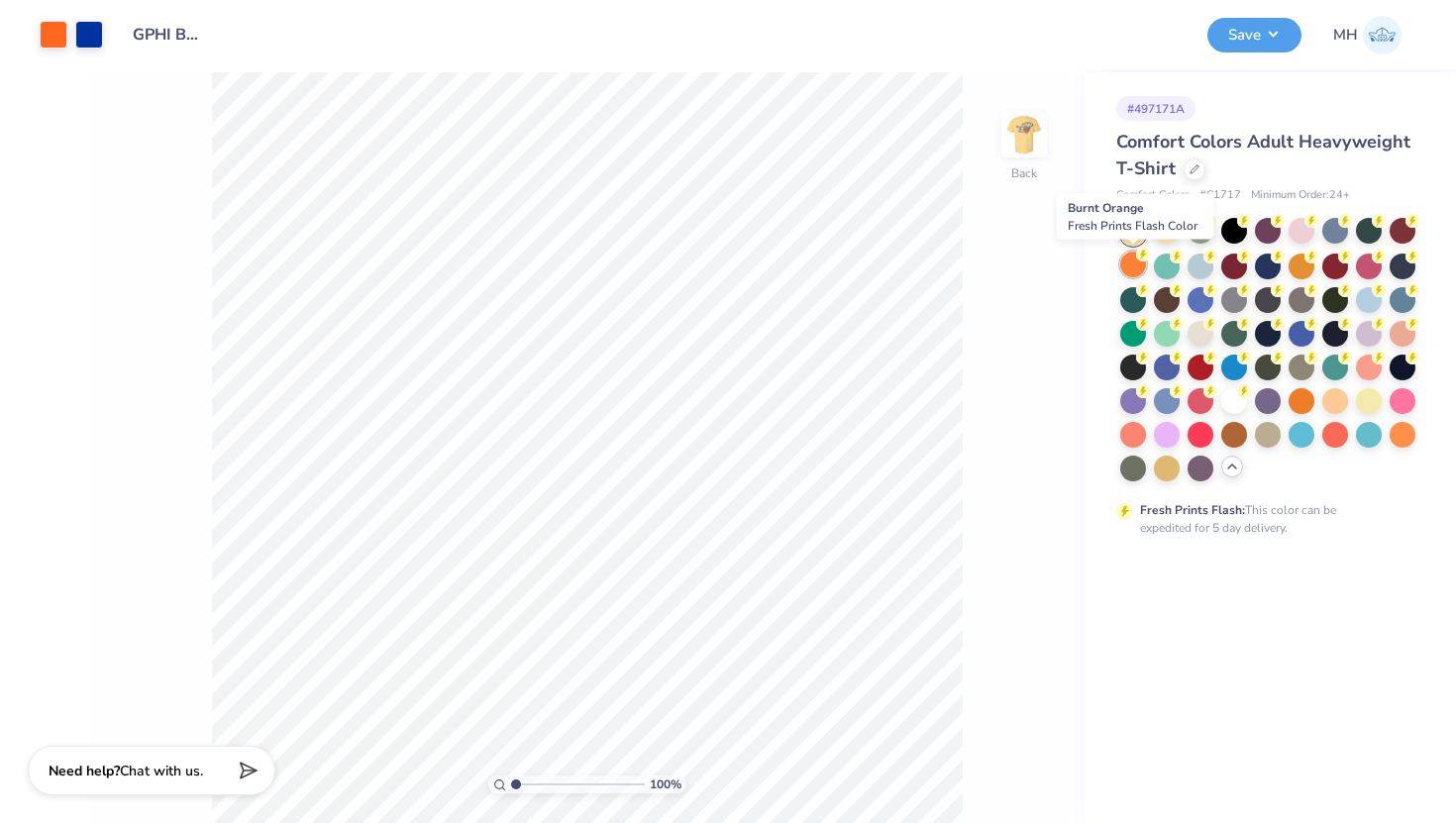 click at bounding box center [1133, 264] 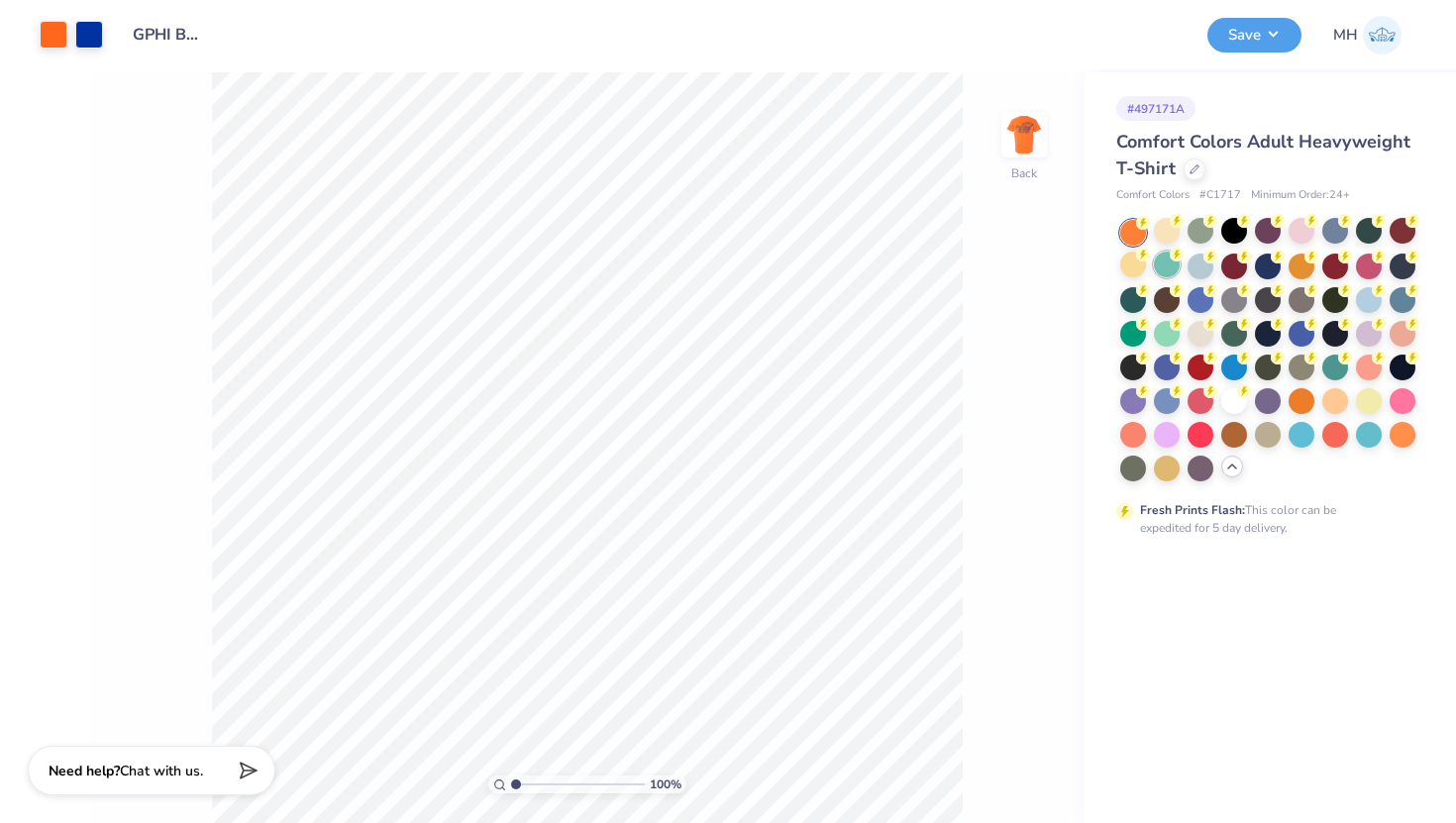 click at bounding box center (1167, 264) 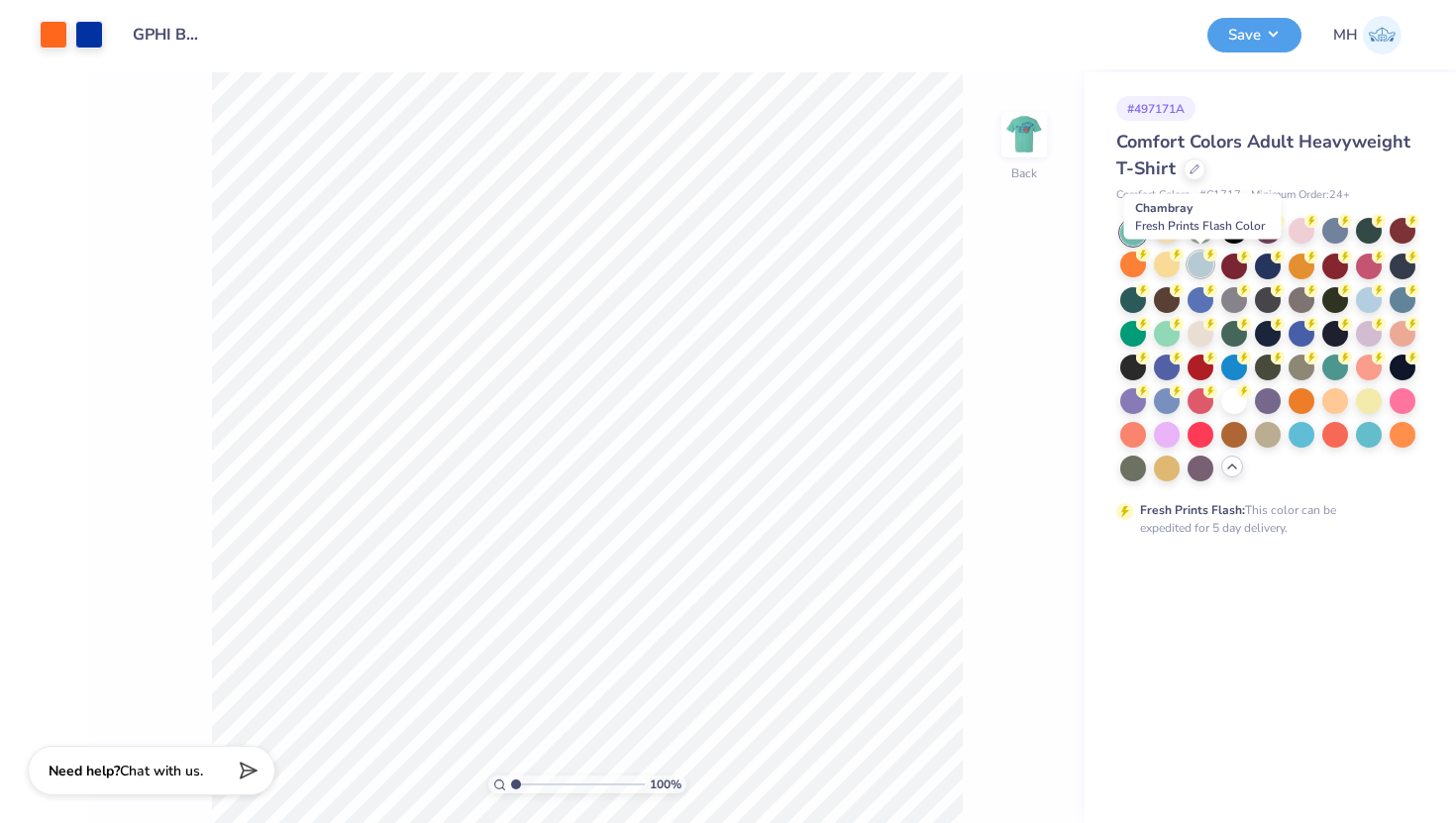 click at bounding box center [1200, 264] 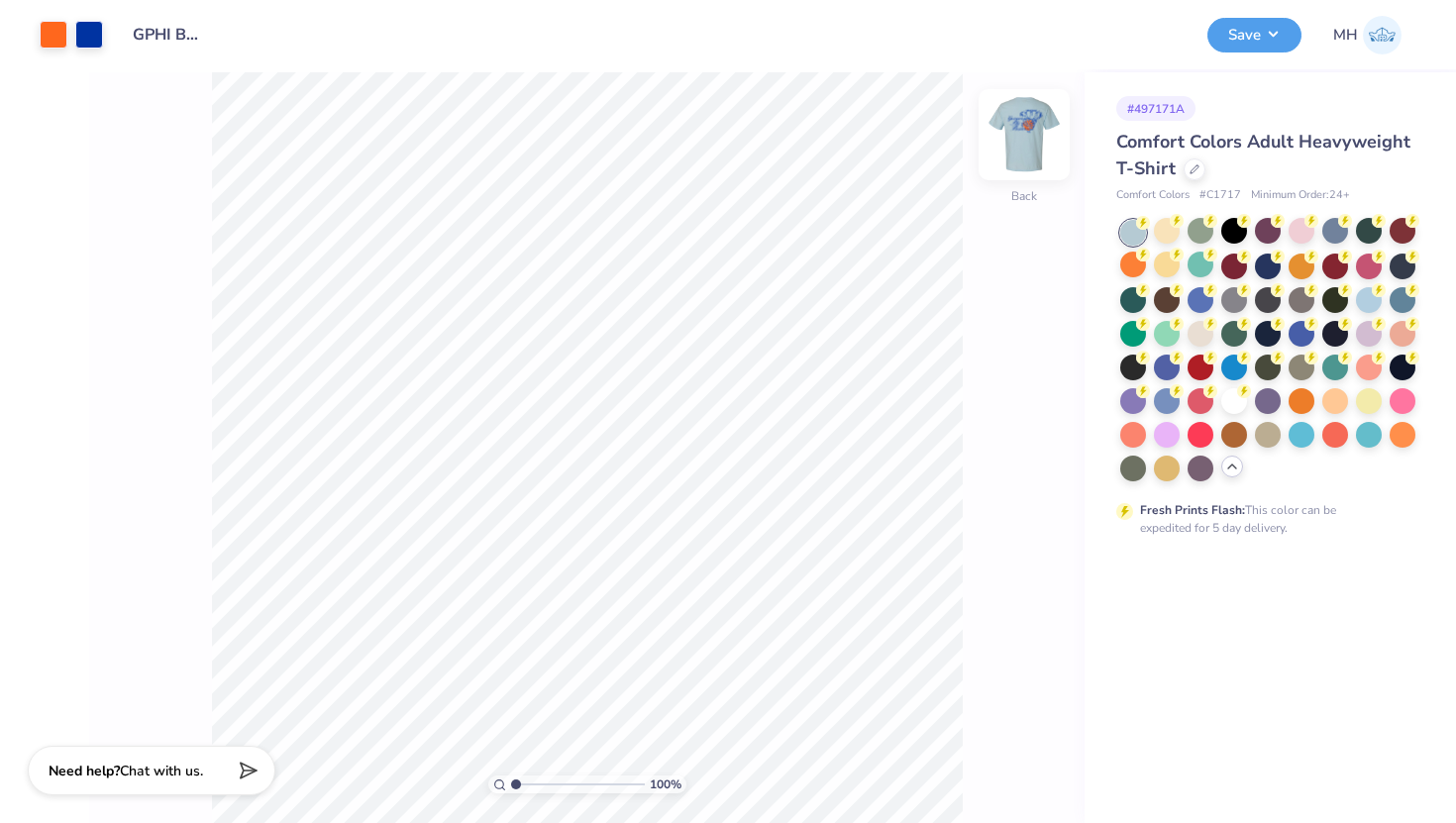 click at bounding box center (1024, 135) 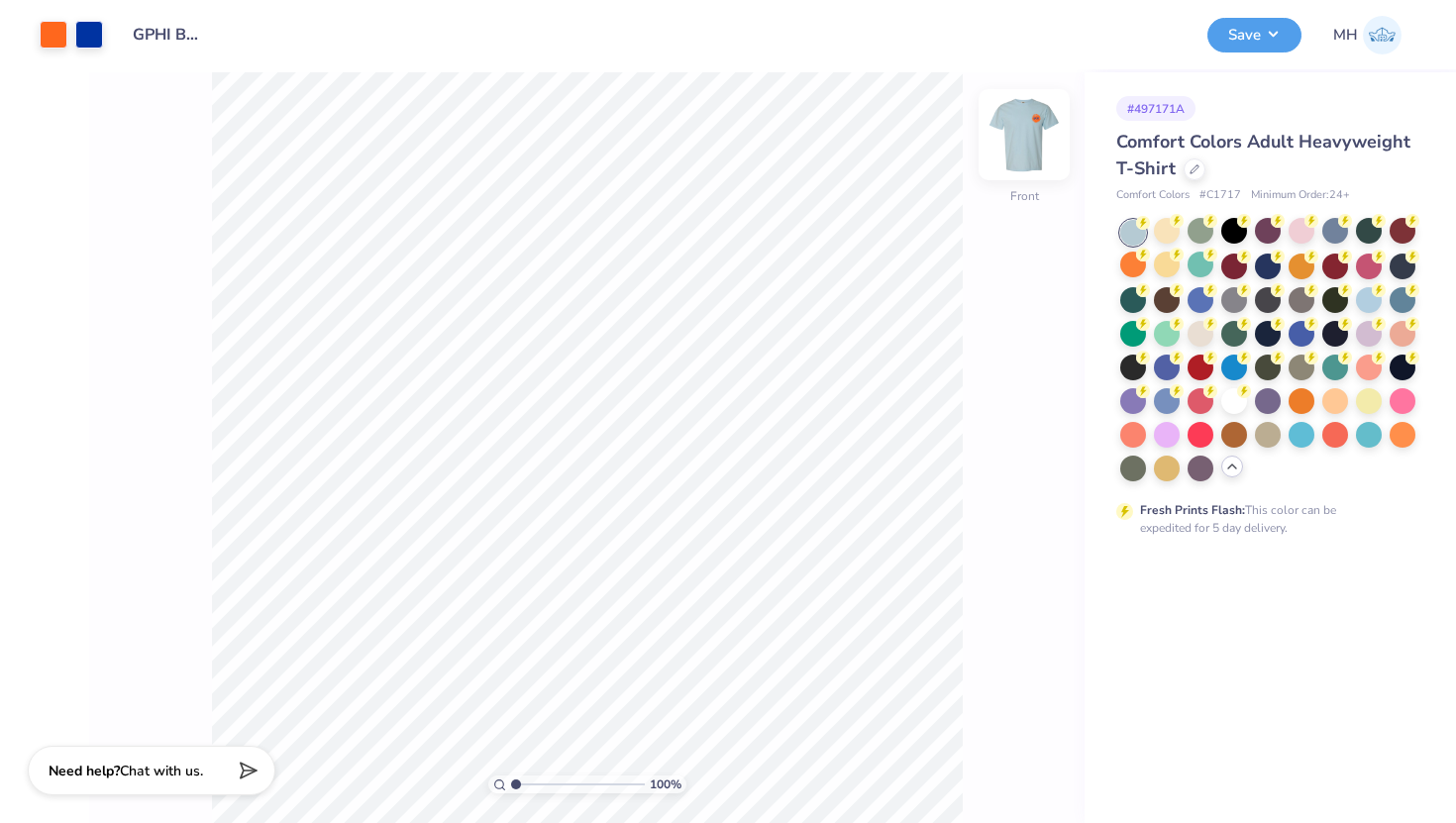 click at bounding box center (1024, 135) 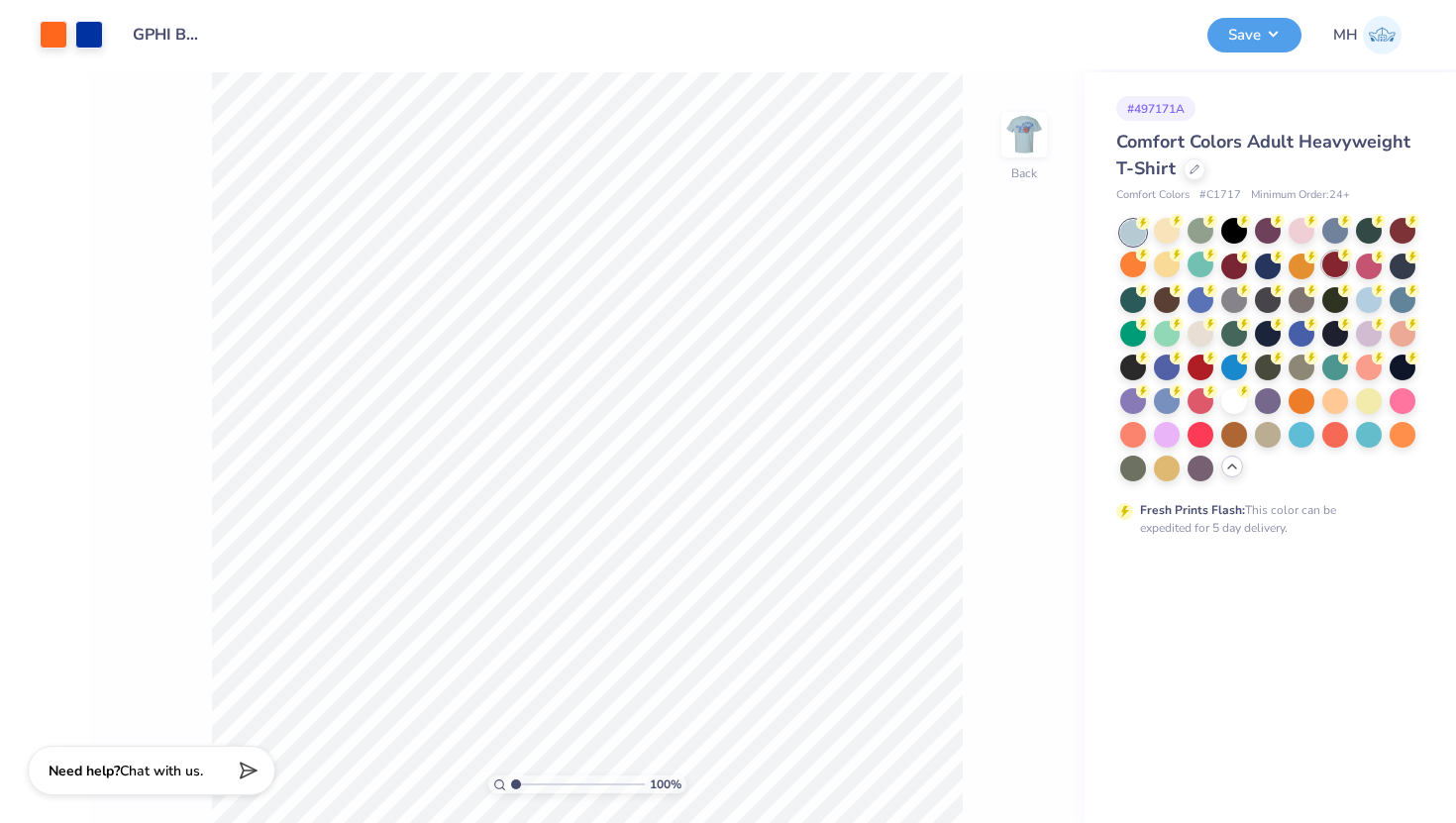 click at bounding box center (1335, 264) 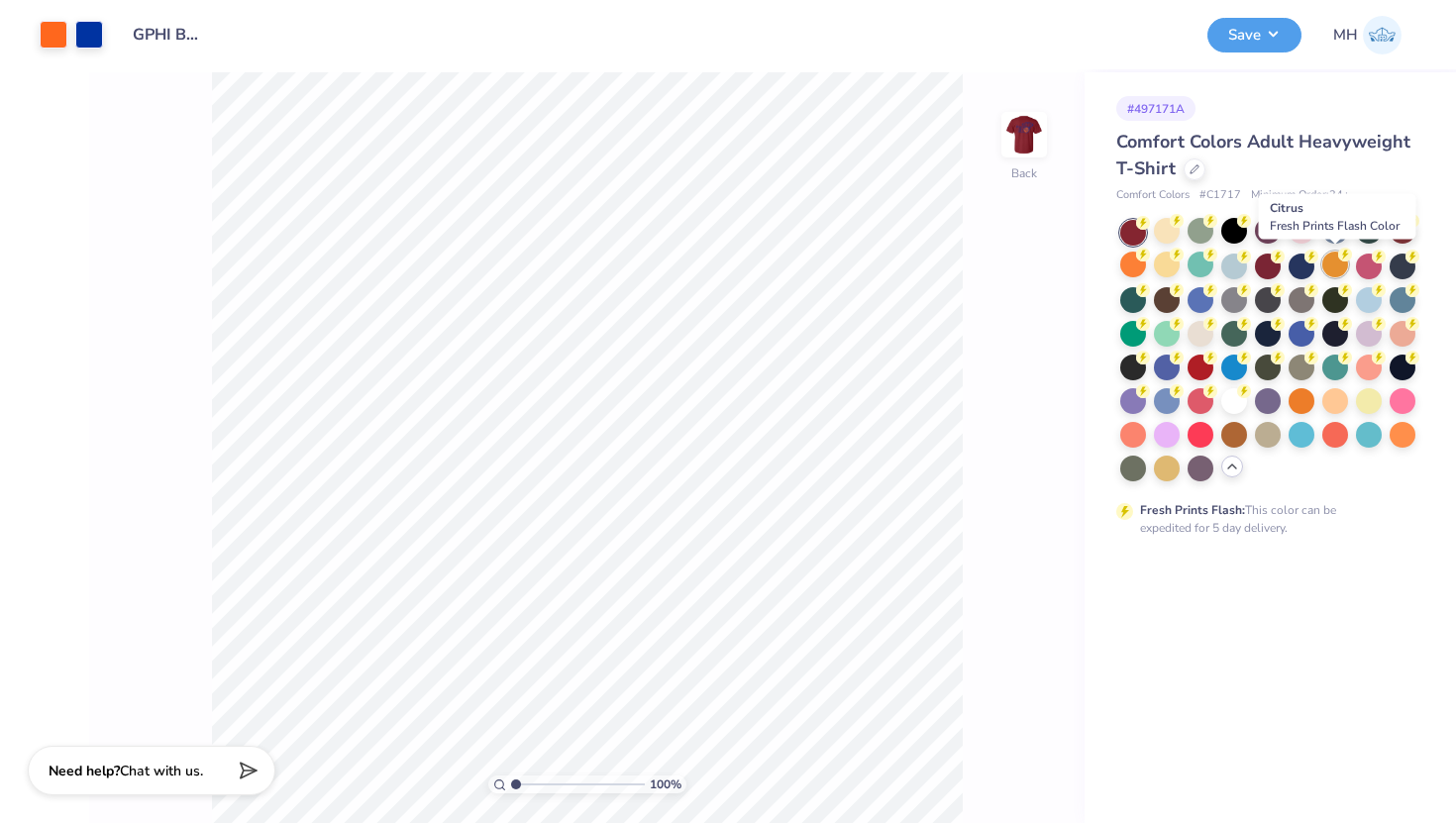click at bounding box center (1335, 264) 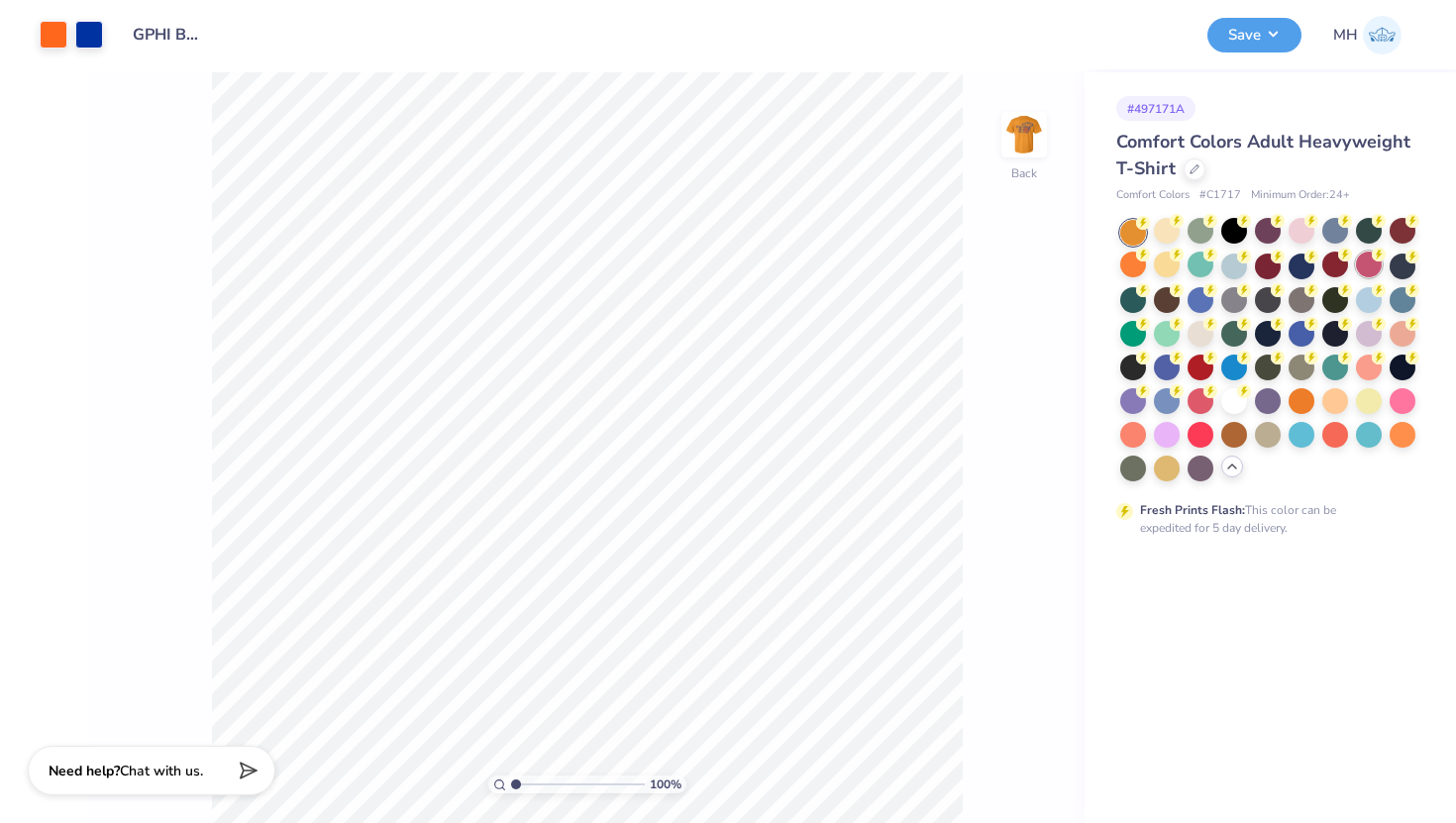 click at bounding box center [1369, 264] 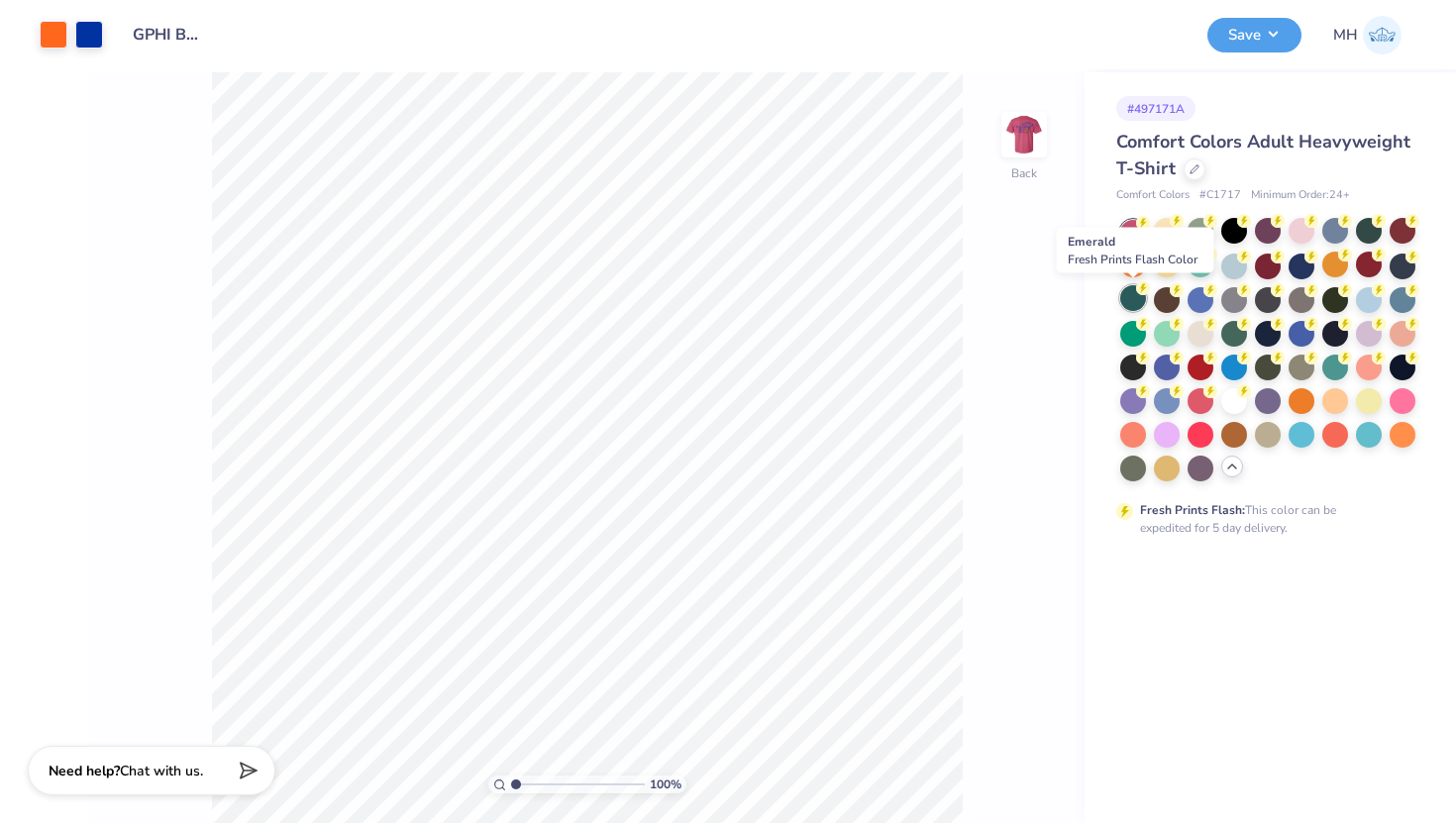 click at bounding box center (1133, 298) 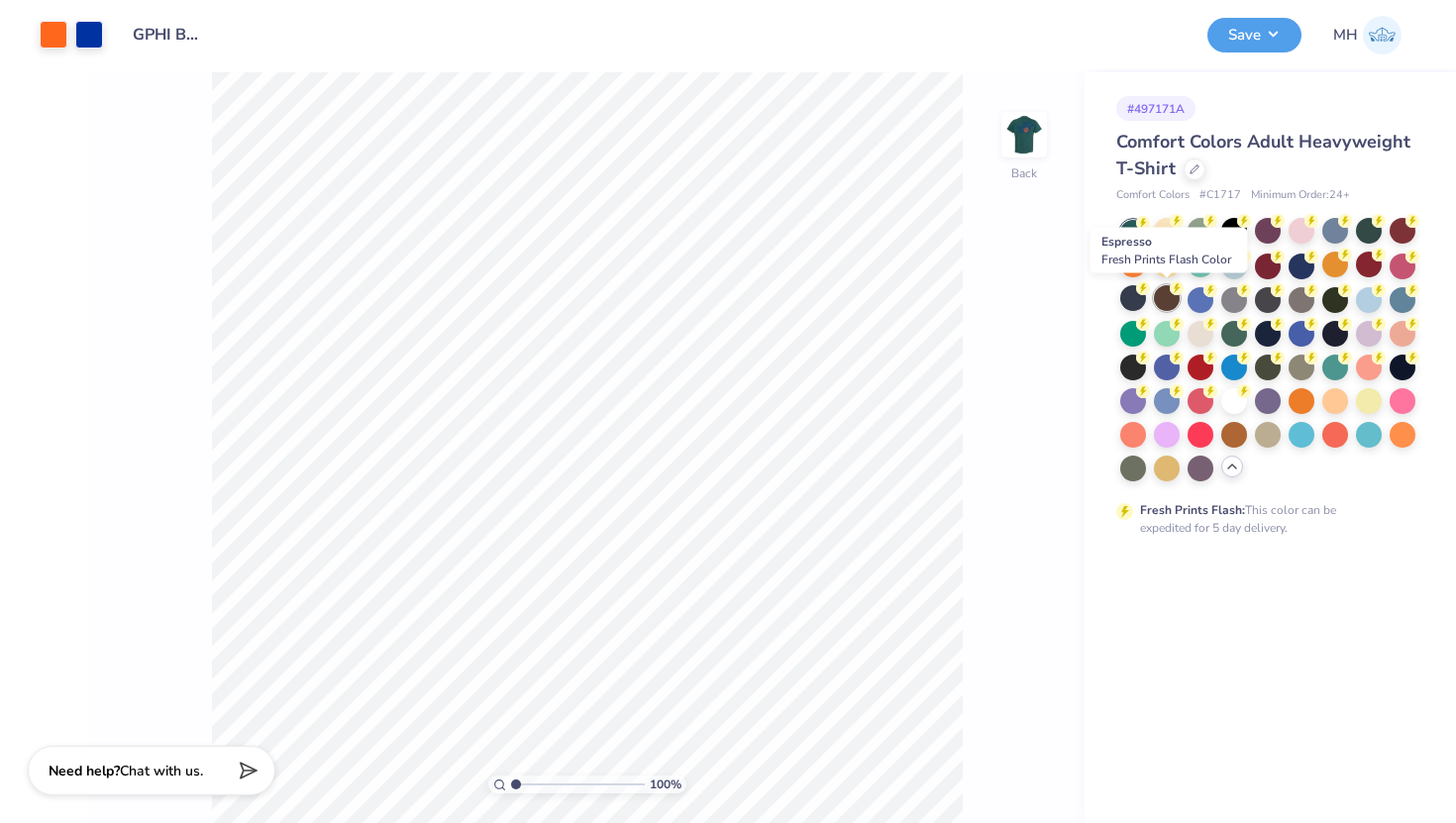 click at bounding box center (1167, 298) 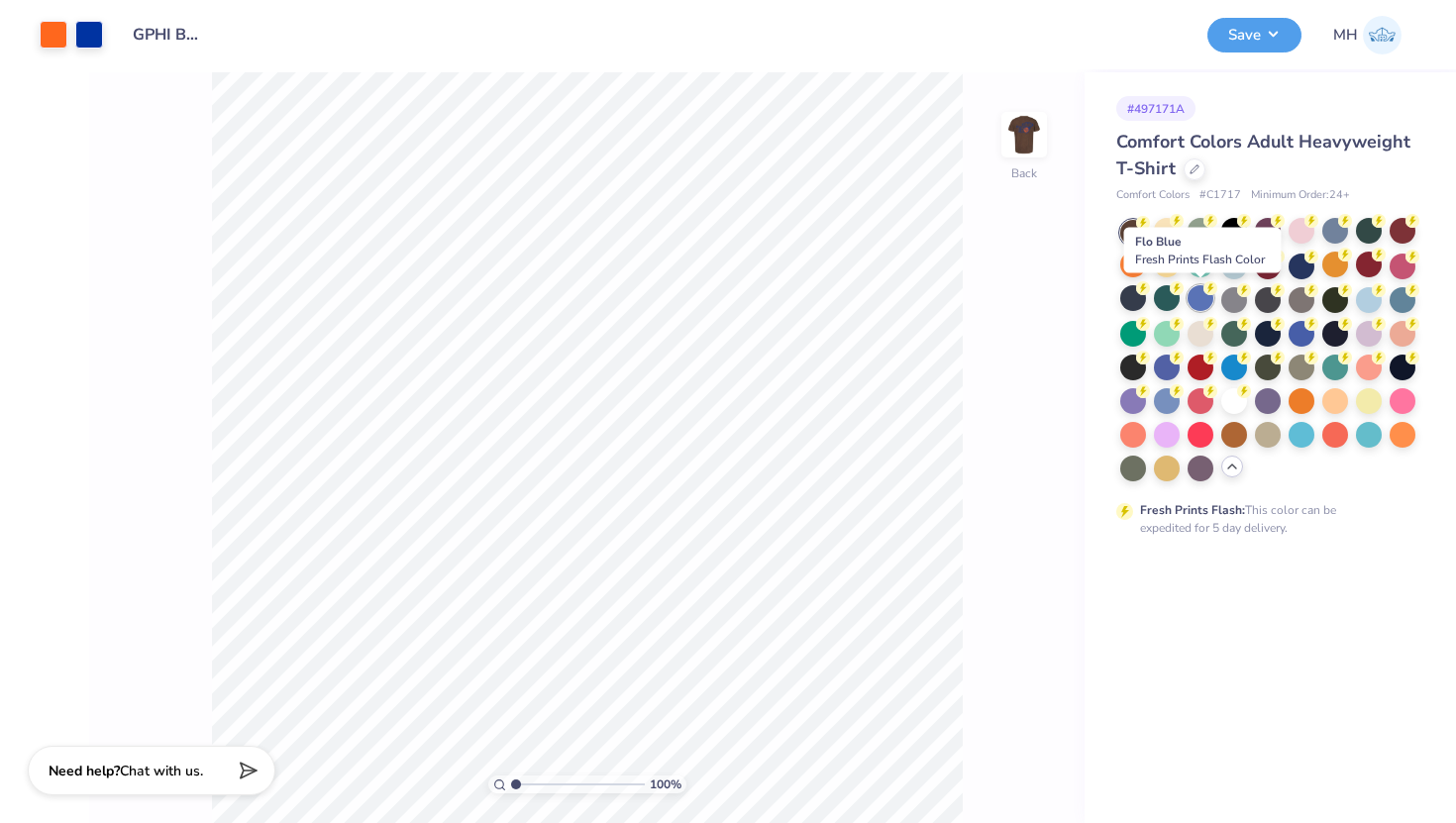 click at bounding box center [1200, 298] 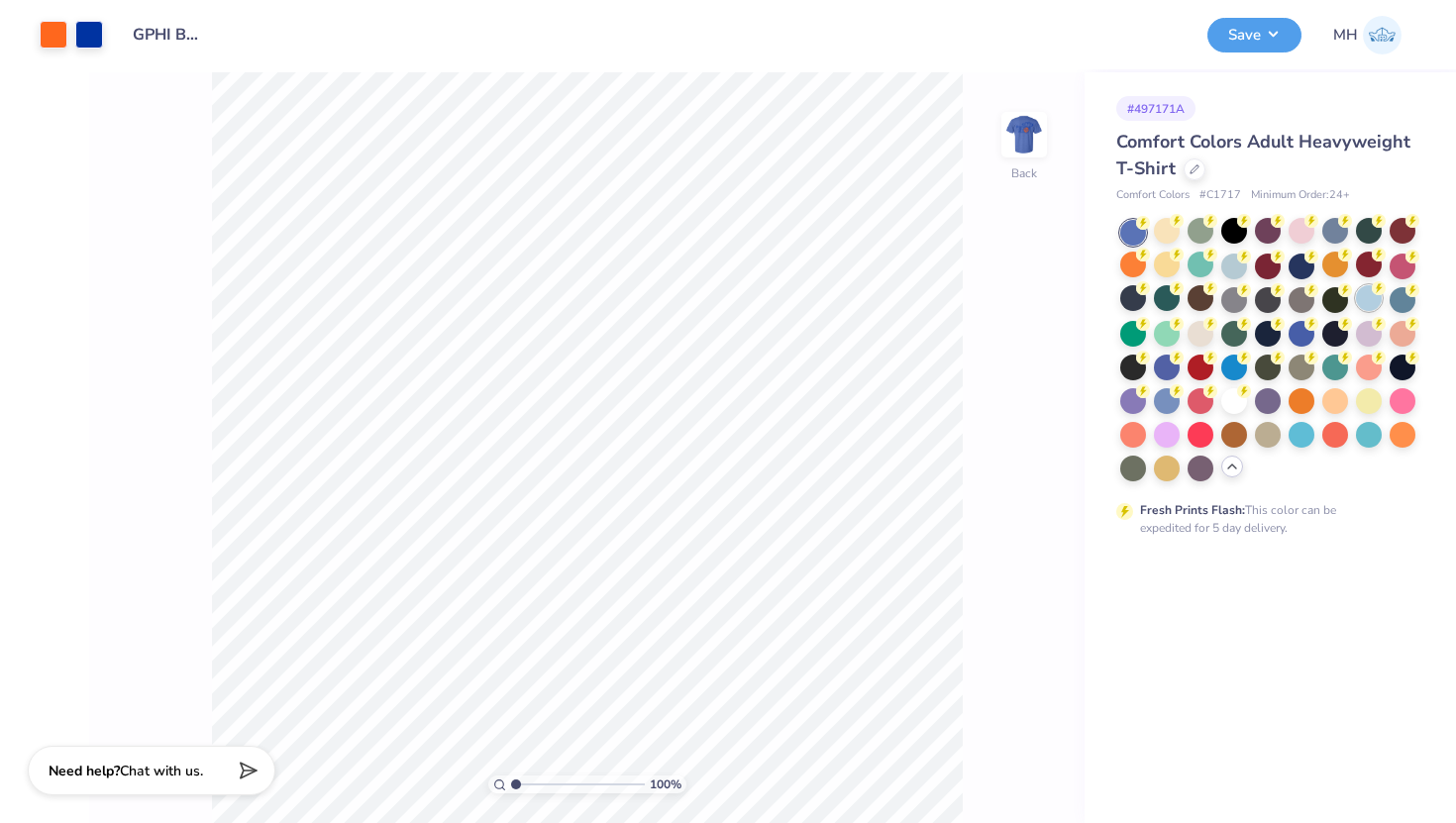 click at bounding box center (1369, 298) 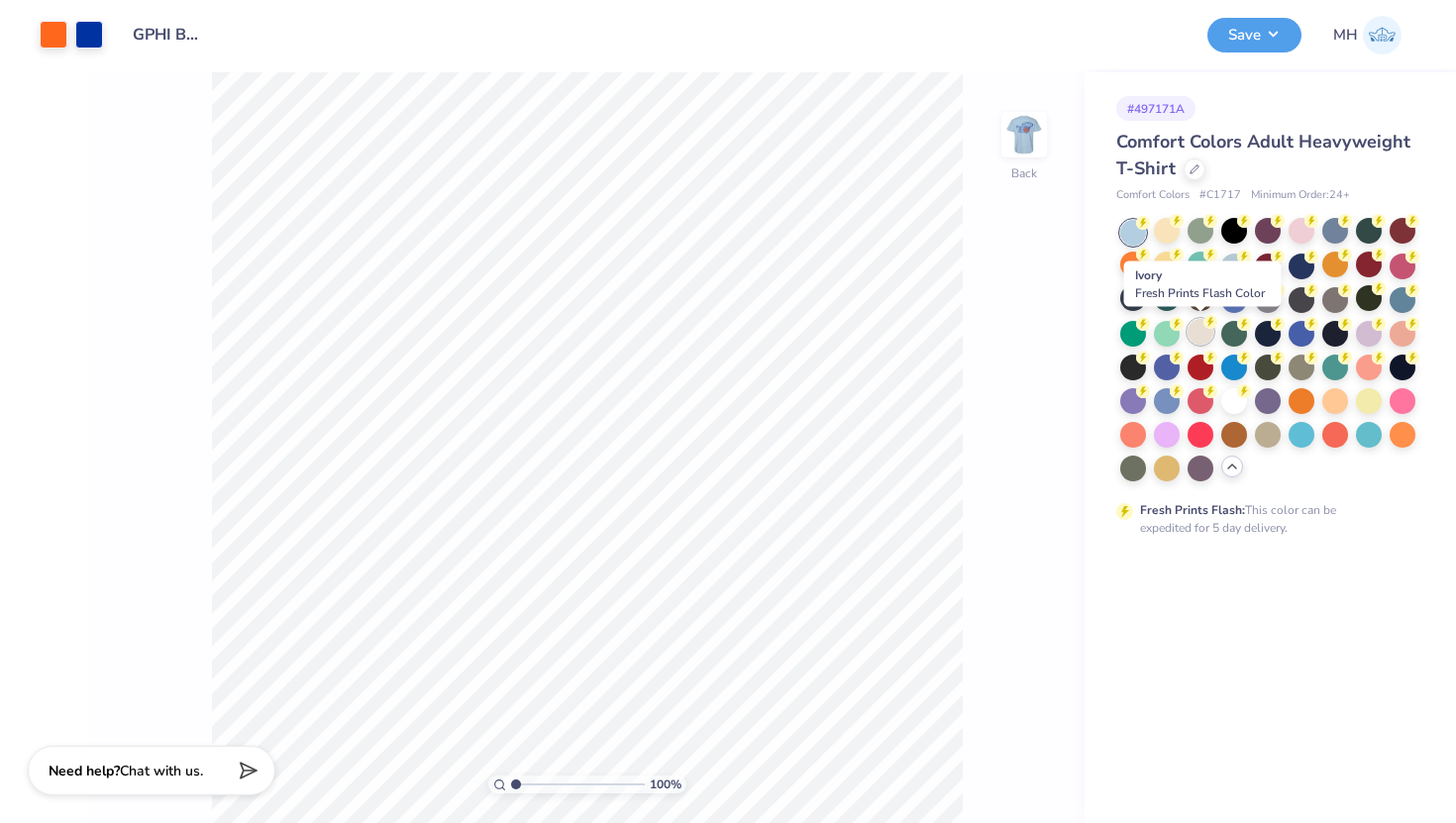 click at bounding box center (1200, 332) 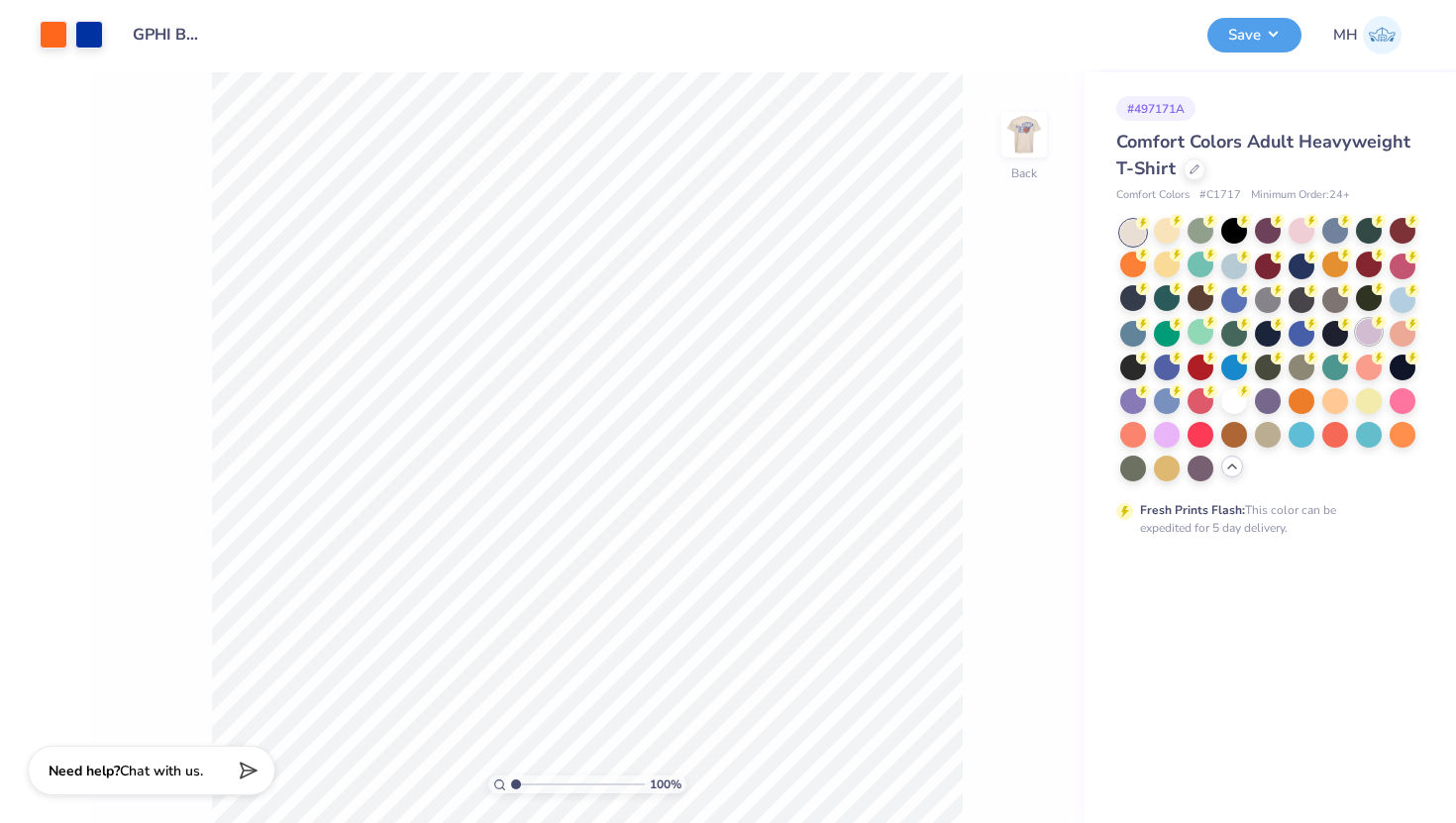 click at bounding box center [1369, 332] 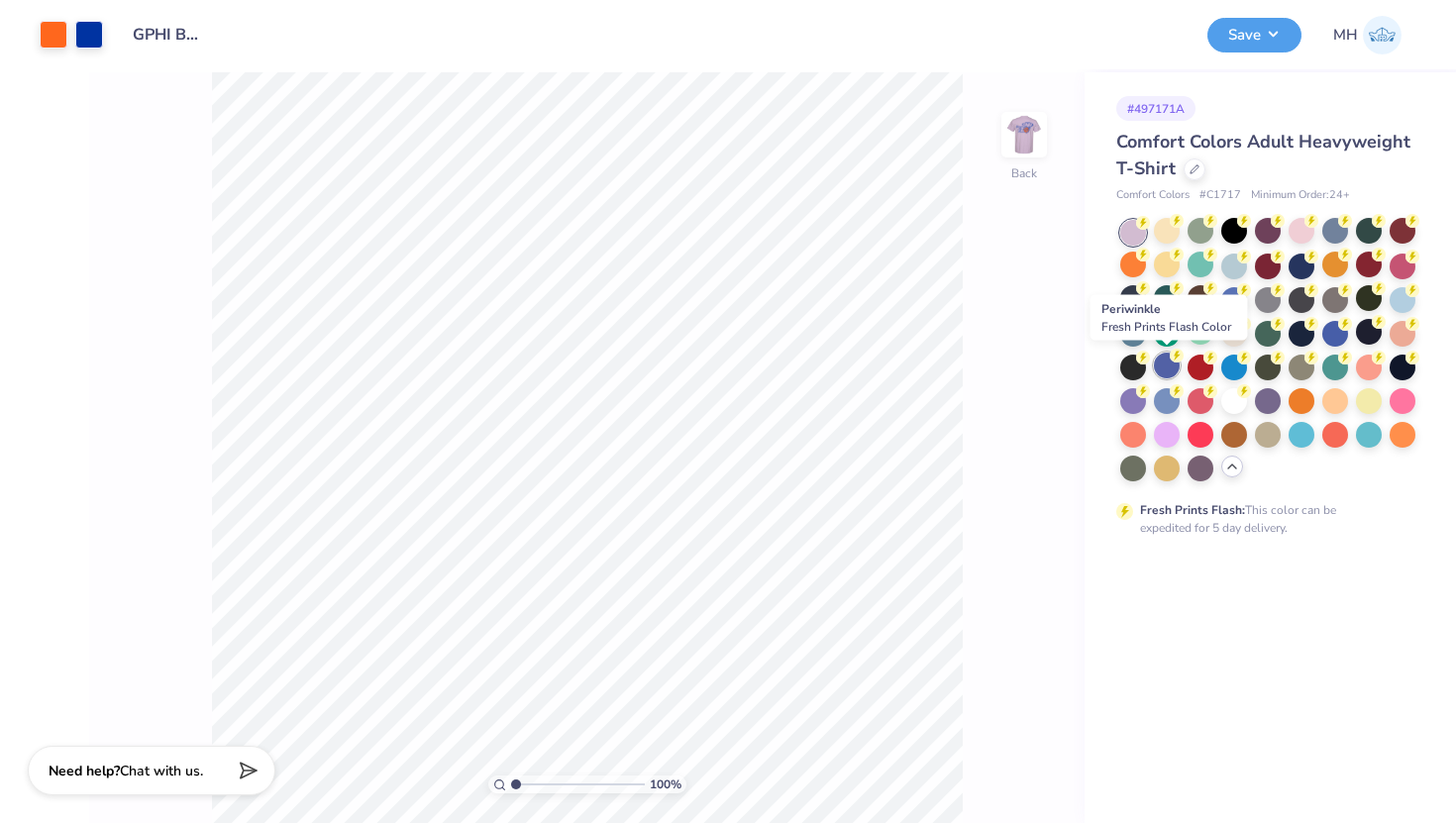 click at bounding box center [1167, 365] 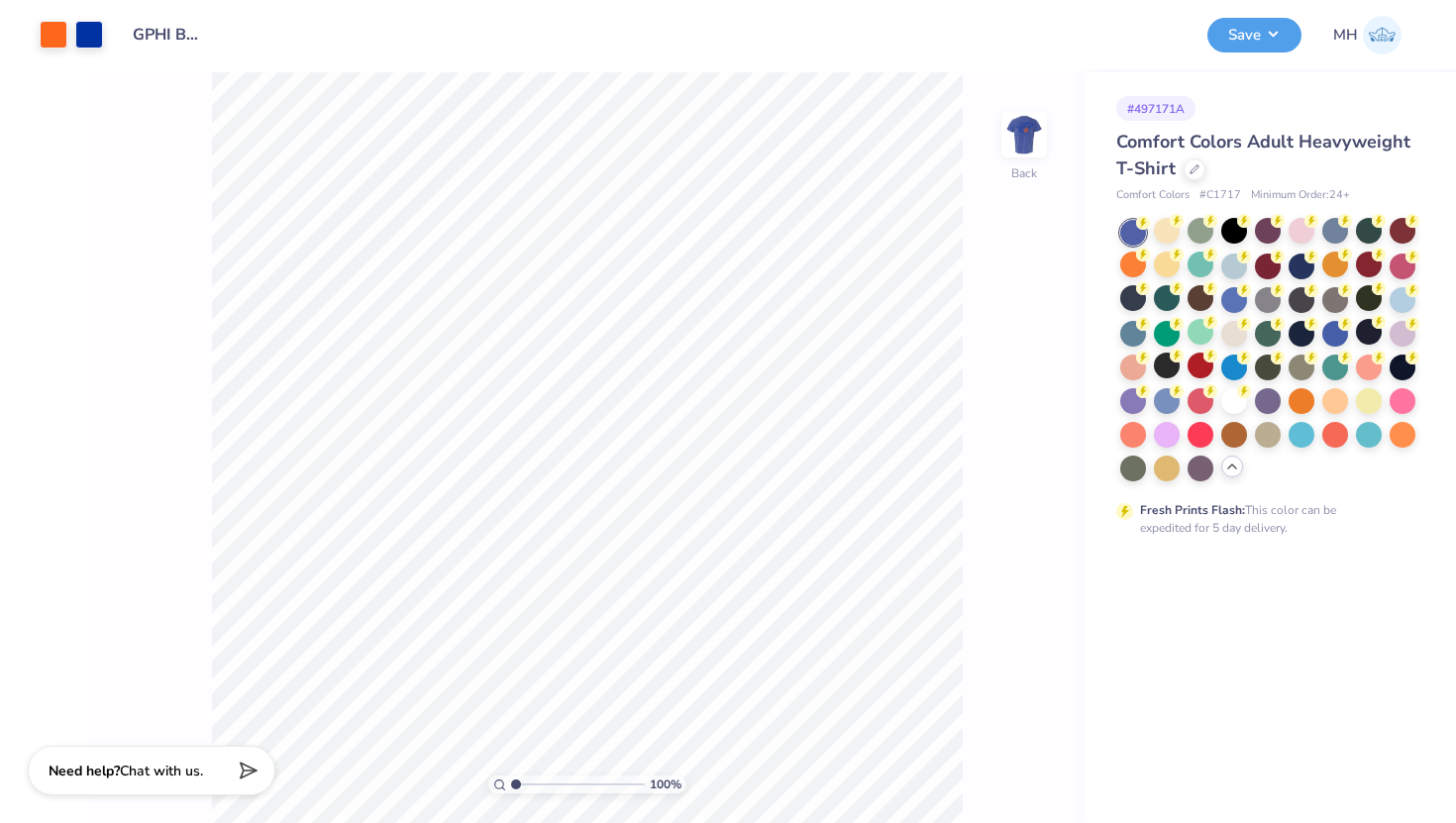 click at bounding box center (1200, 365) 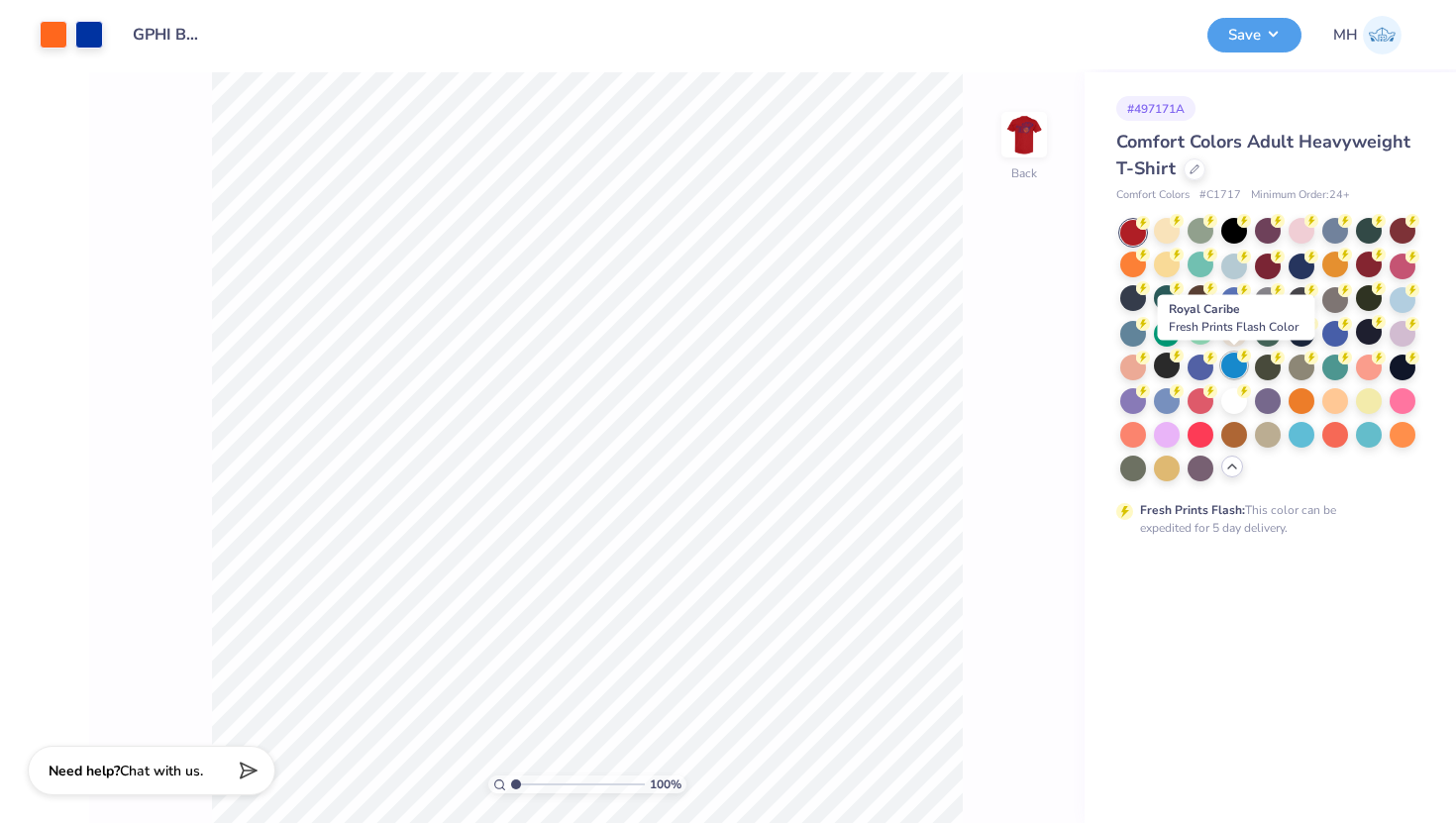click at bounding box center (1234, 365) 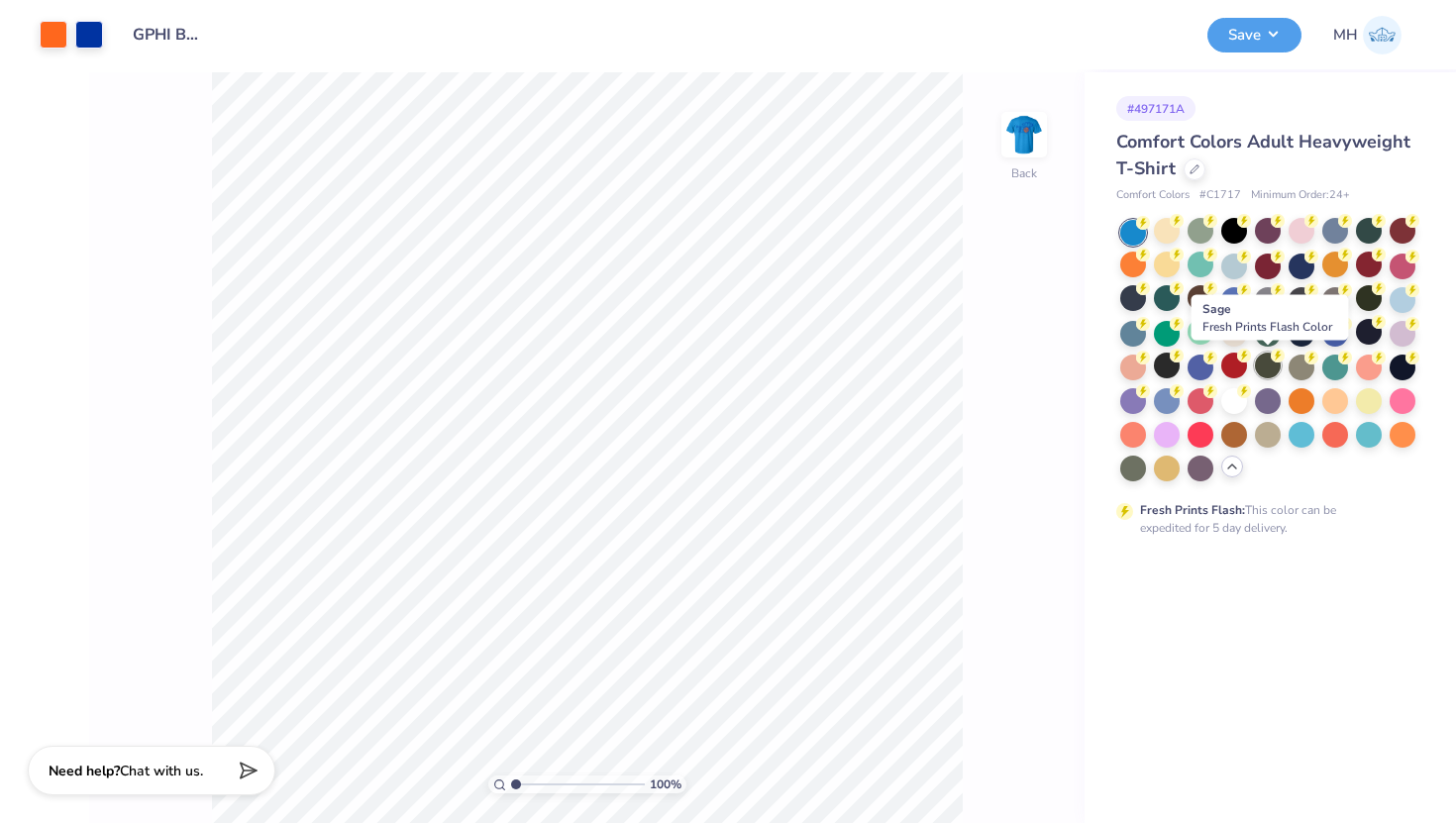 click at bounding box center (1268, 365) 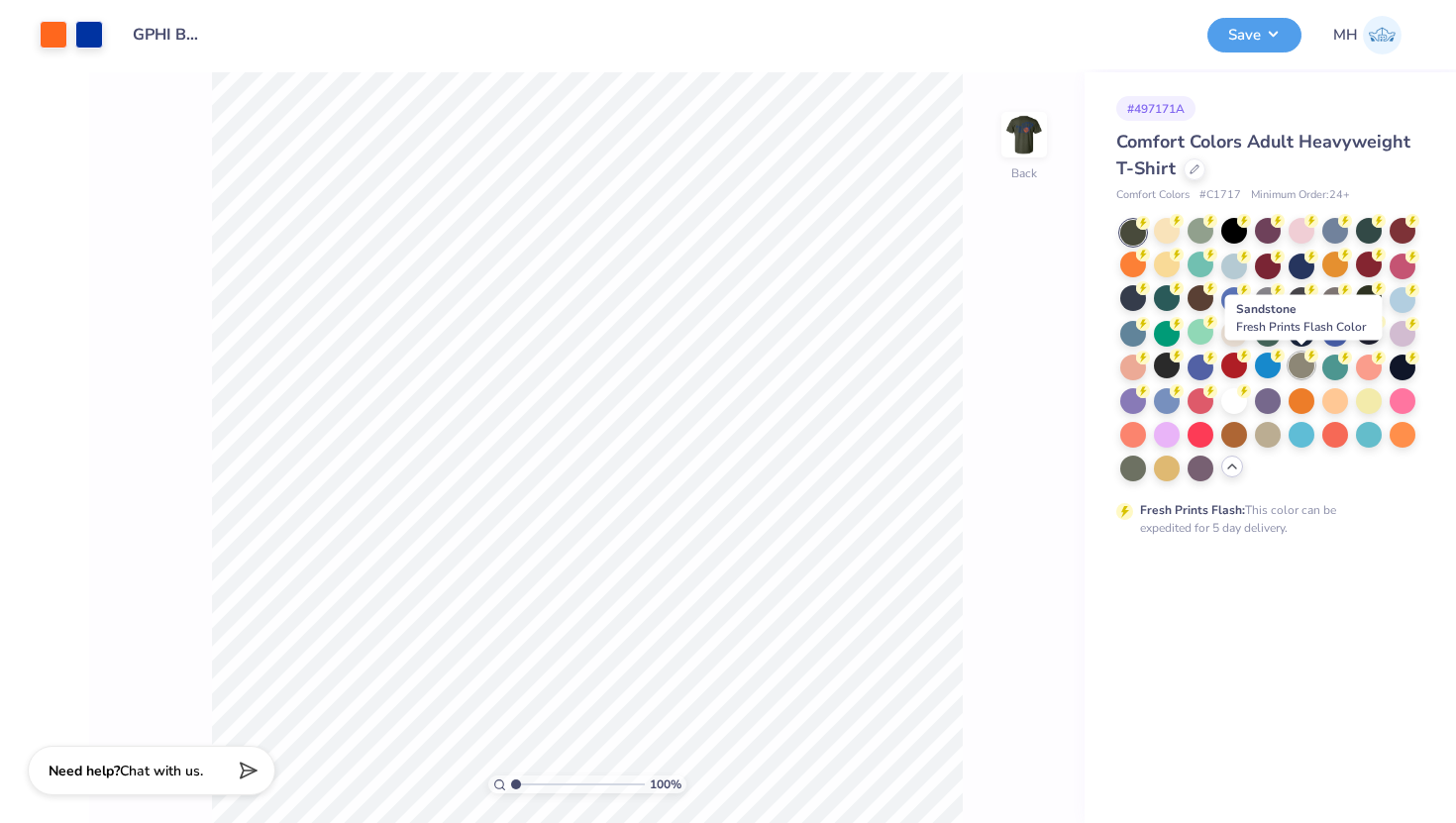 click at bounding box center [1301, 365] 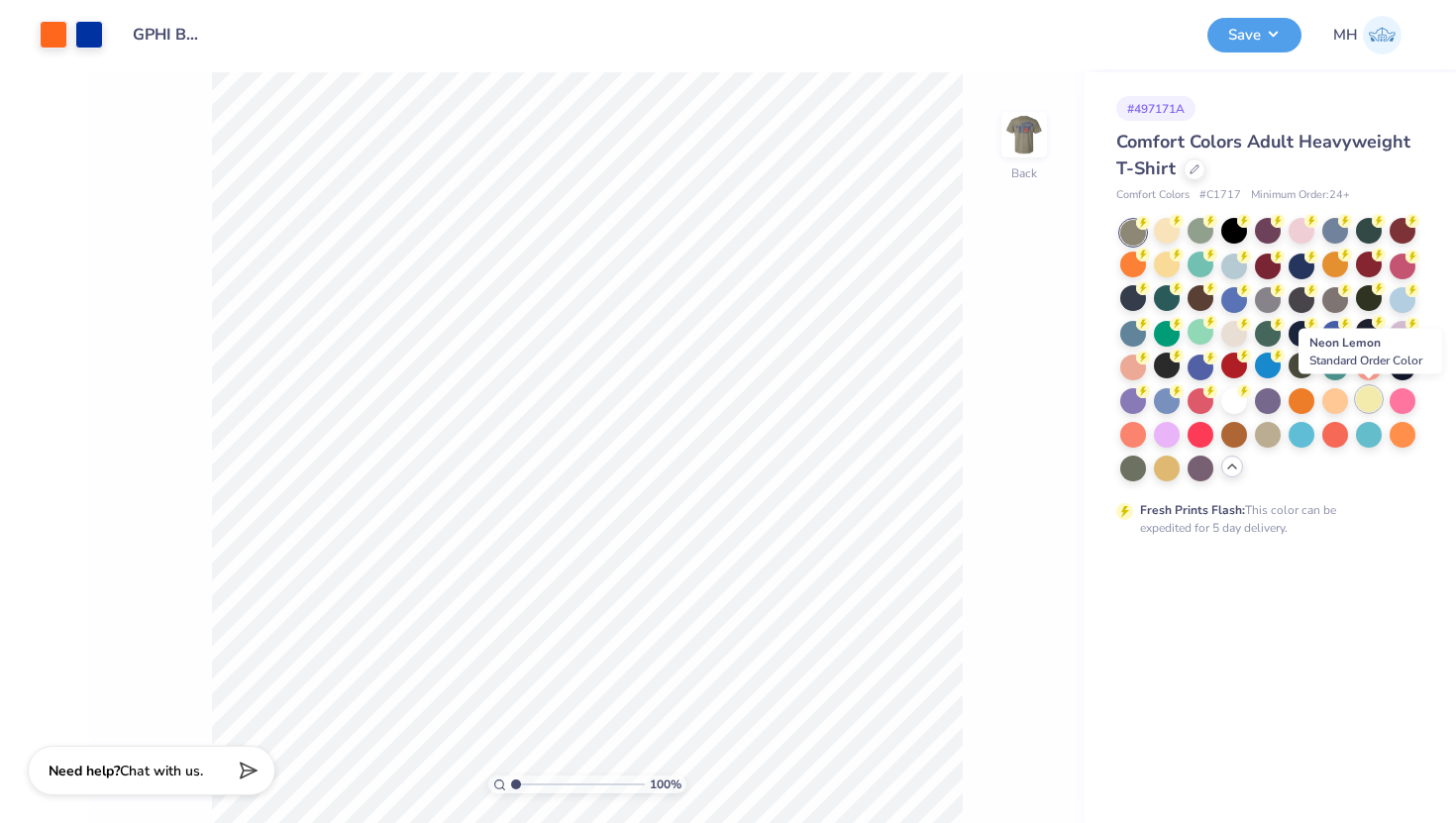 click at bounding box center (1369, 399) 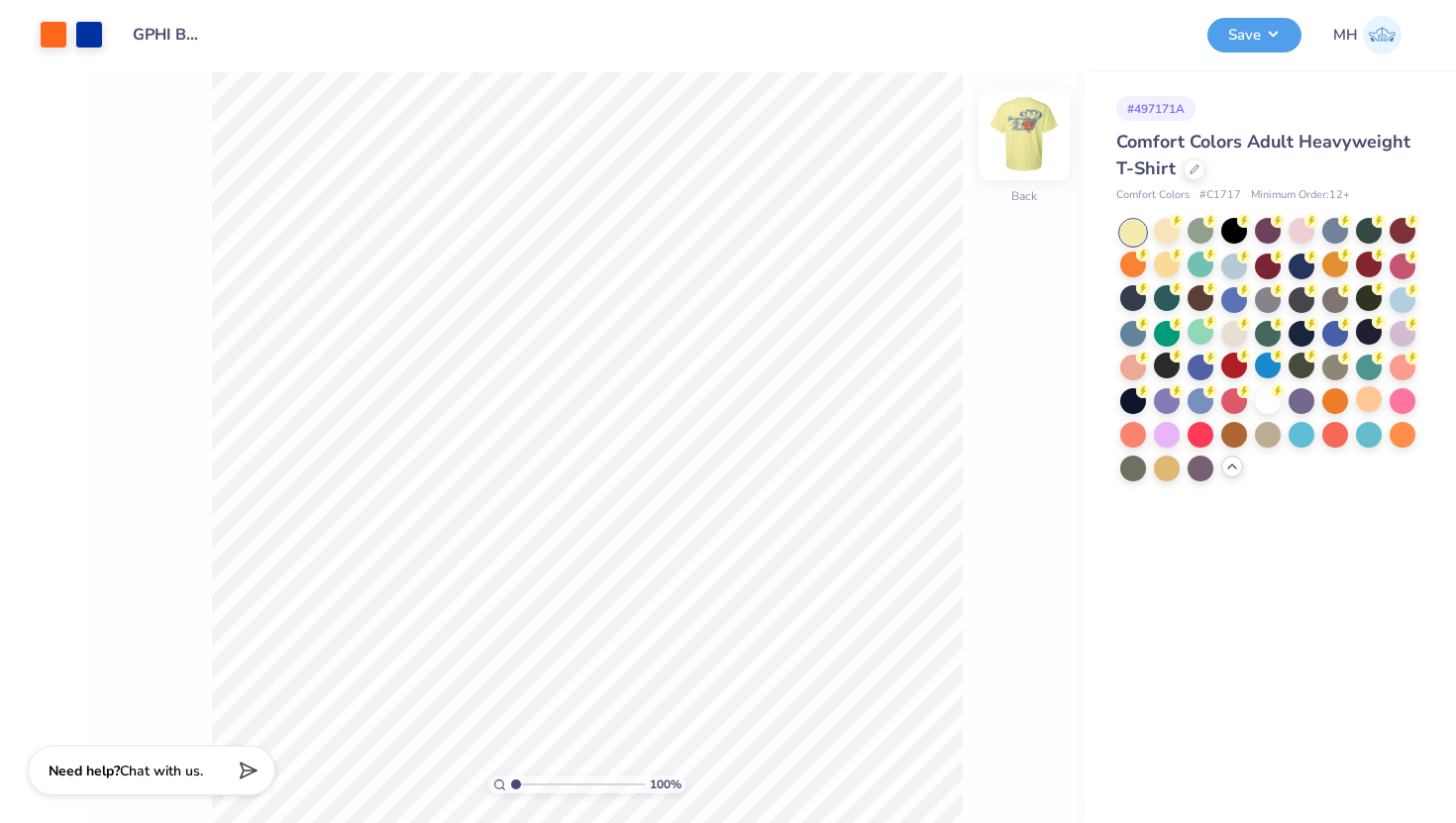 click at bounding box center (1024, 135) 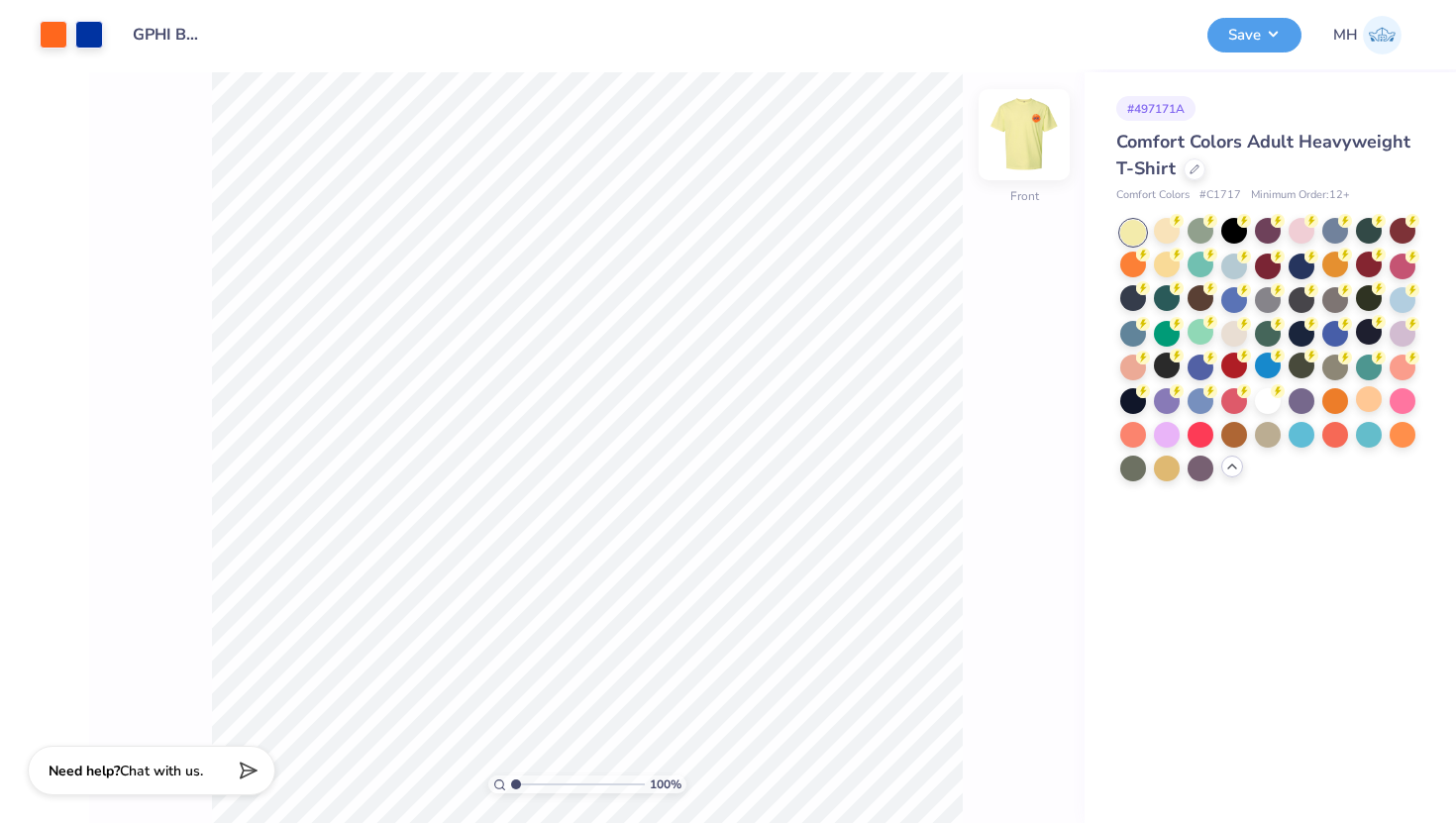 click at bounding box center (1024, 135) 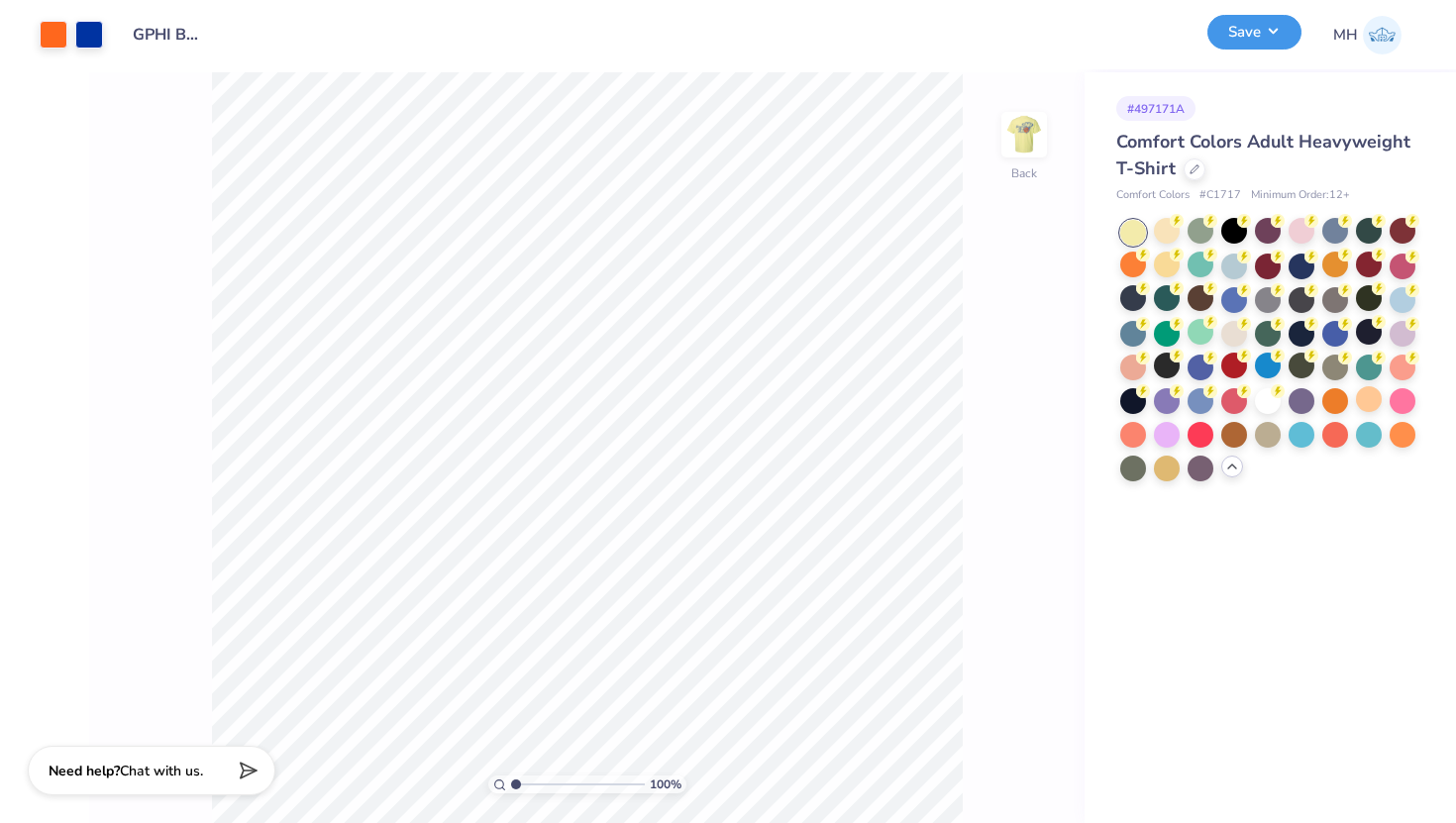 click on "Save" at bounding box center [1254, 32] 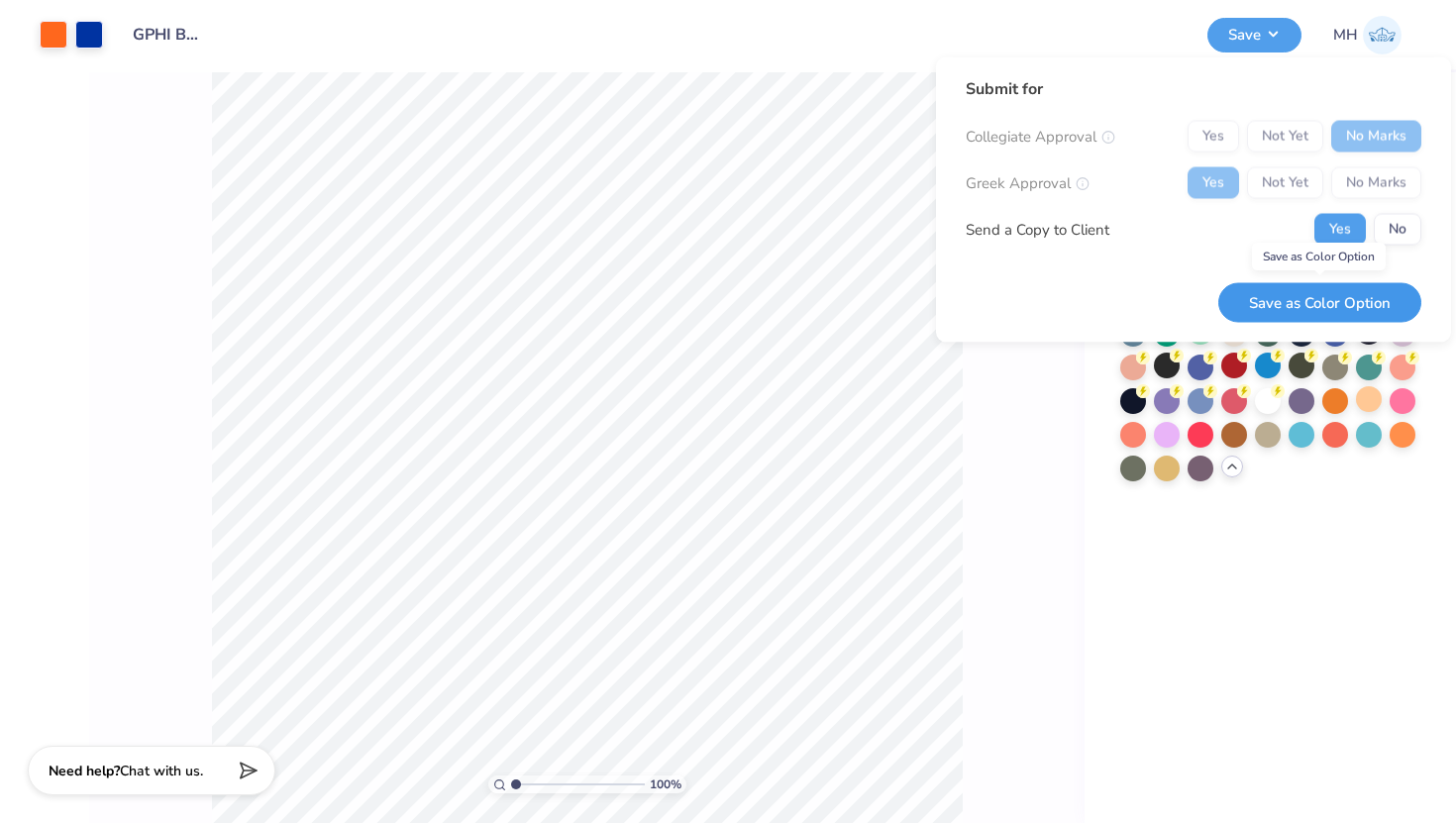 click on "Save as Color Option" at bounding box center (1319, 302) 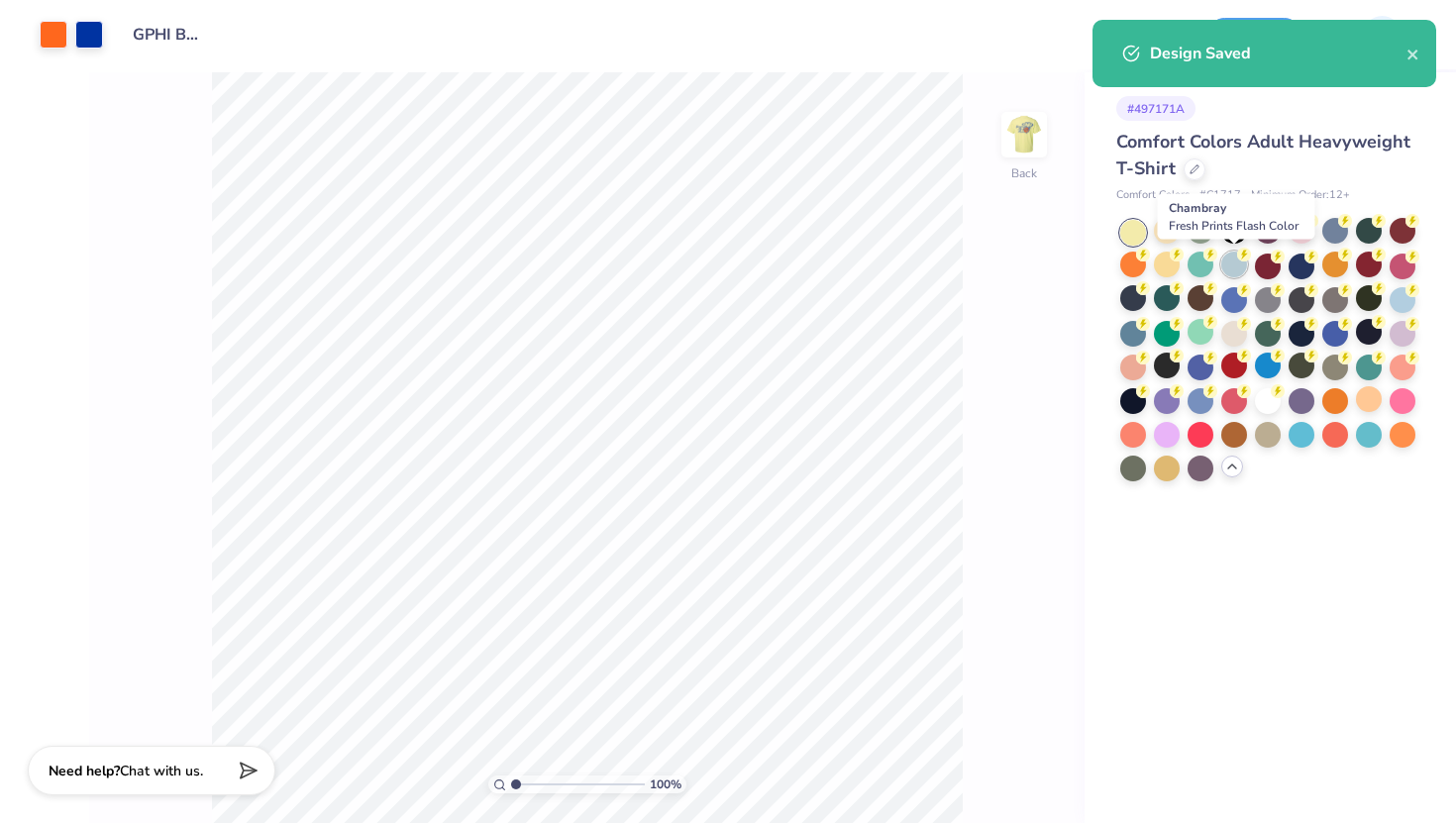 click at bounding box center (1234, 264) 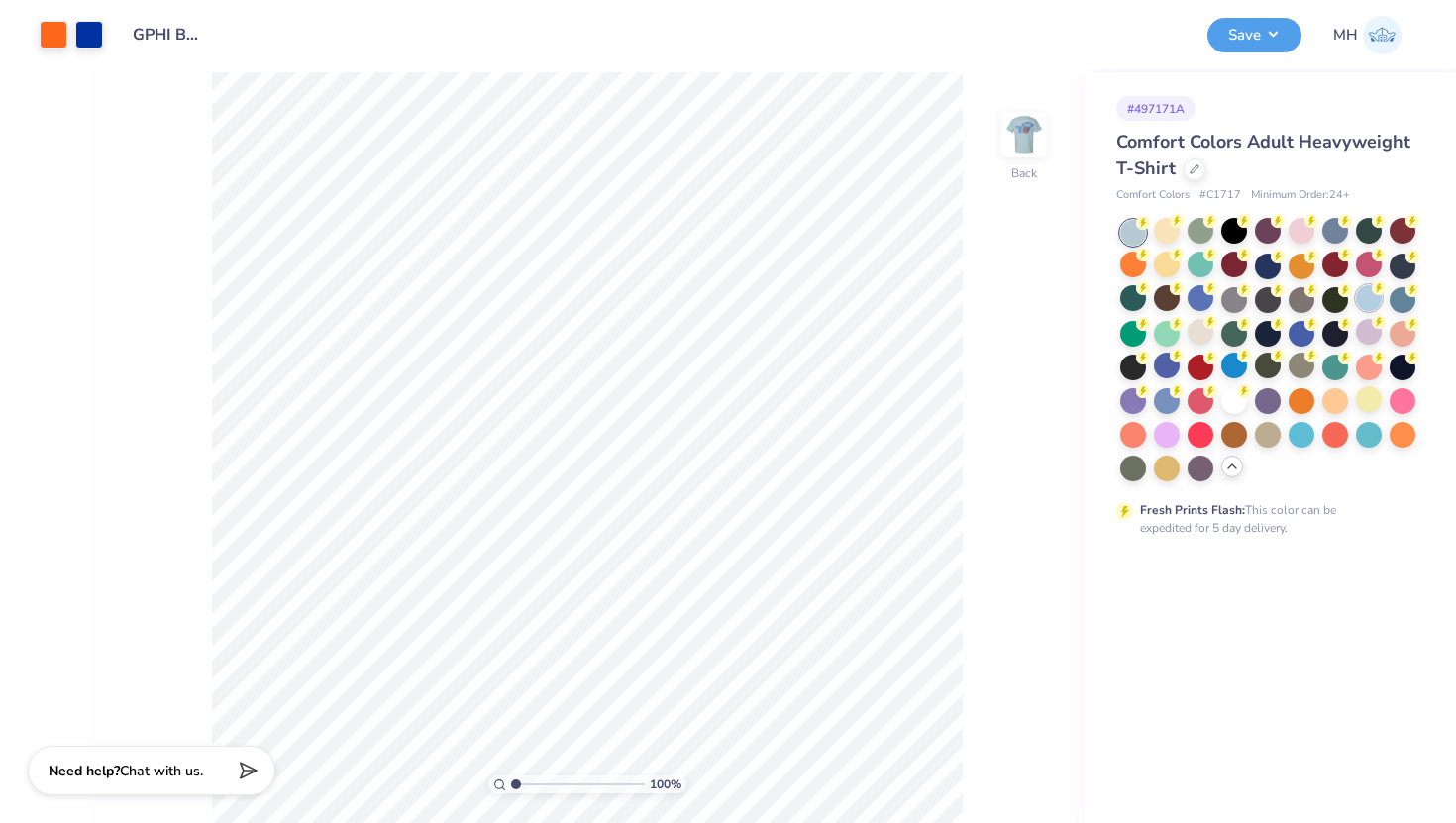 click at bounding box center (1369, 298) 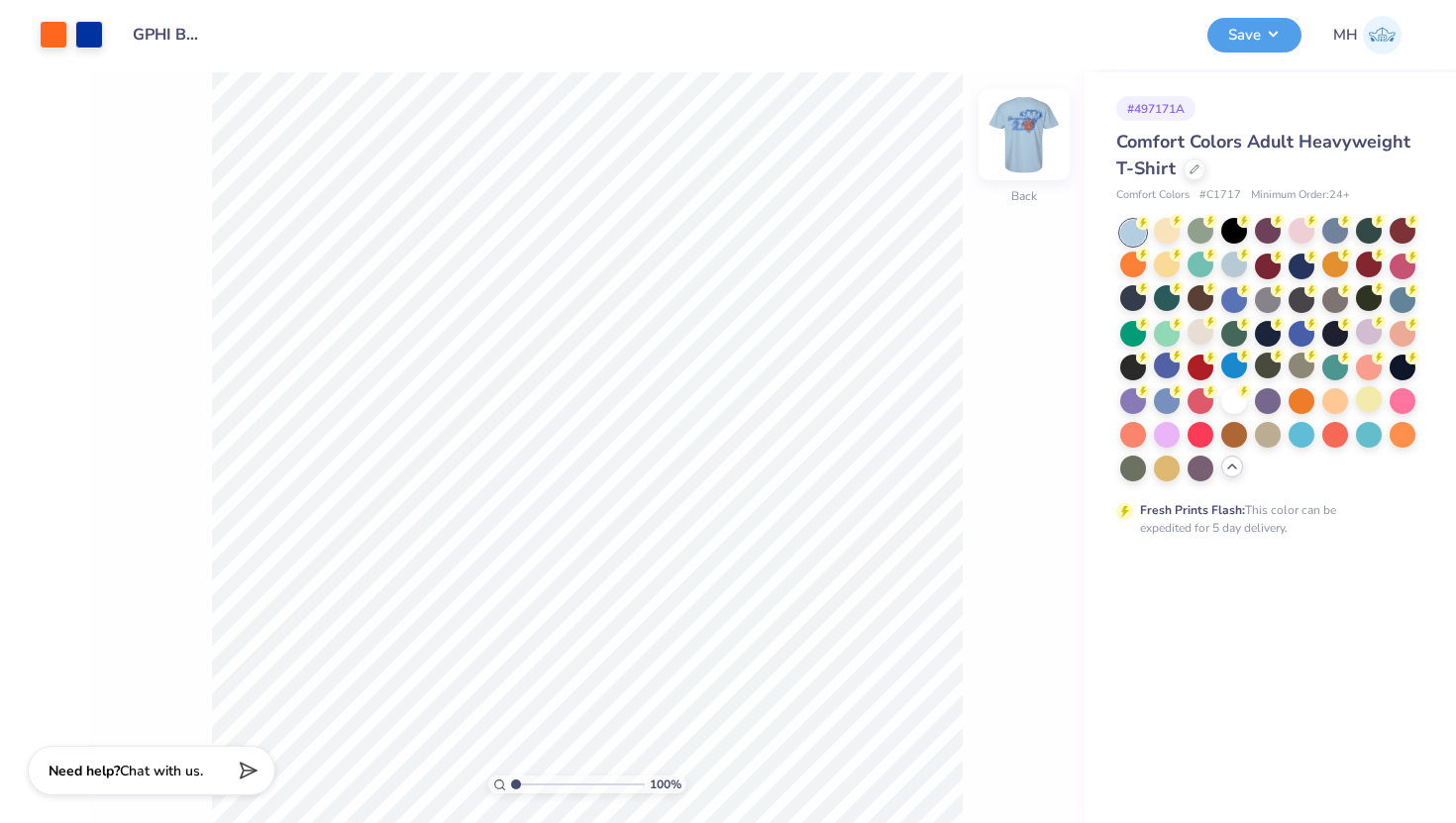 click at bounding box center [1024, 135] 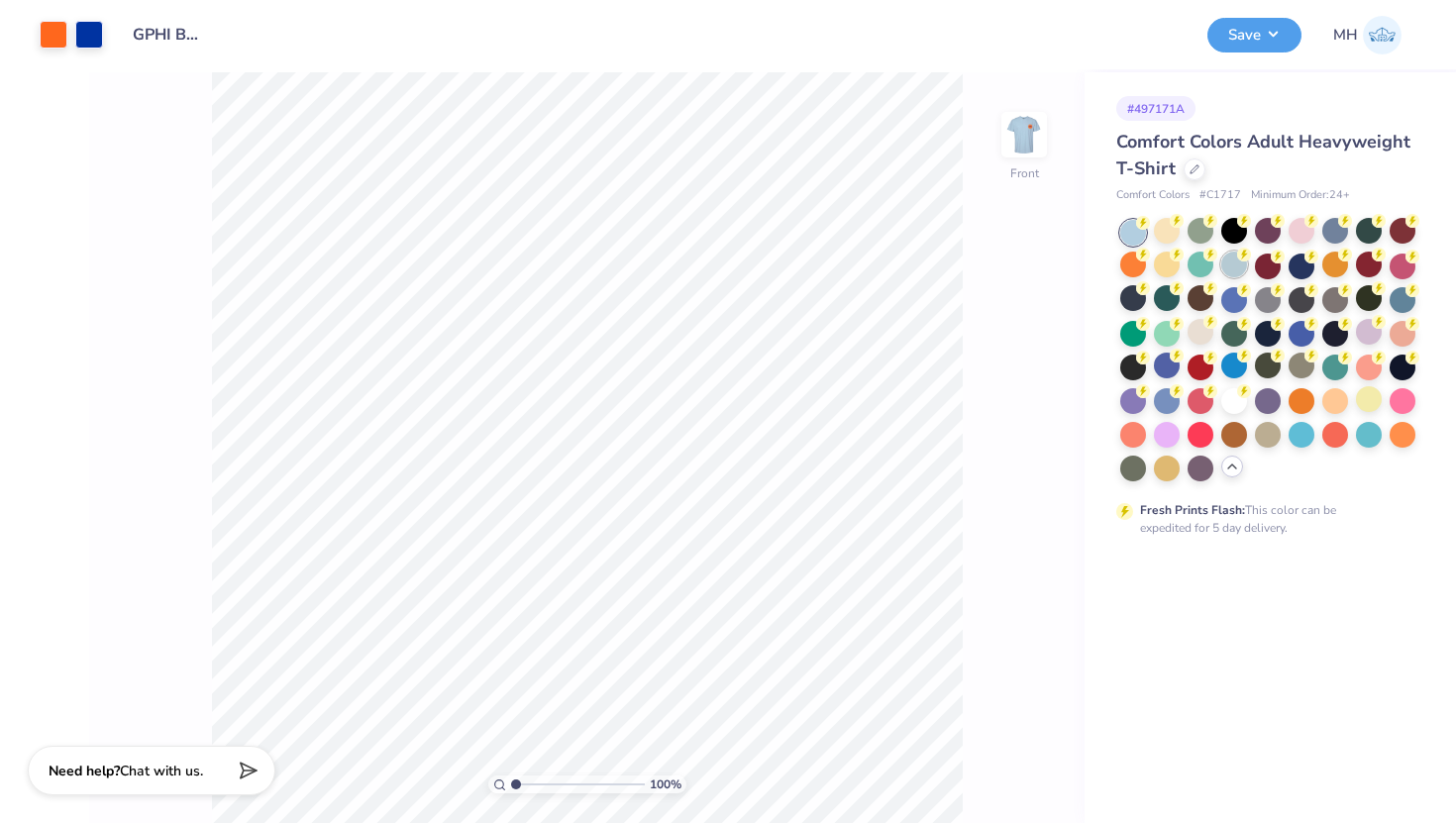 click at bounding box center (1234, 264) 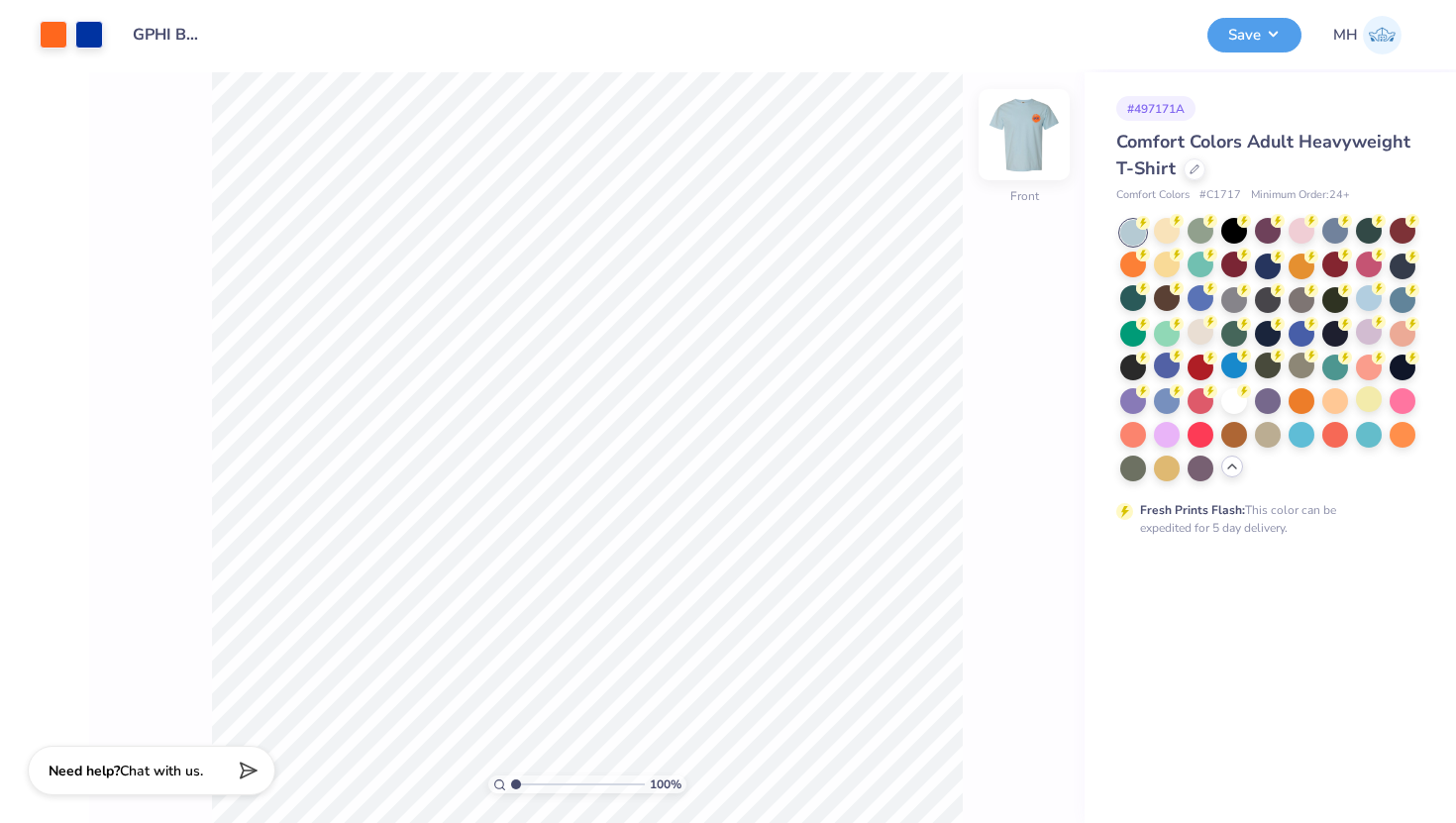 click at bounding box center [1024, 135] 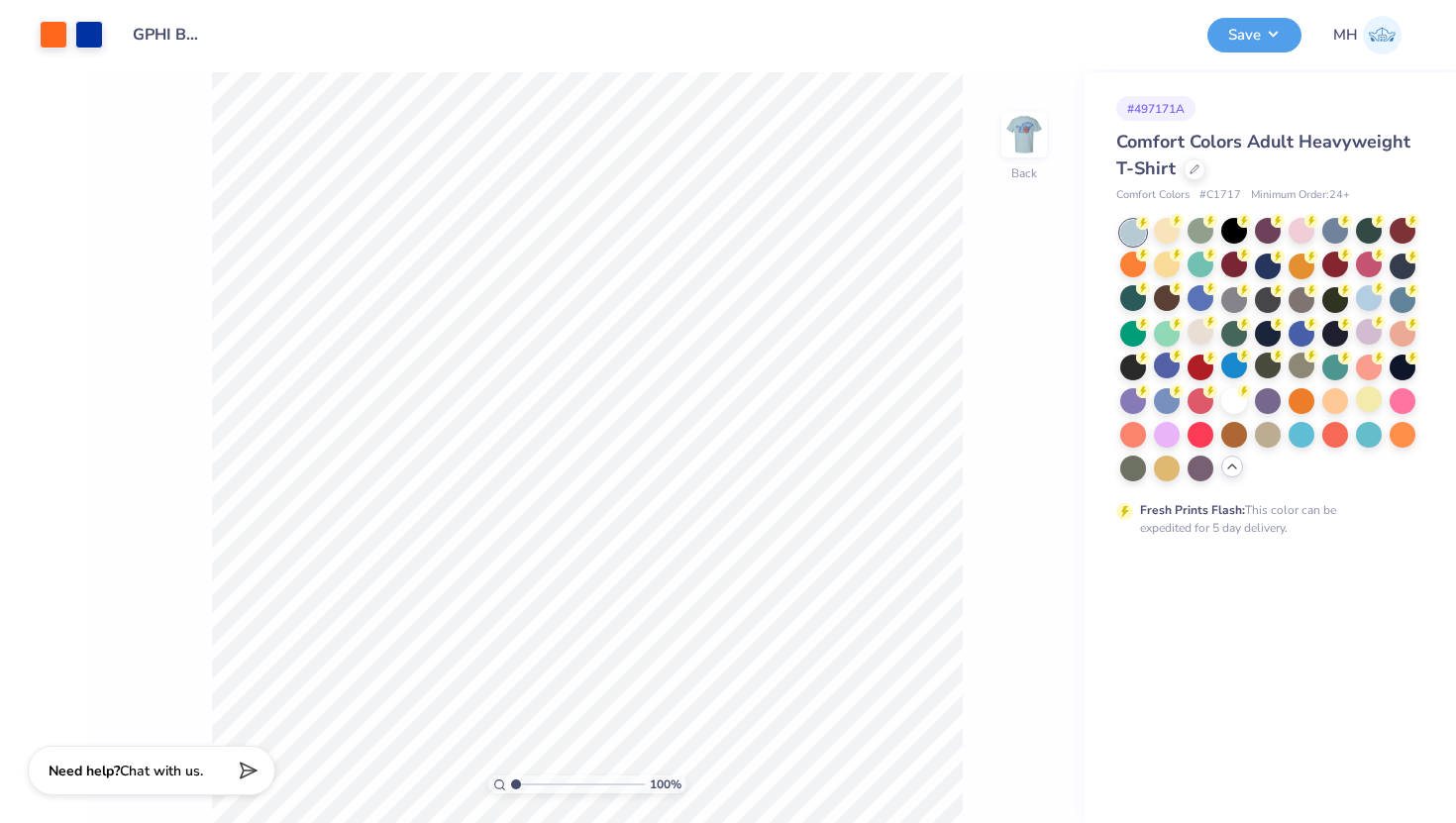 click at bounding box center [1024, 135] 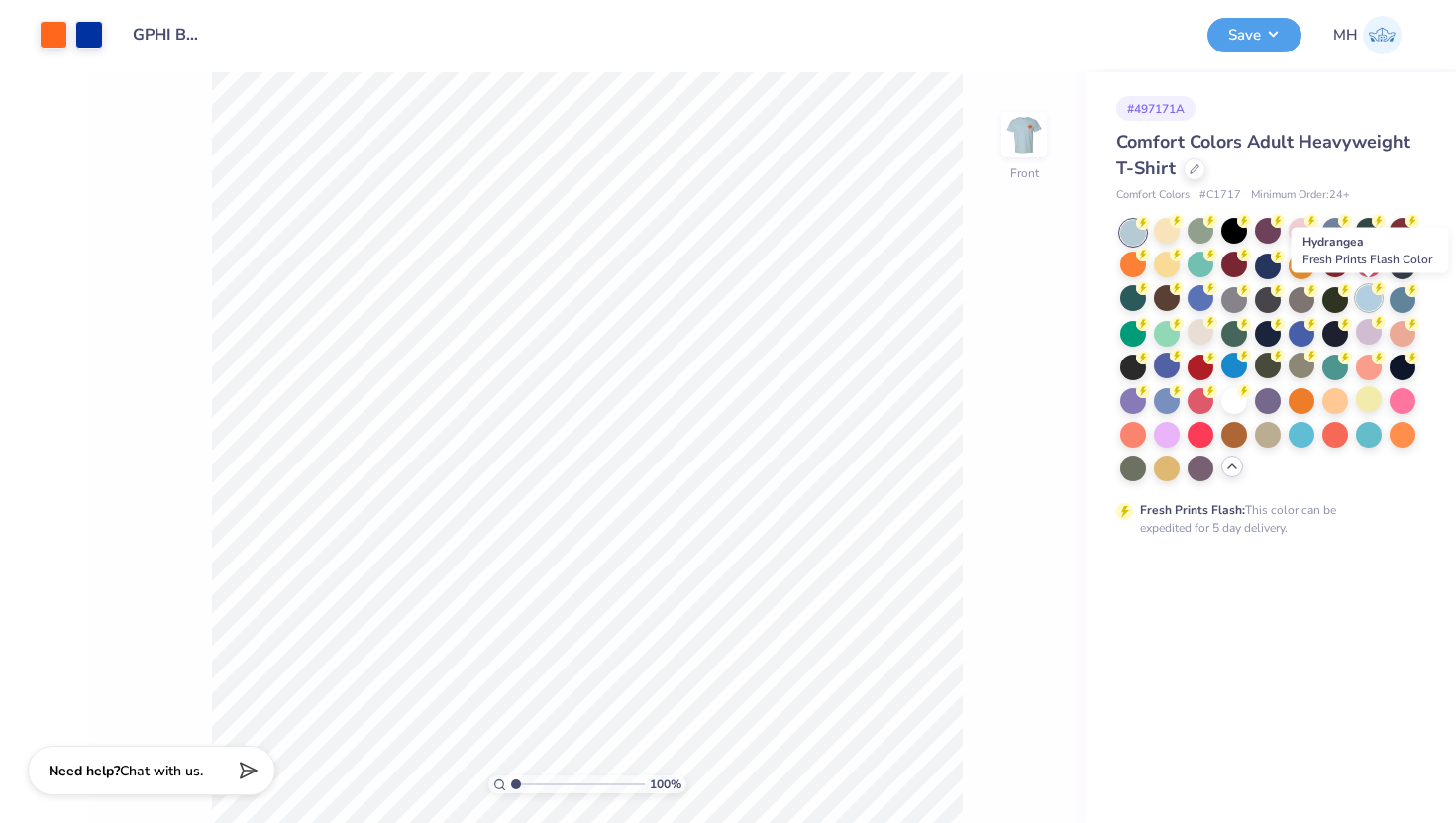 click at bounding box center (1369, 298) 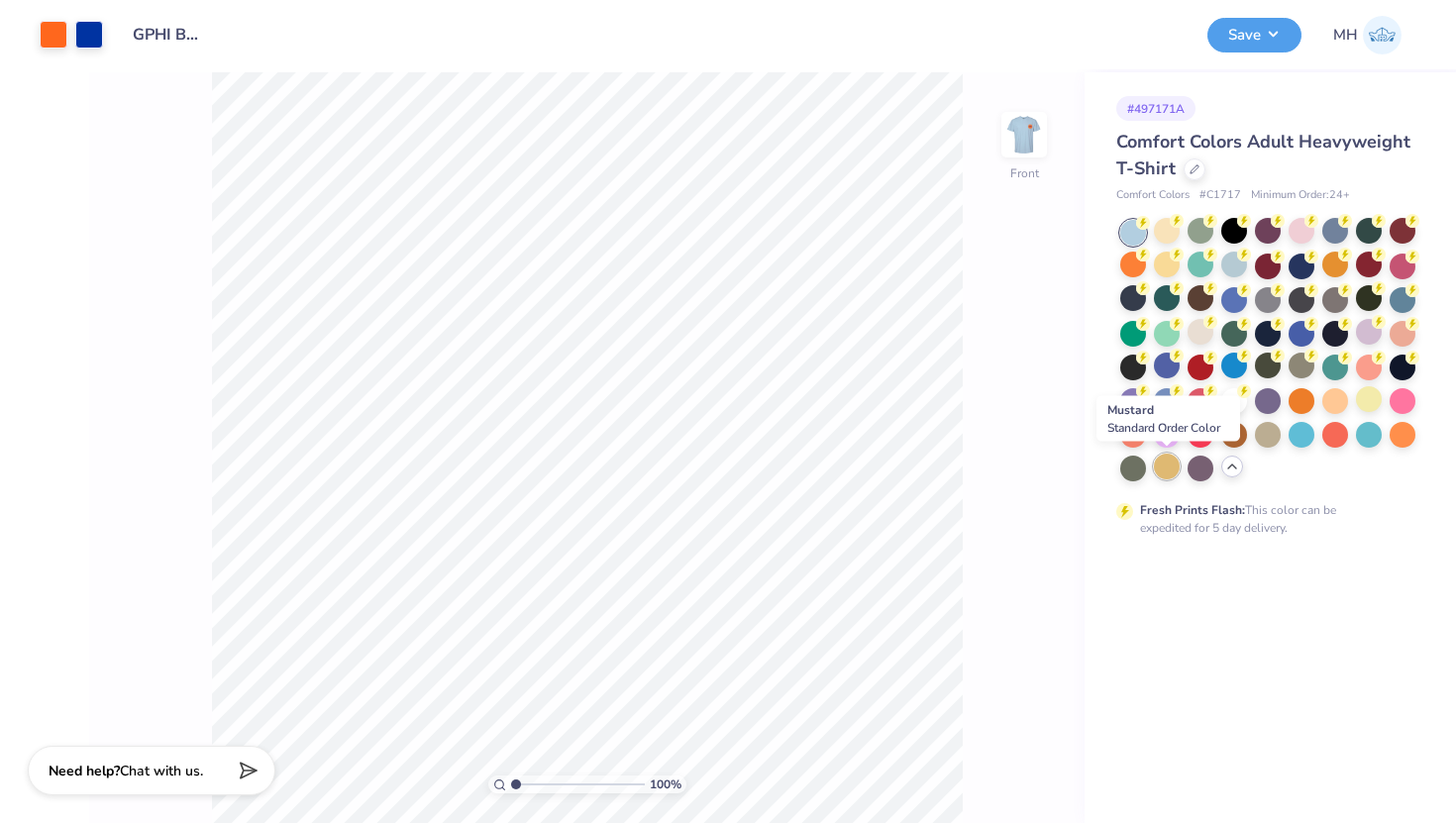 click at bounding box center (1167, 466) 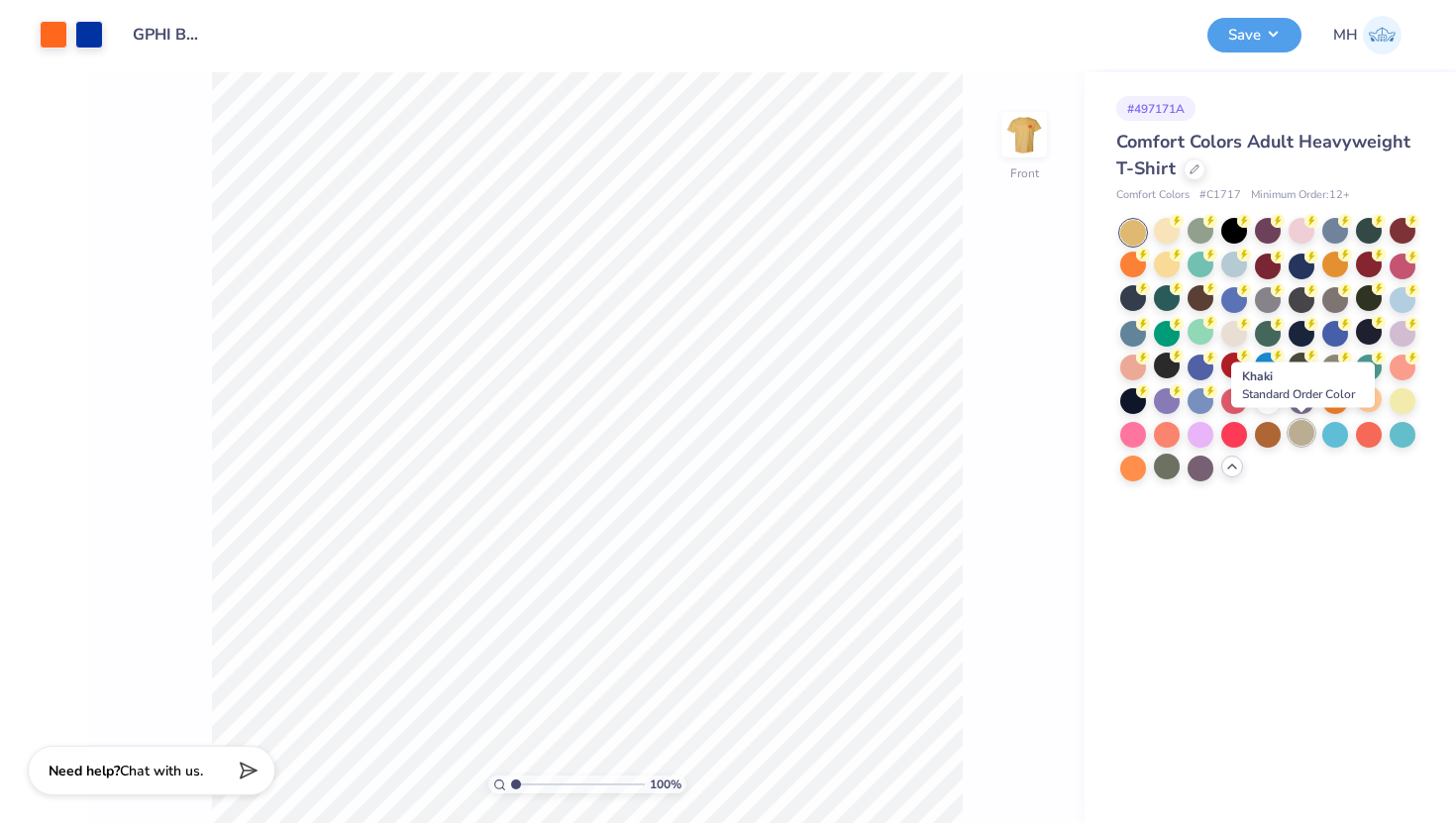 click at bounding box center [1301, 433] 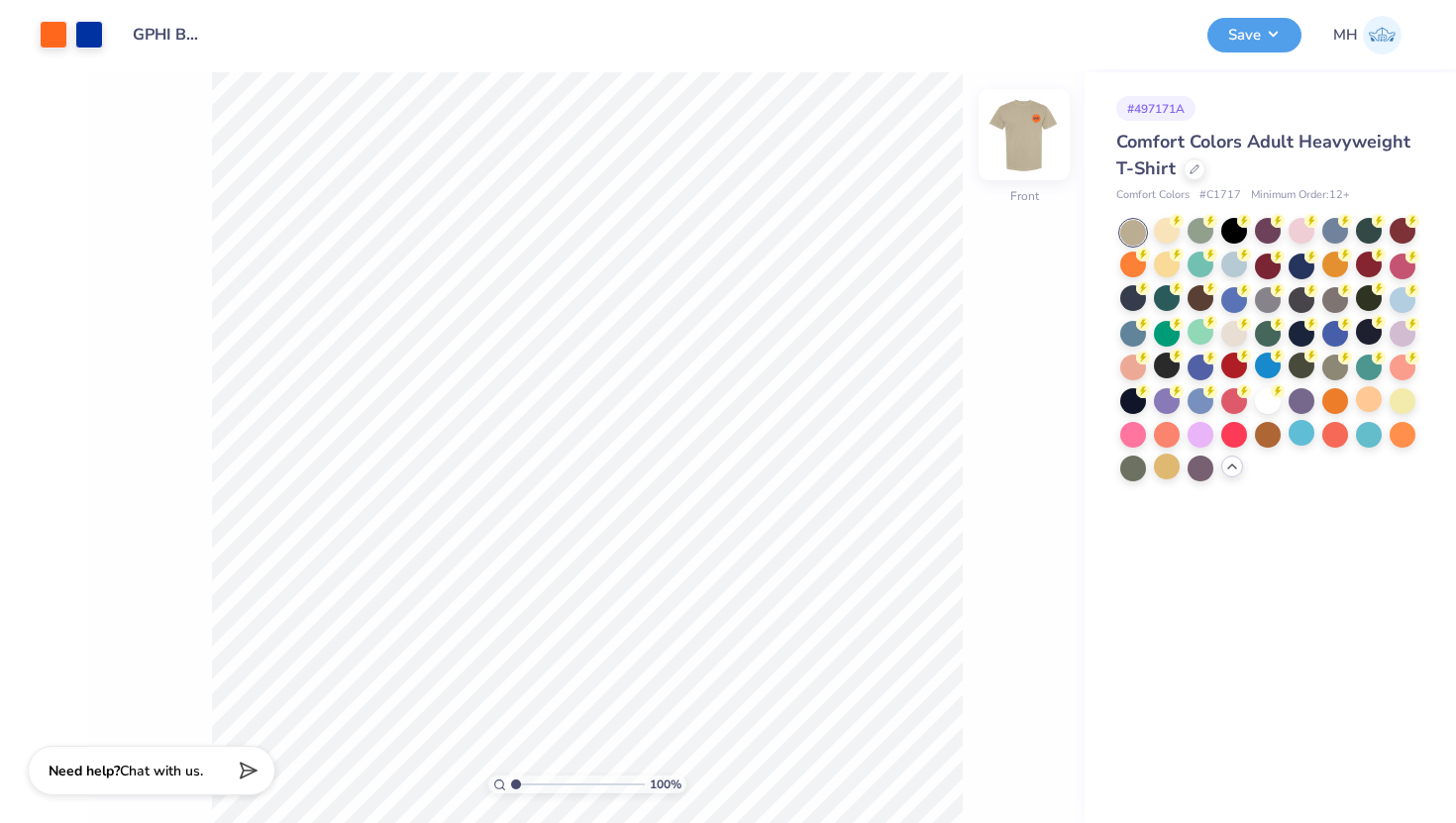 click at bounding box center [1024, 135] 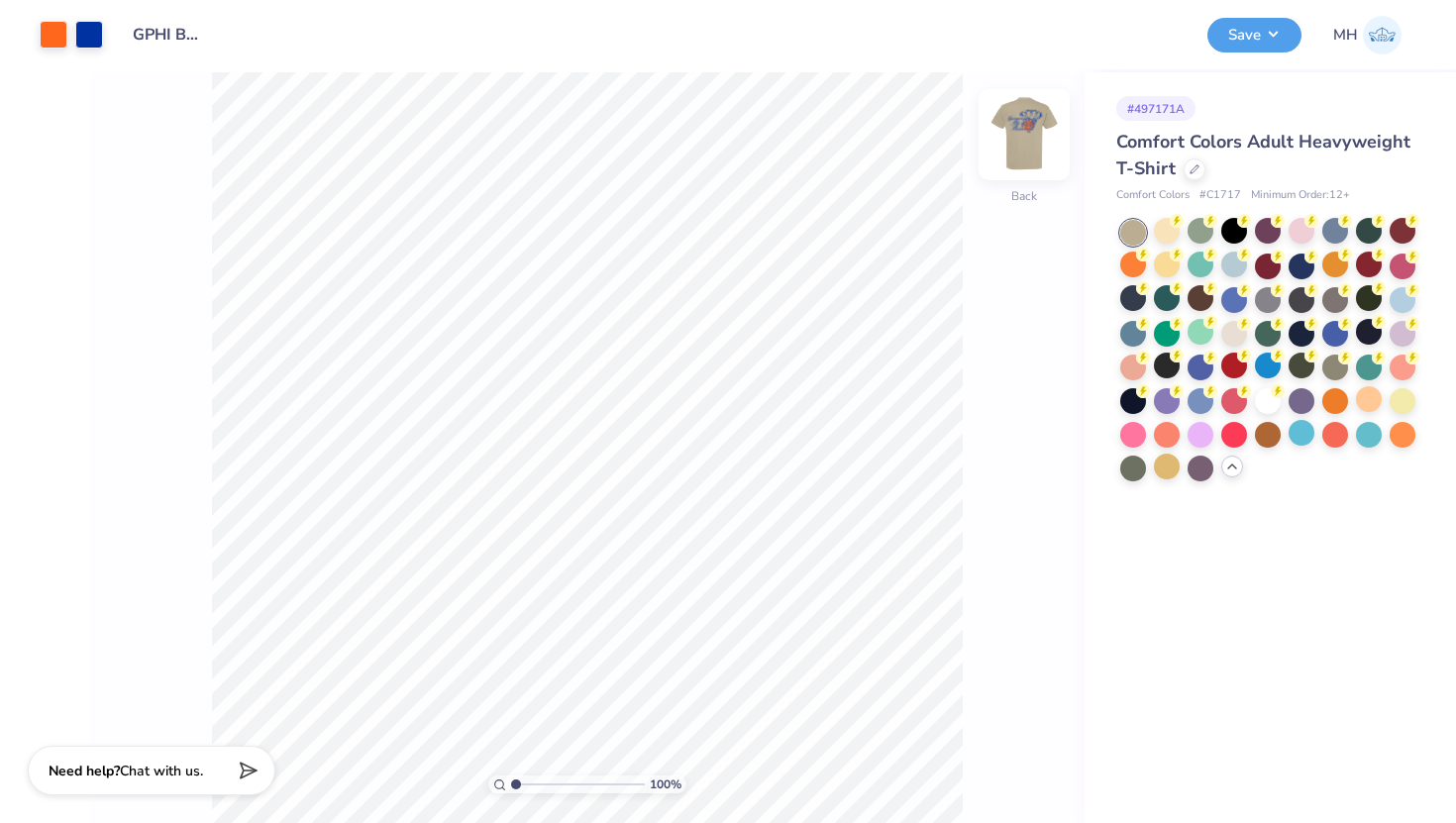 click at bounding box center (1024, 135) 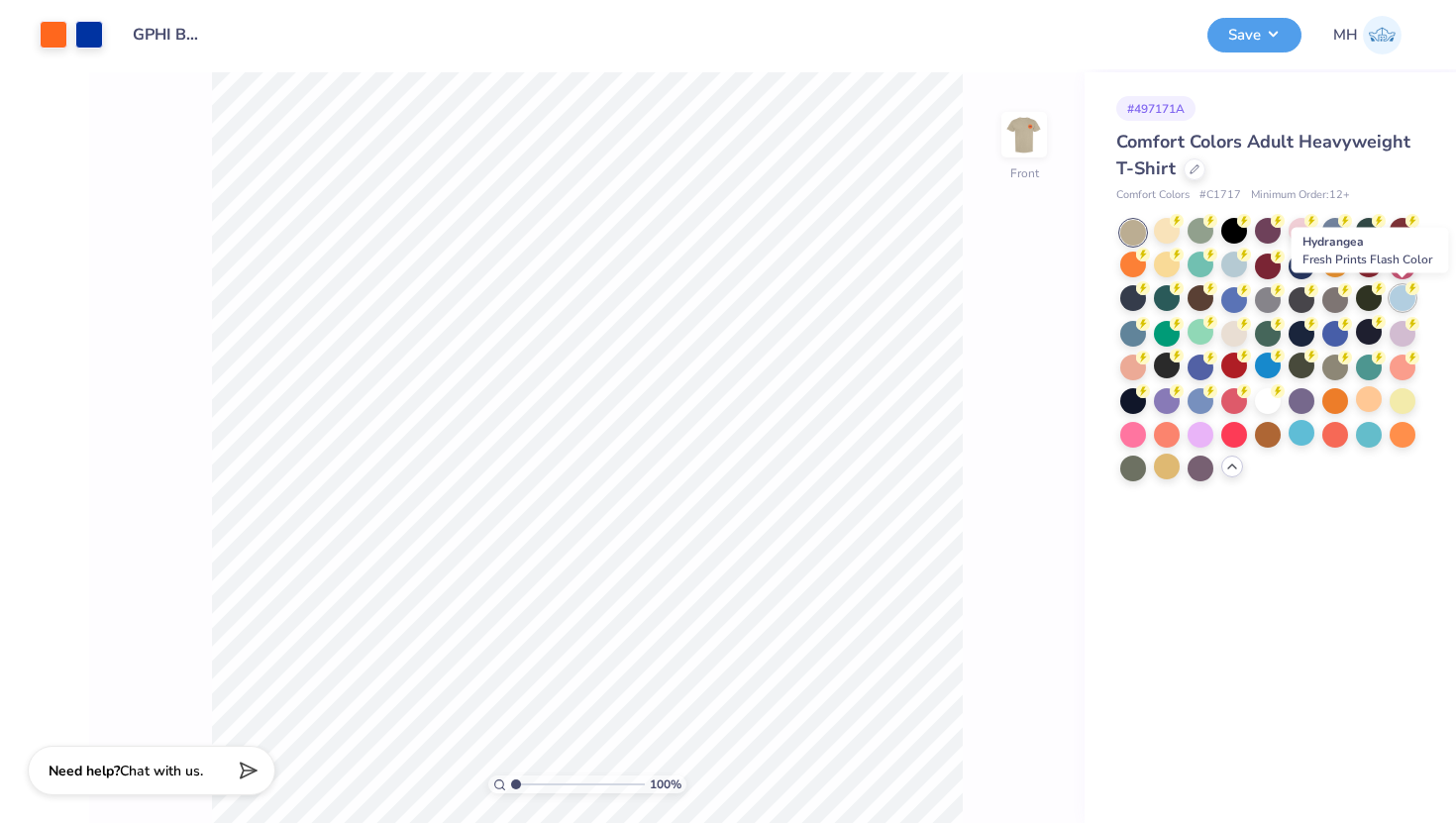 click at bounding box center [1403, 298] 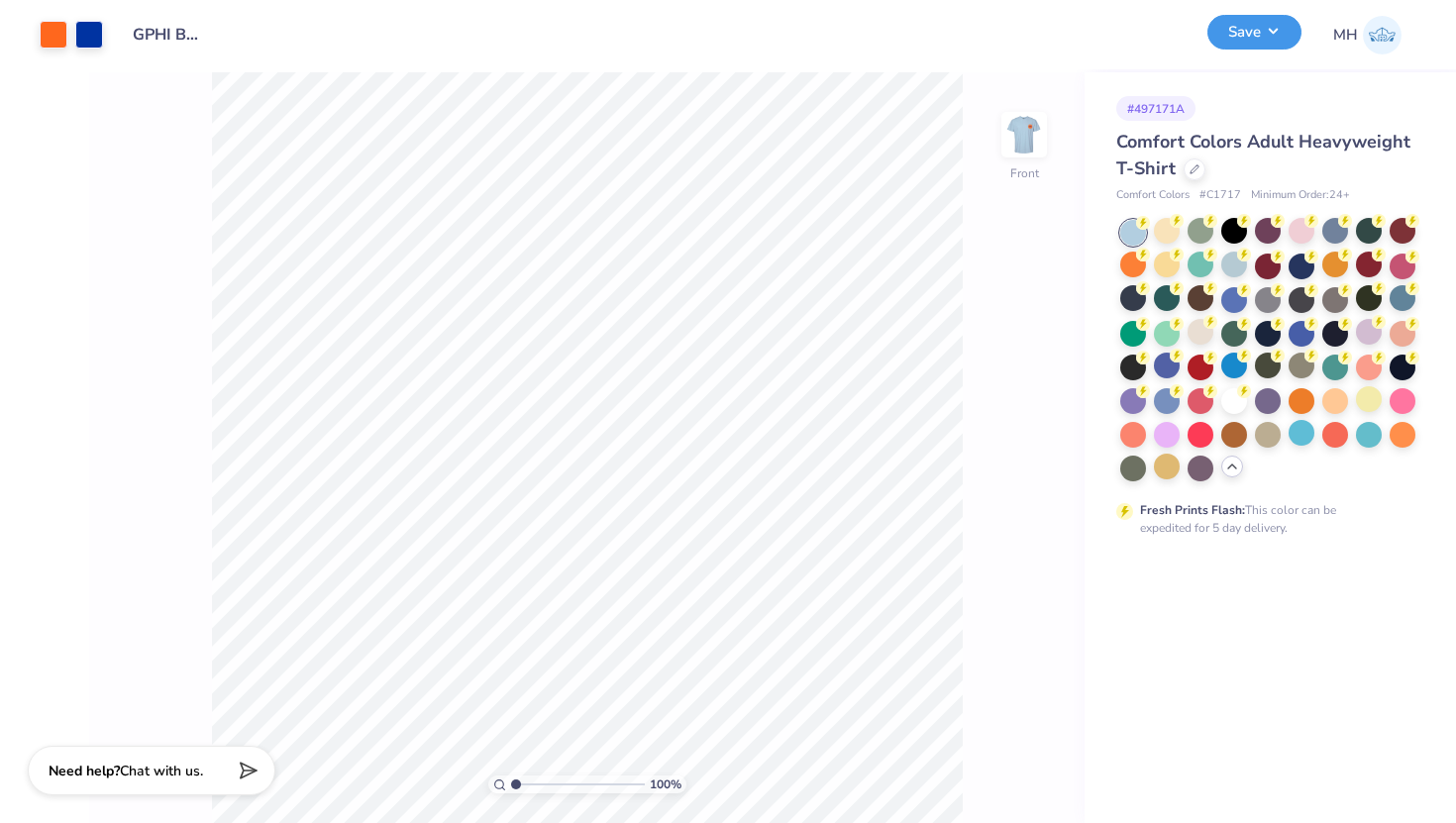 click on "Save" at bounding box center (1254, 32) 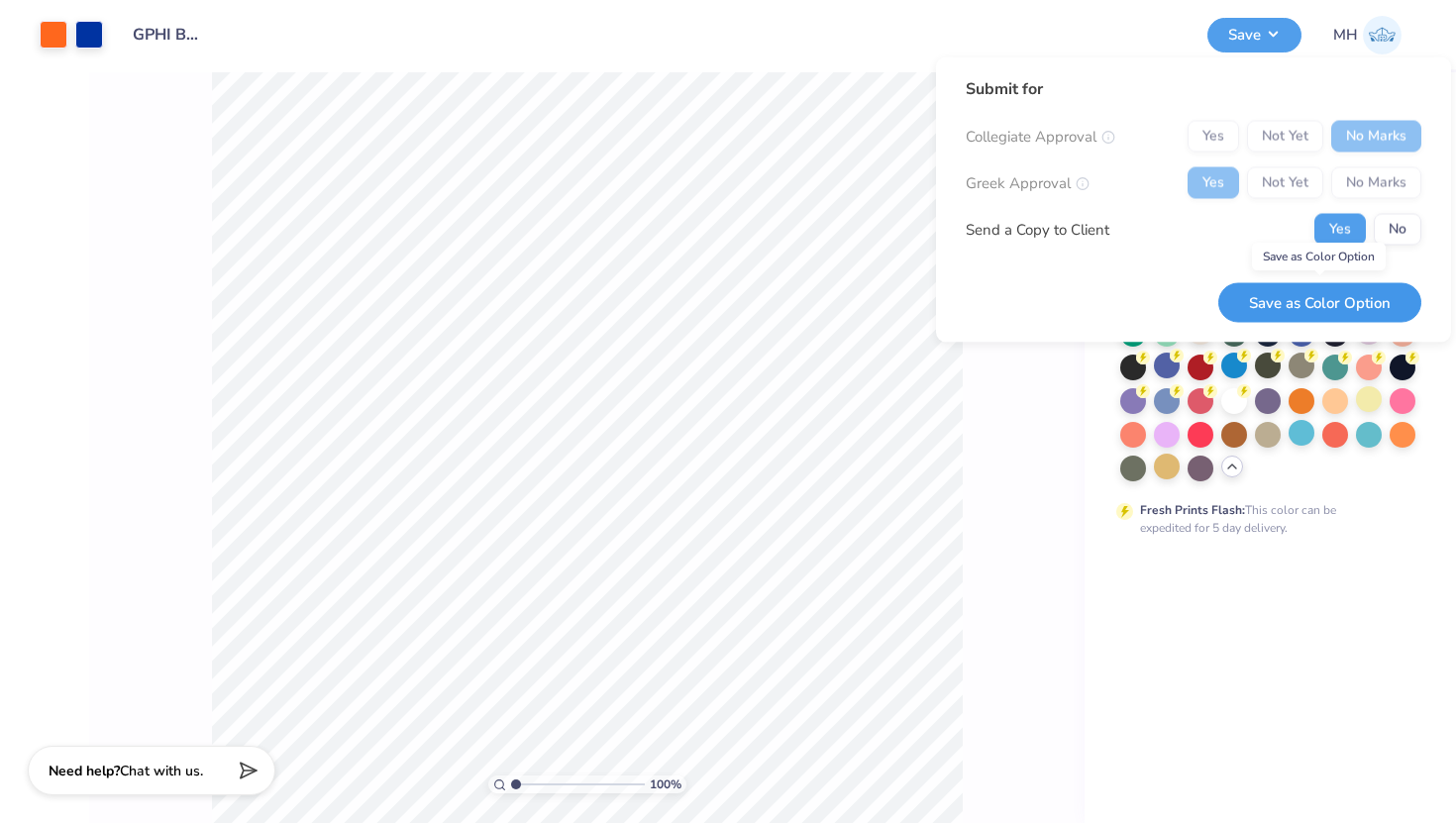 click on "Save as Color Option" at bounding box center [1319, 302] 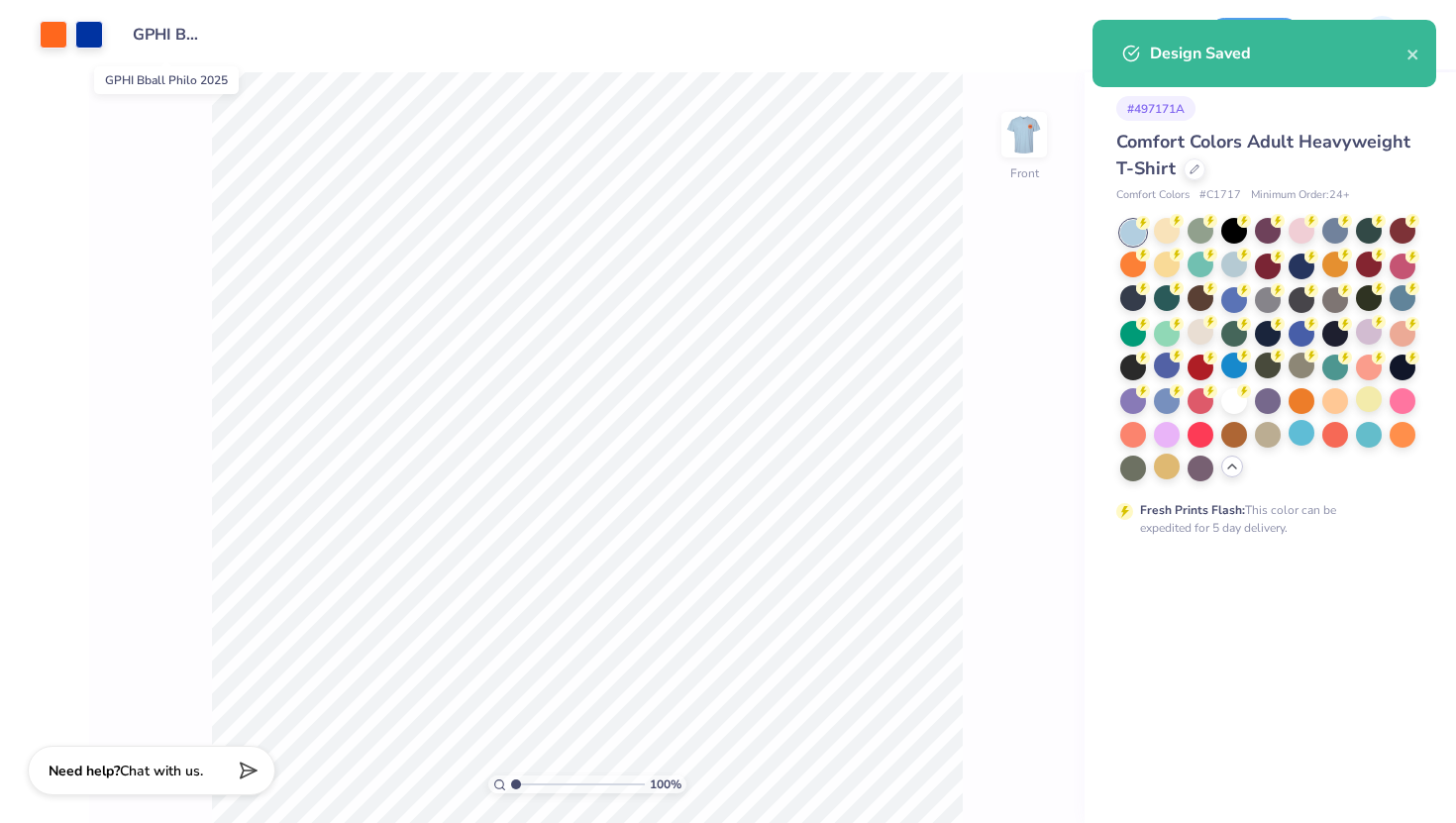 click on "GPHI Bball Philo 2025" at bounding box center (166, 35) 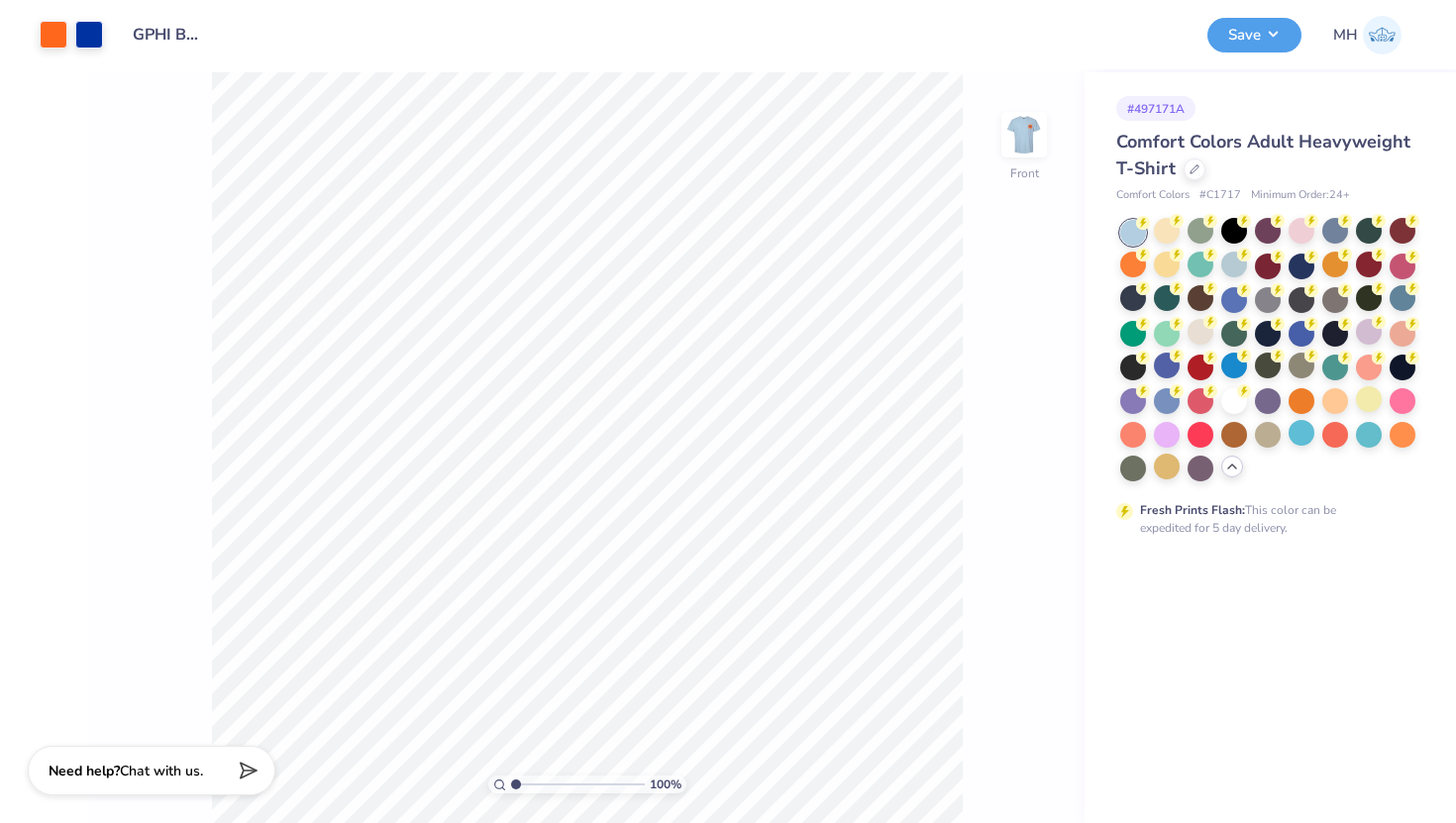 click on "GPHI Bball Philo 2025" at bounding box center [166, 35] 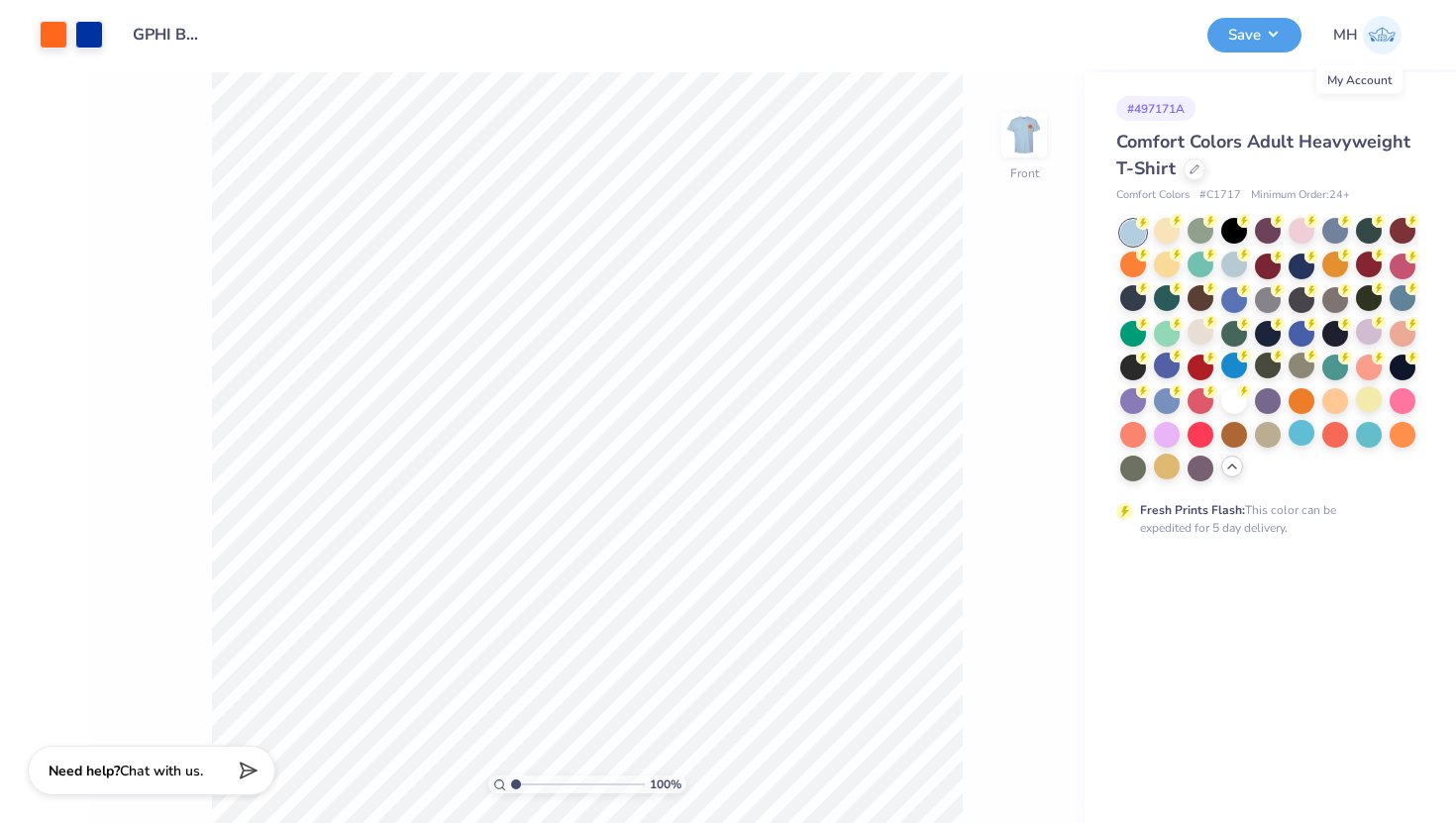 click at bounding box center [1382, 35] 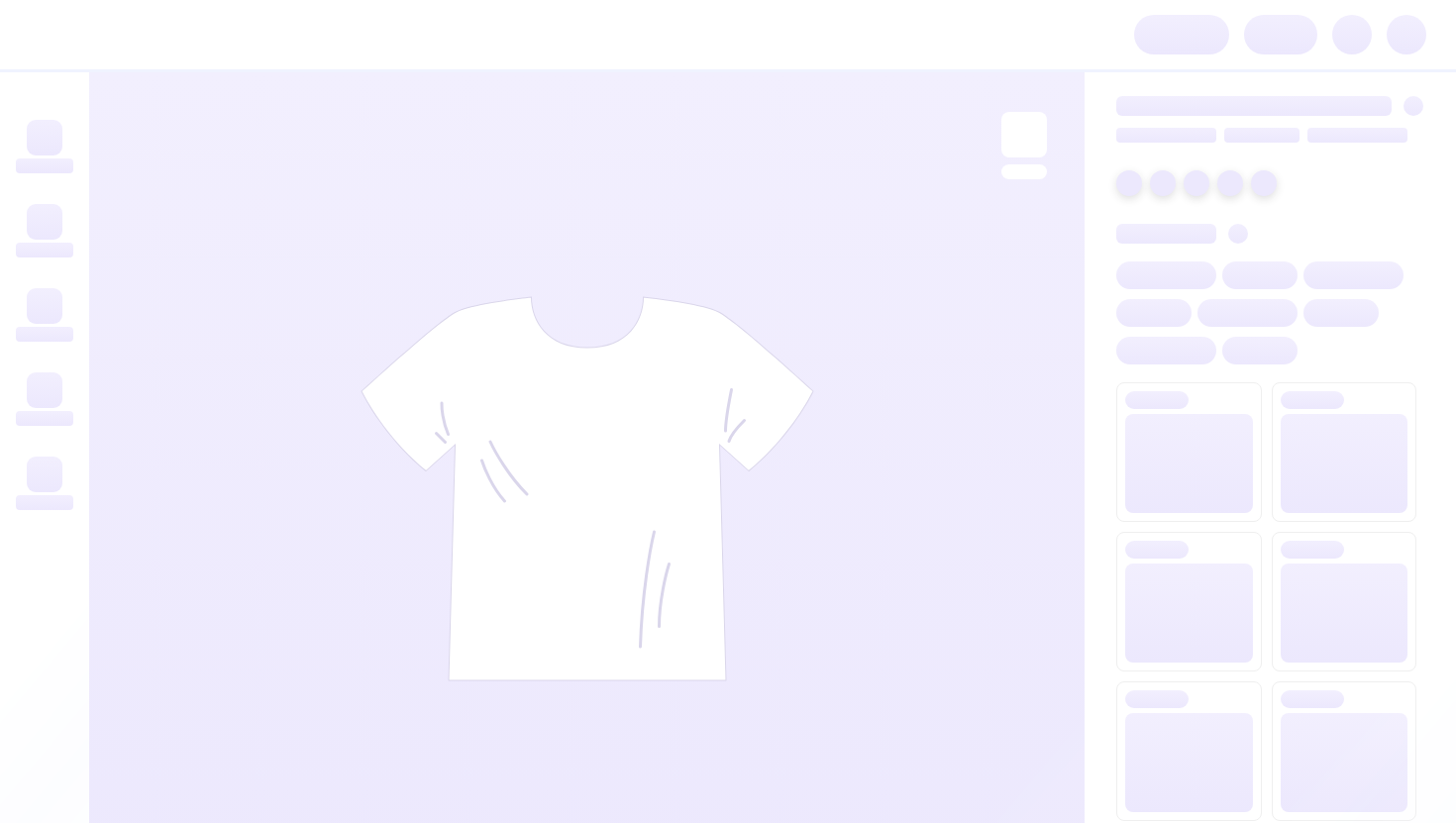 scroll, scrollTop: 0, scrollLeft: 0, axis: both 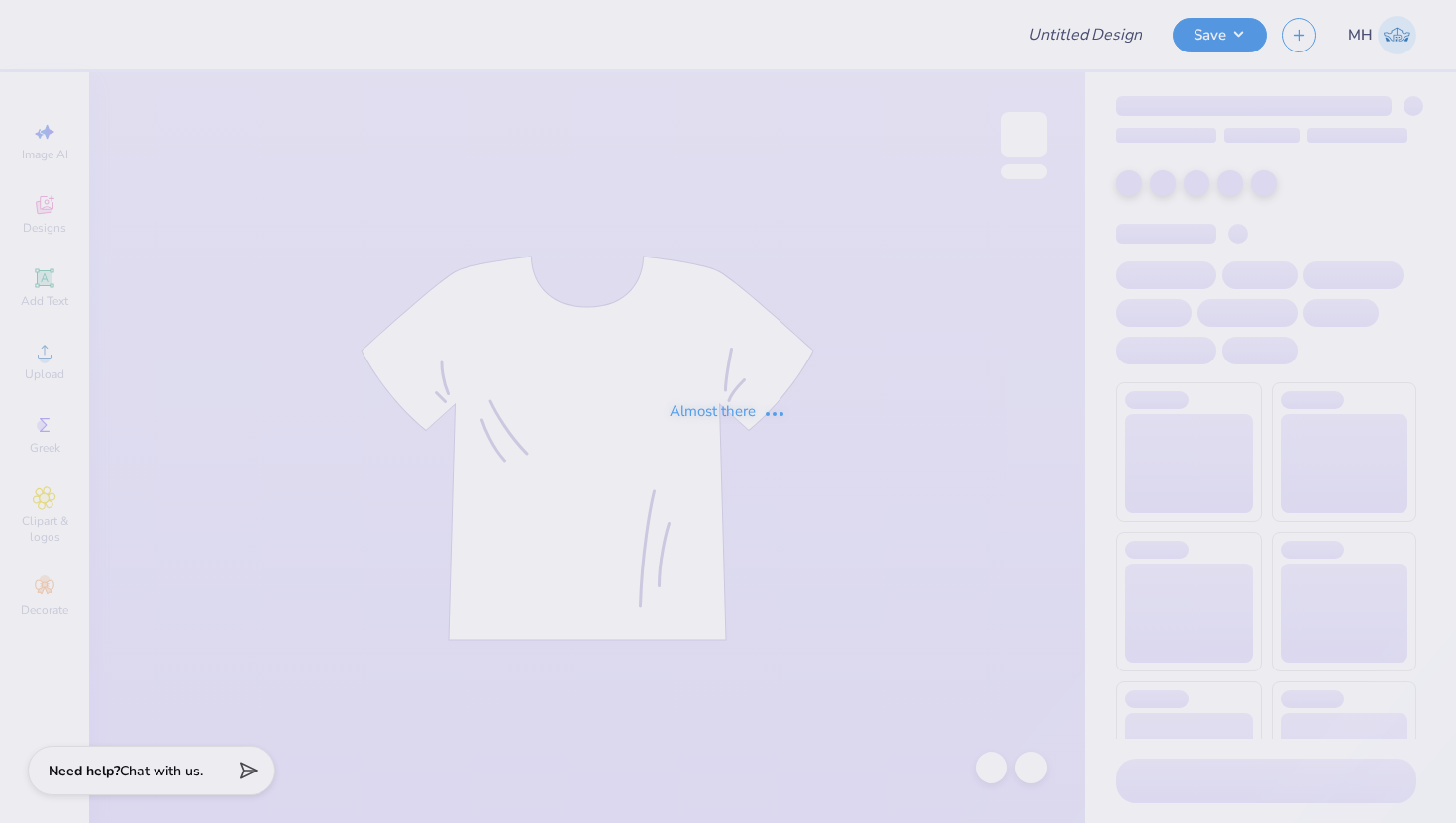type on "GPHI Bball Philo 2025" 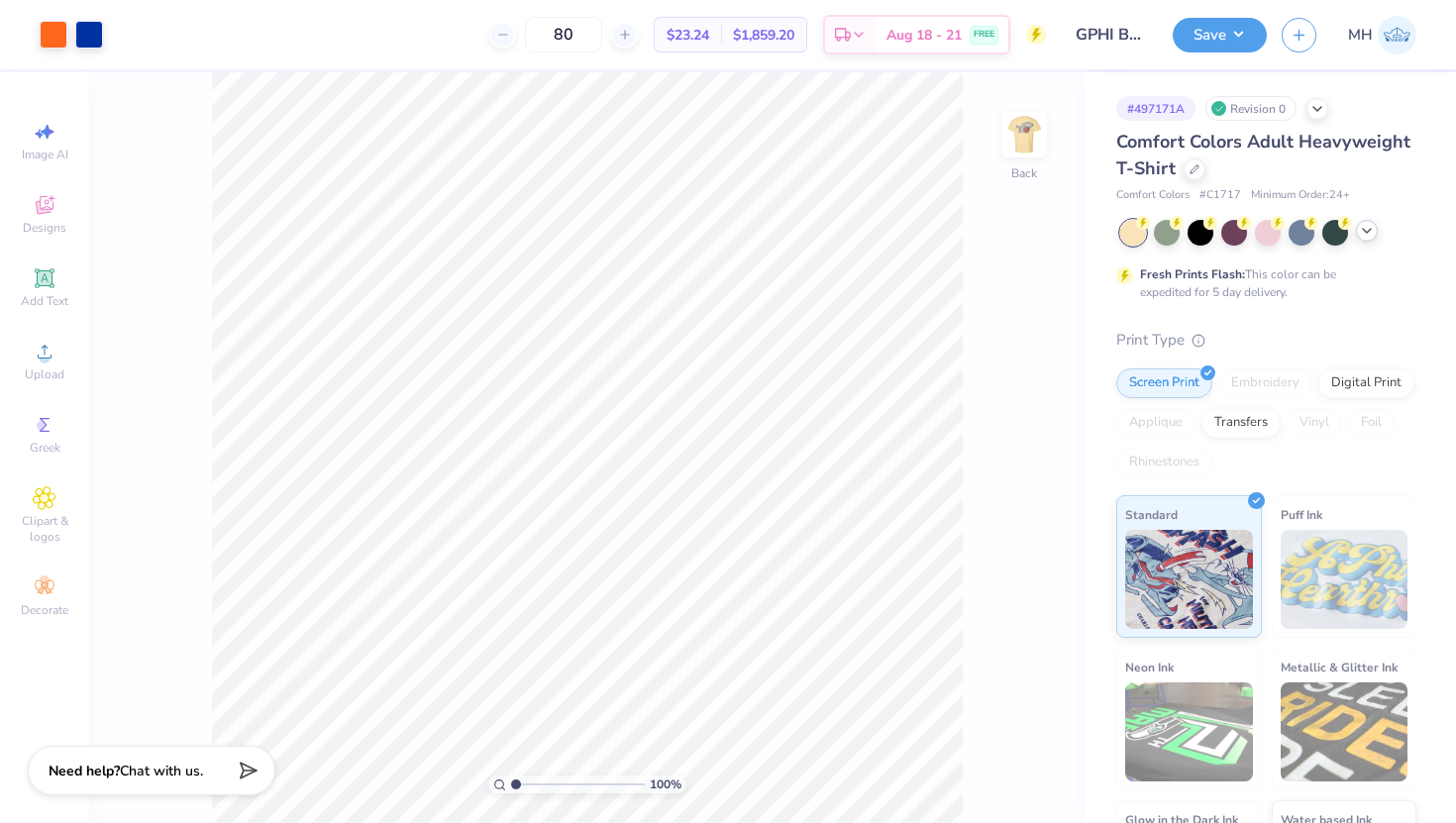 click 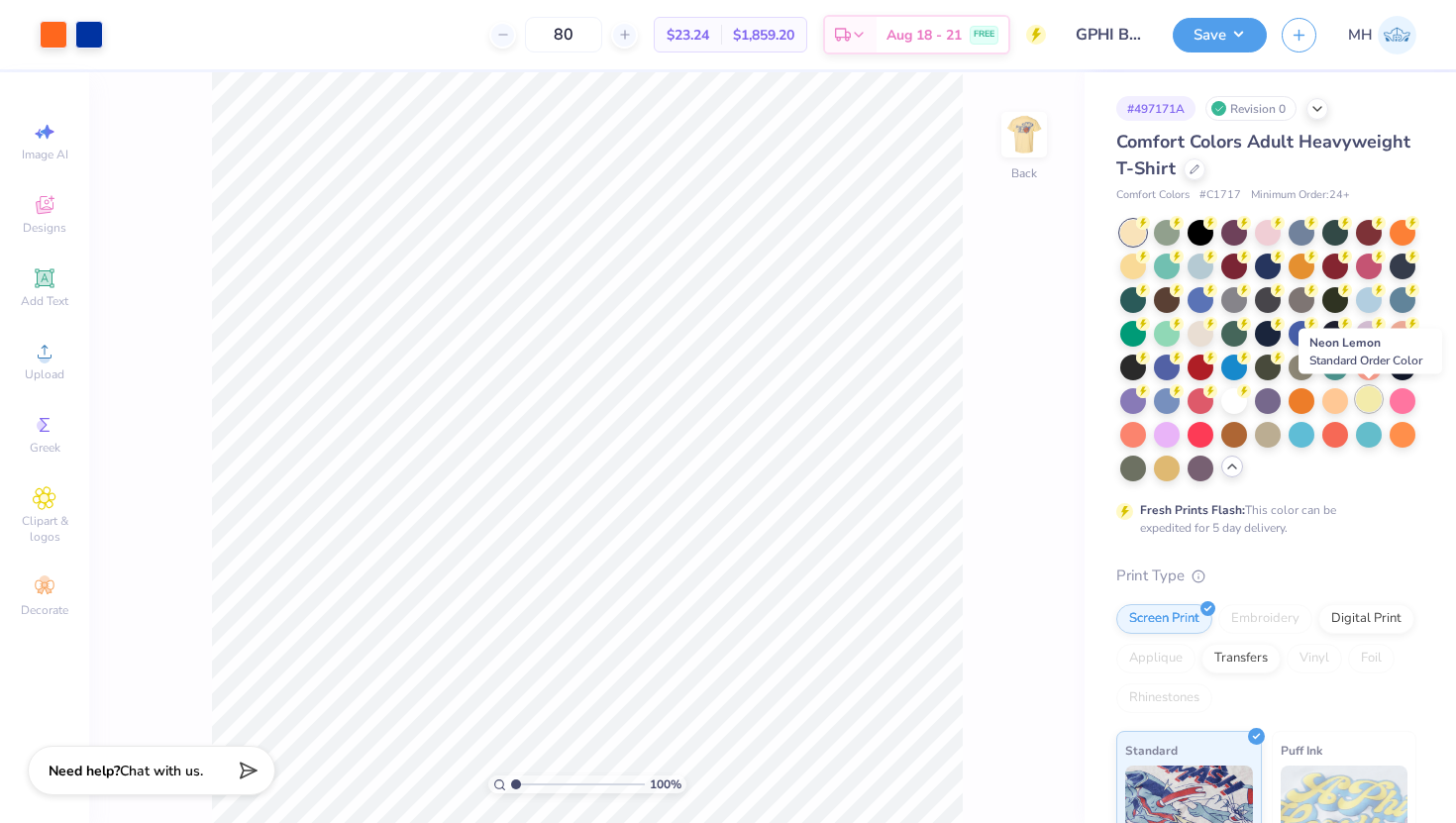 click at bounding box center [1369, 399] 